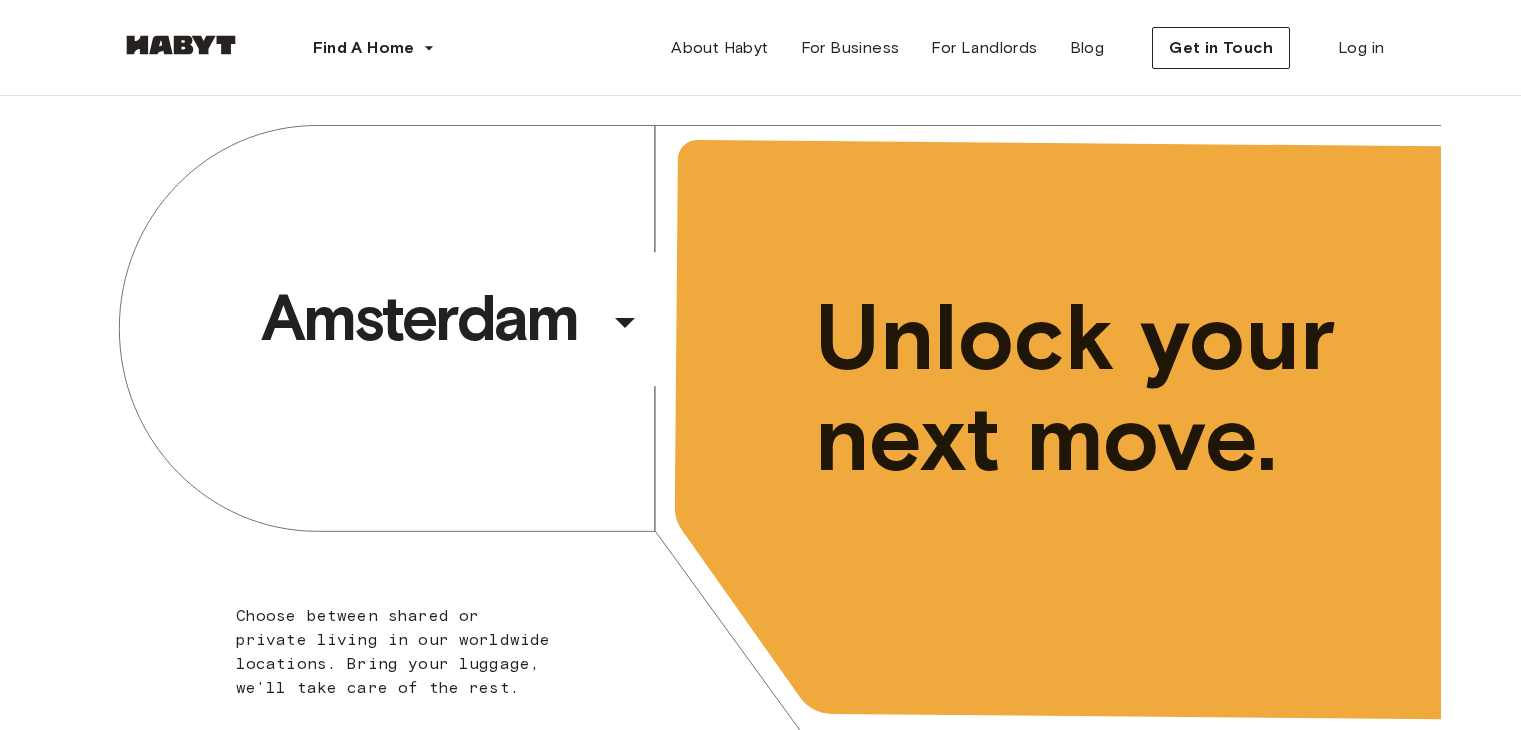 scroll, scrollTop: 0, scrollLeft: 0, axis: both 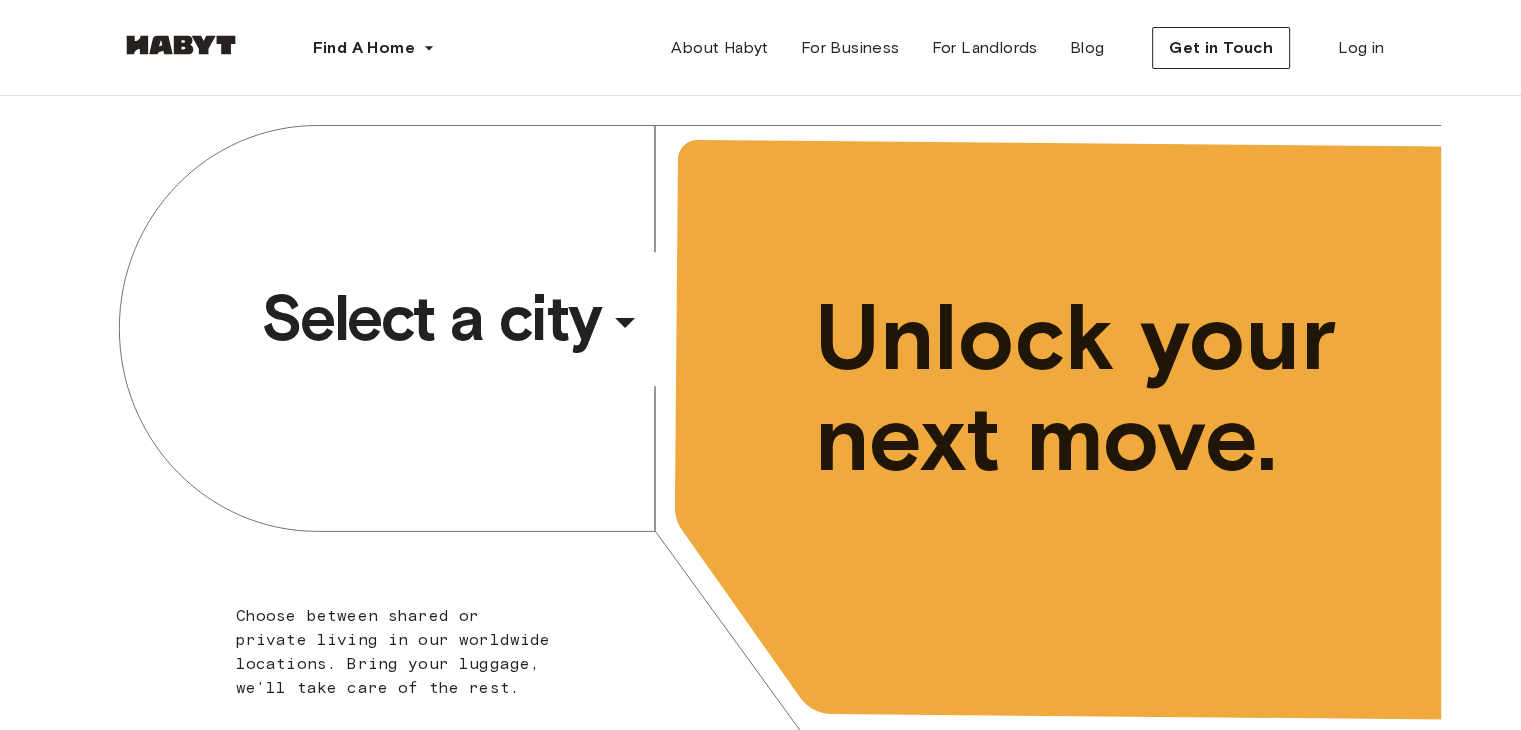 click on "Select a city" at bounding box center (431, 318) 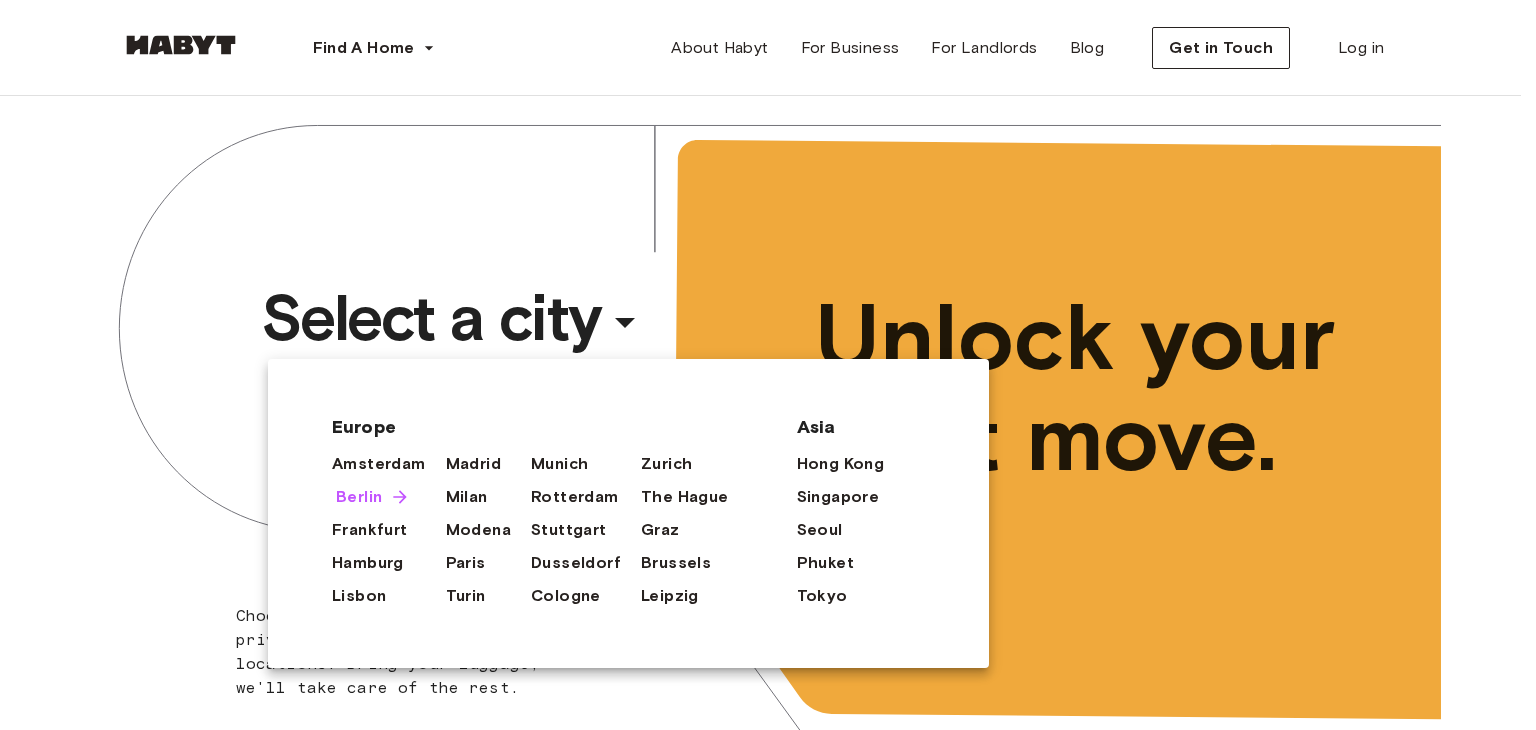 click on "Berlin" at bounding box center (359, 497) 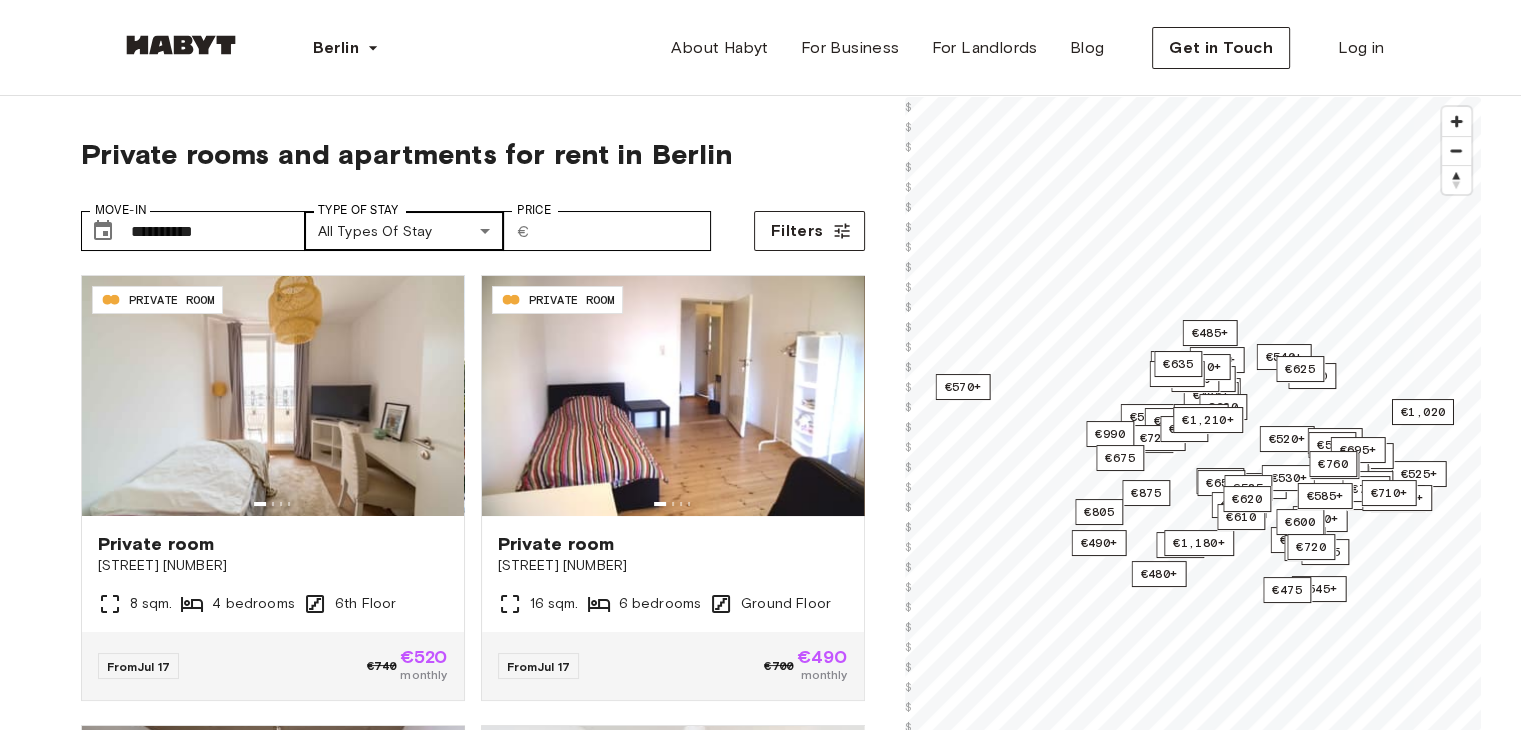 click on "**********" at bounding box center (760, 2372) 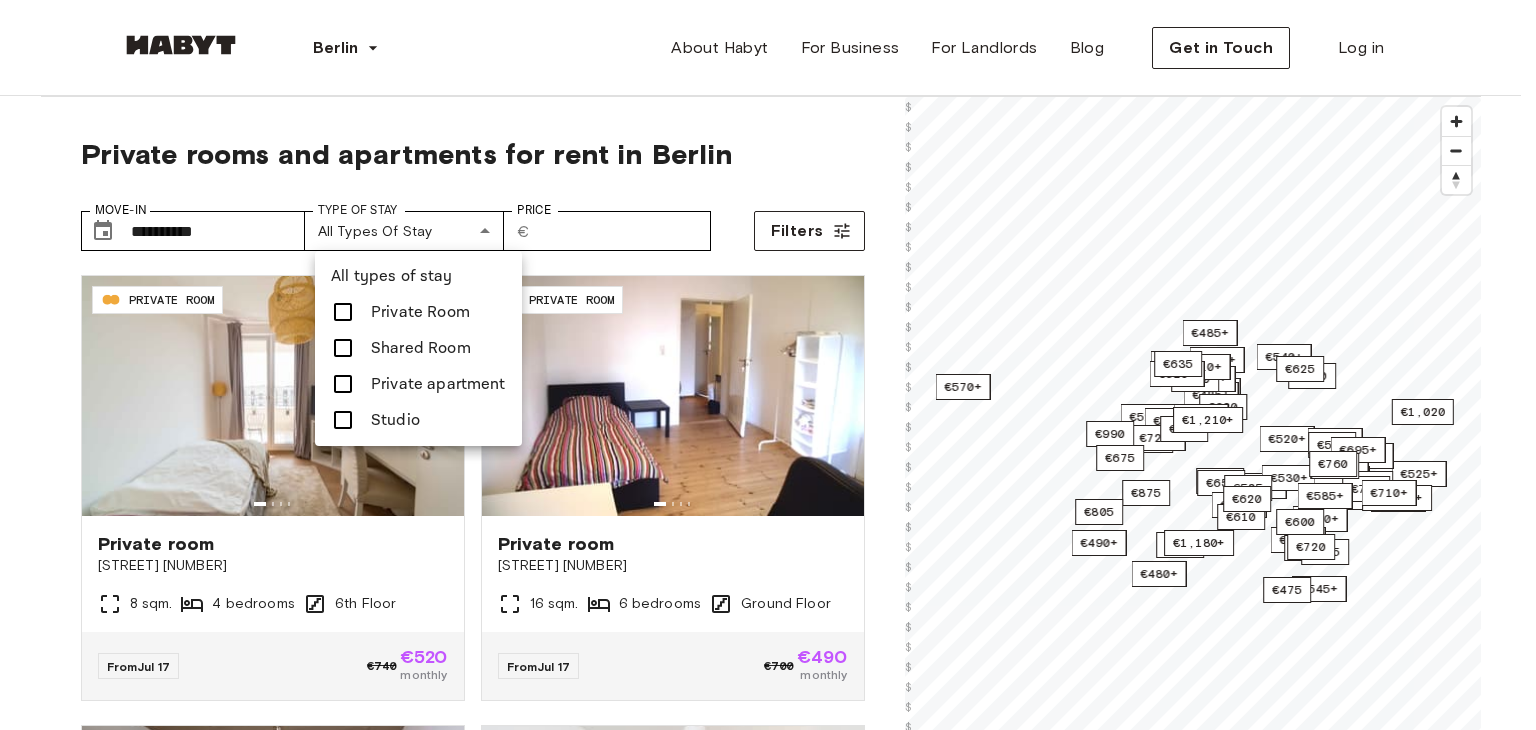click on "Private Room" at bounding box center (420, 312) 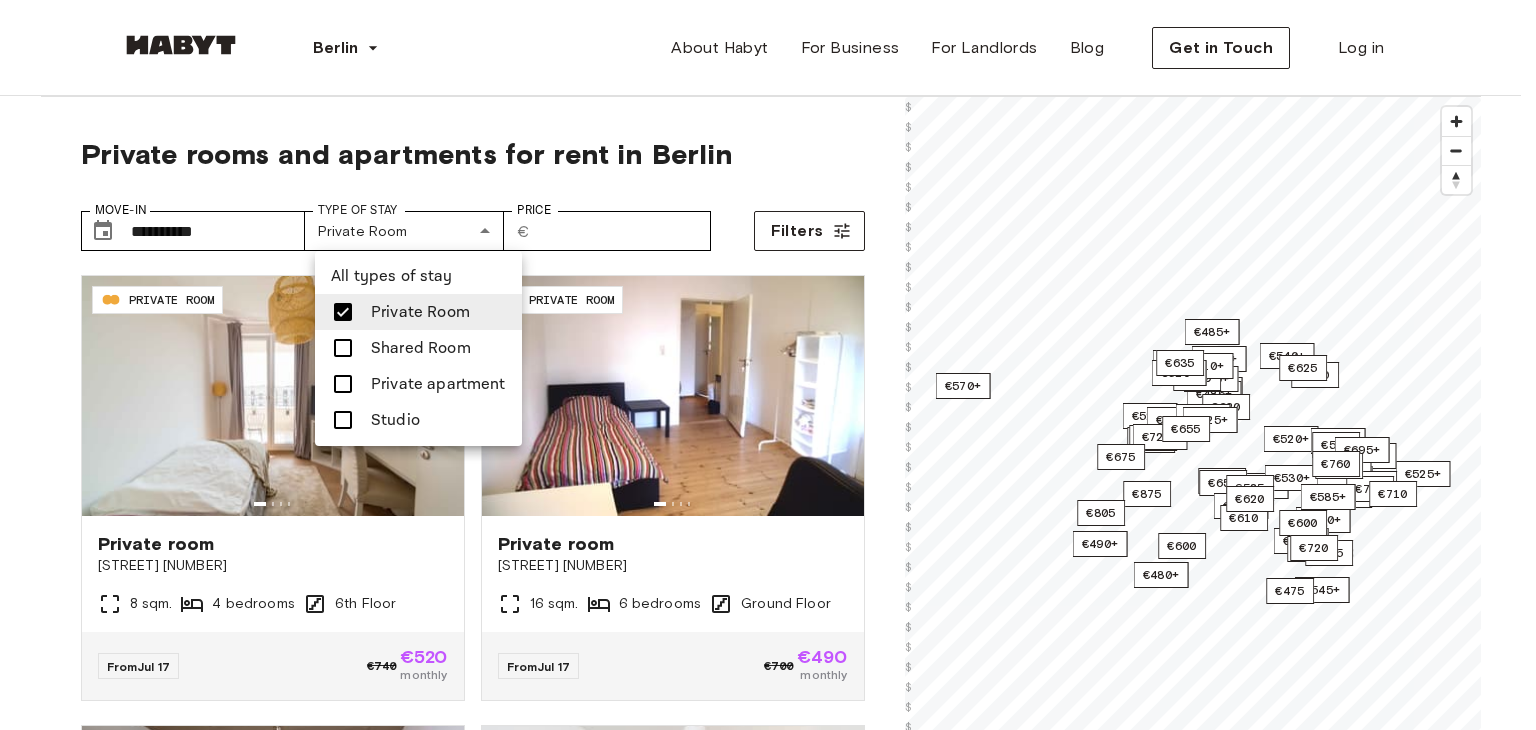 click at bounding box center (768, 365) 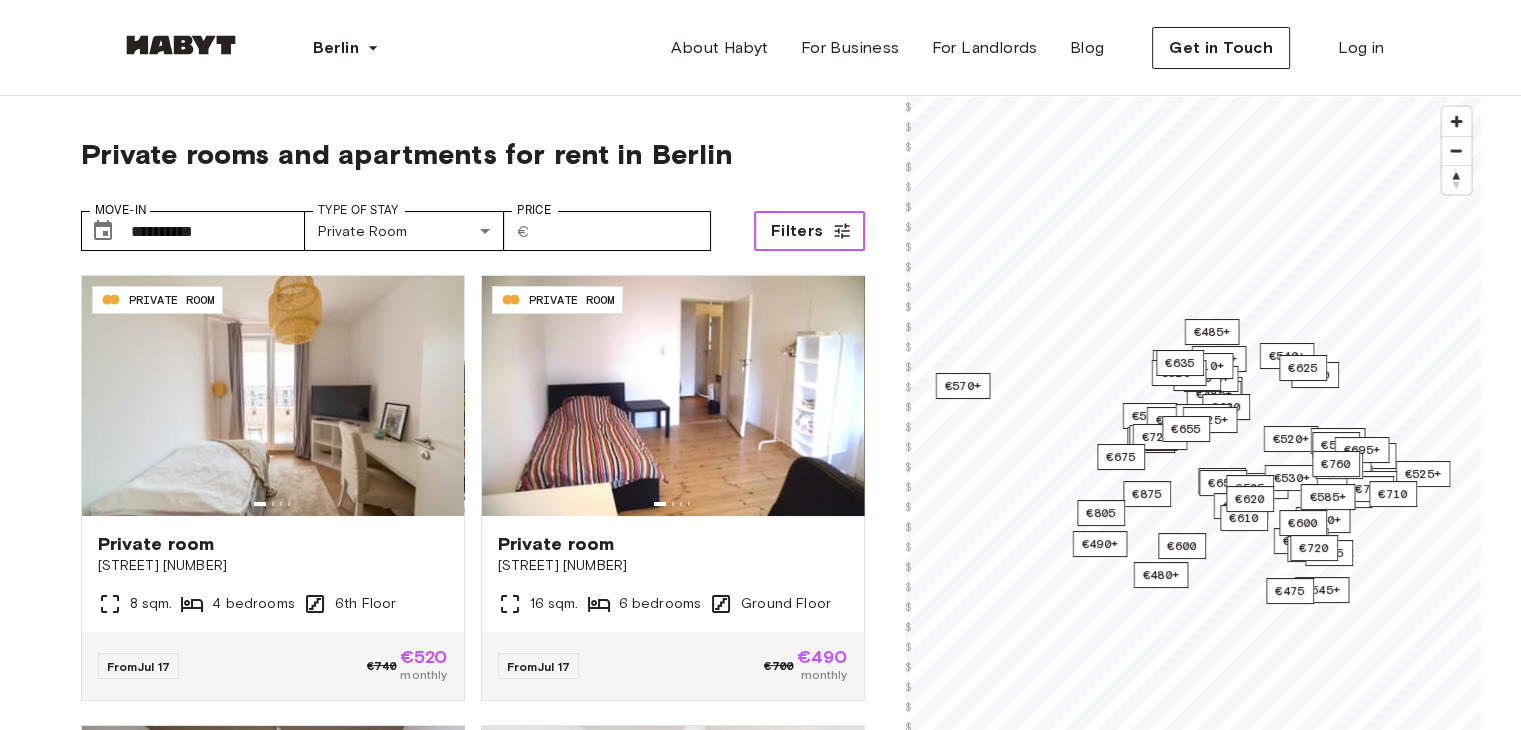 click on "Filters" at bounding box center (809, 231) 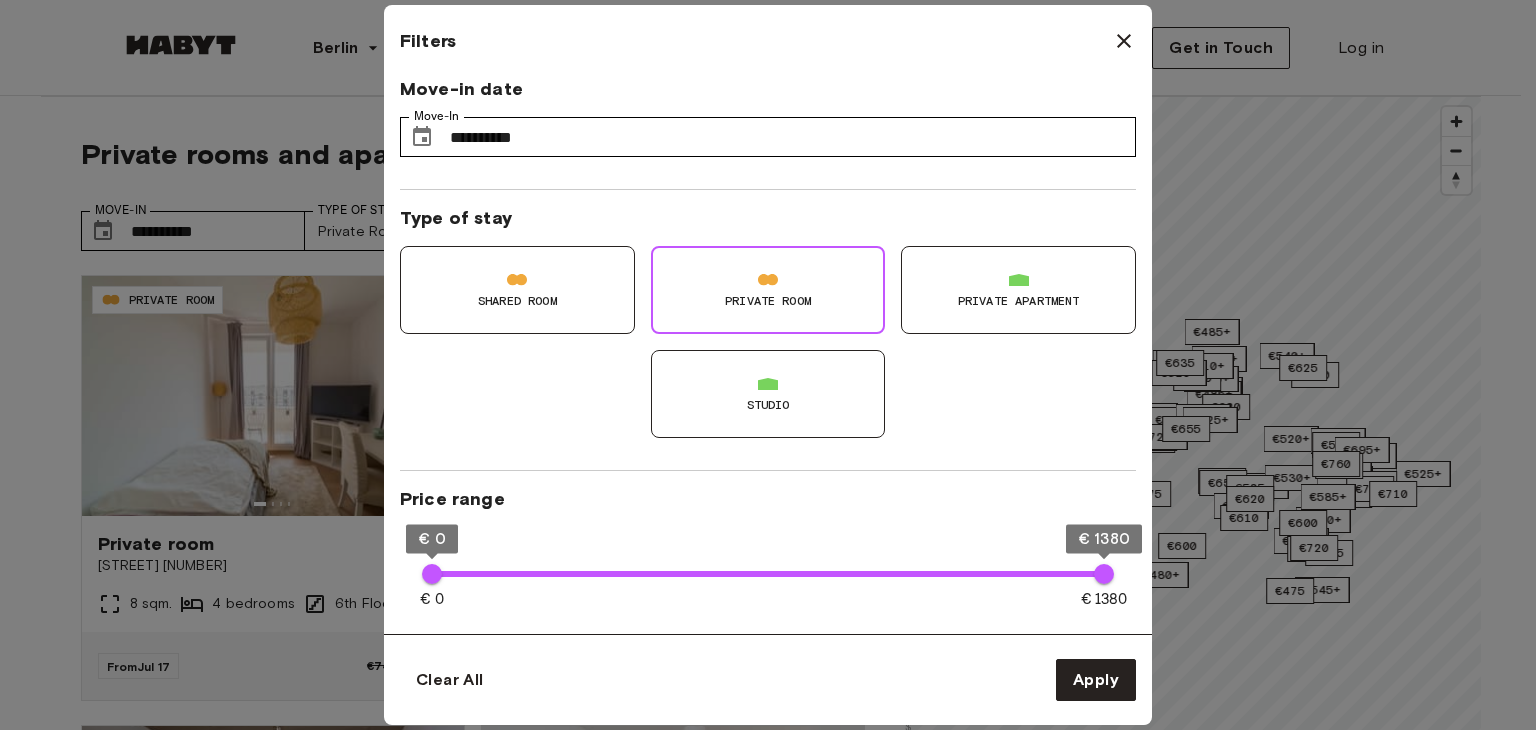 click on "Private Room" at bounding box center (768, 301) 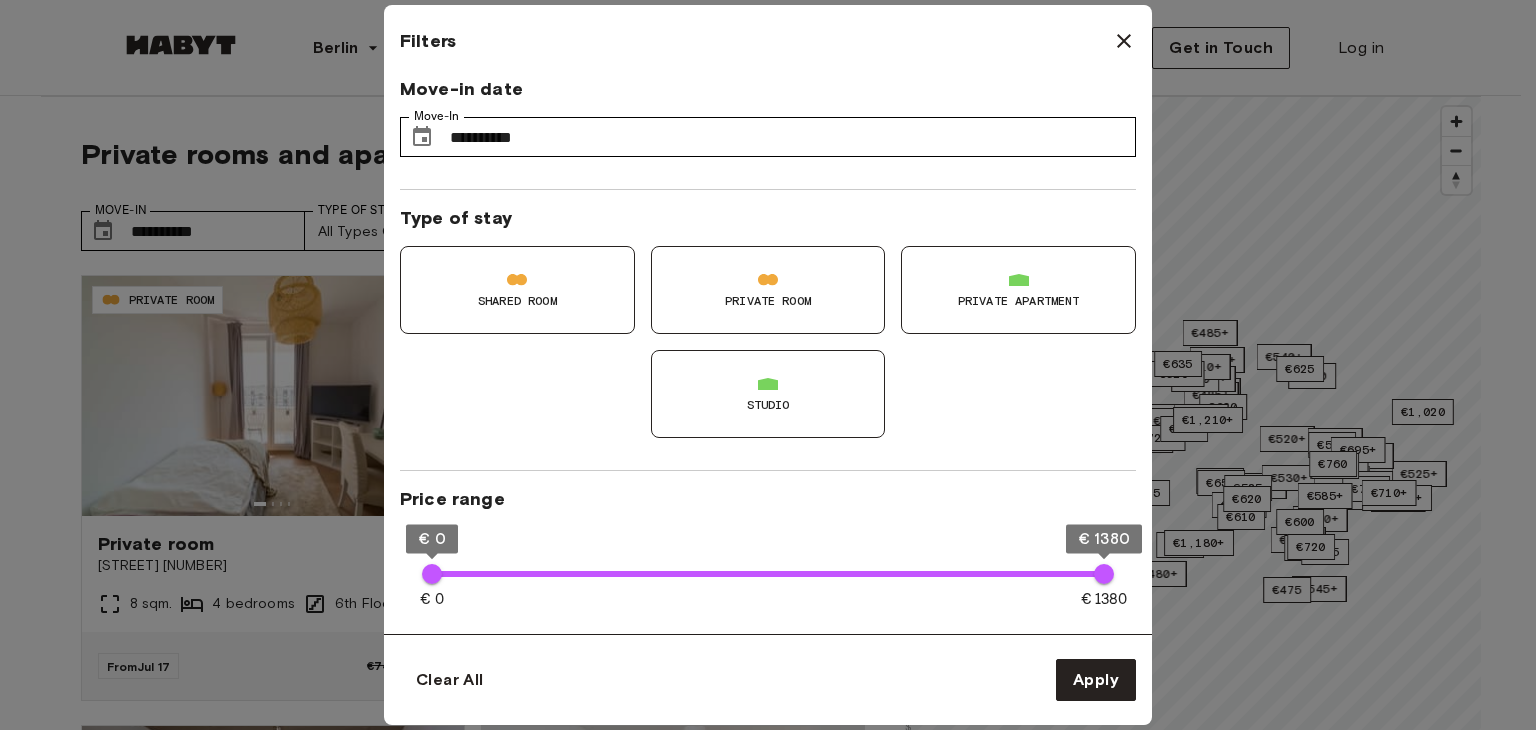 type on "**" 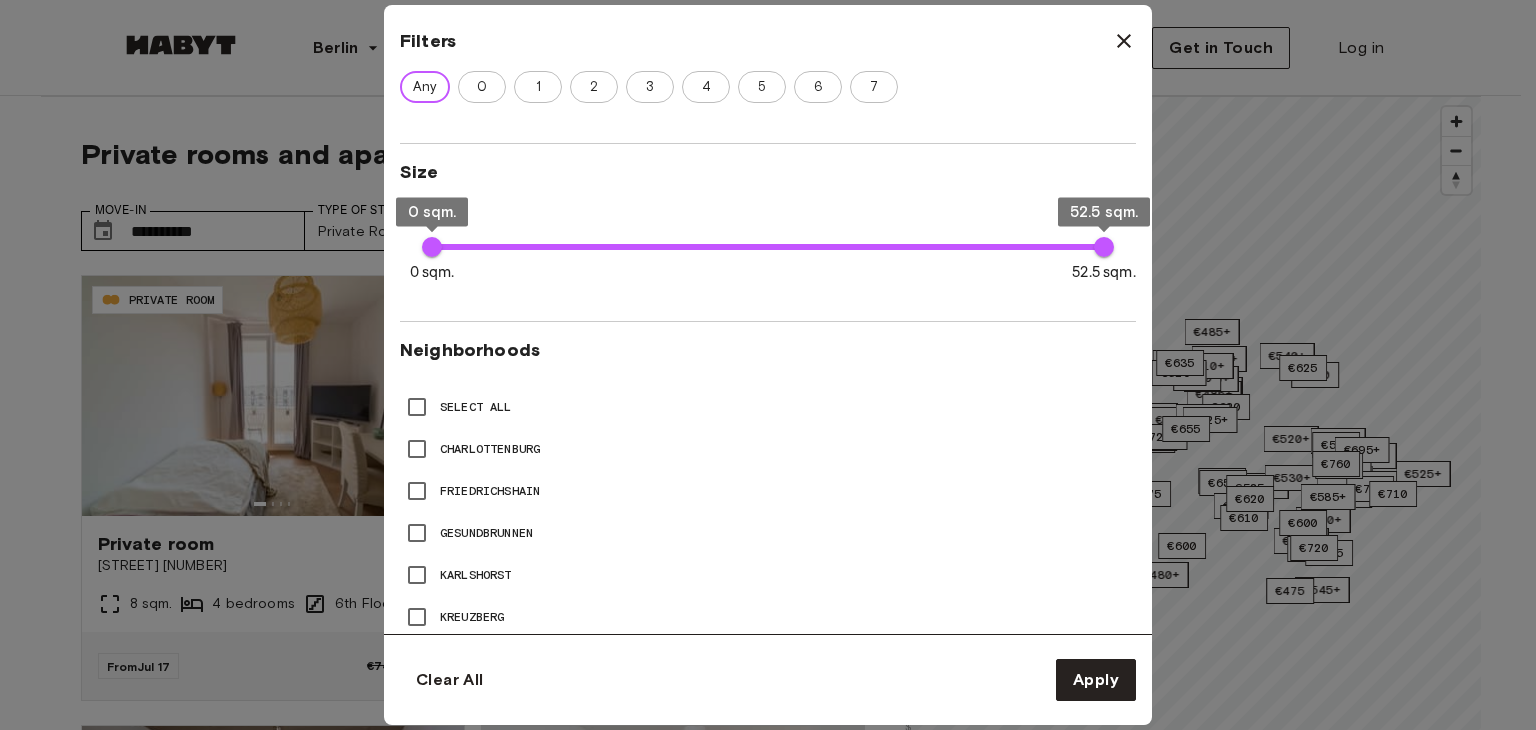 scroll, scrollTop: 636, scrollLeft: 0, axis: vertical 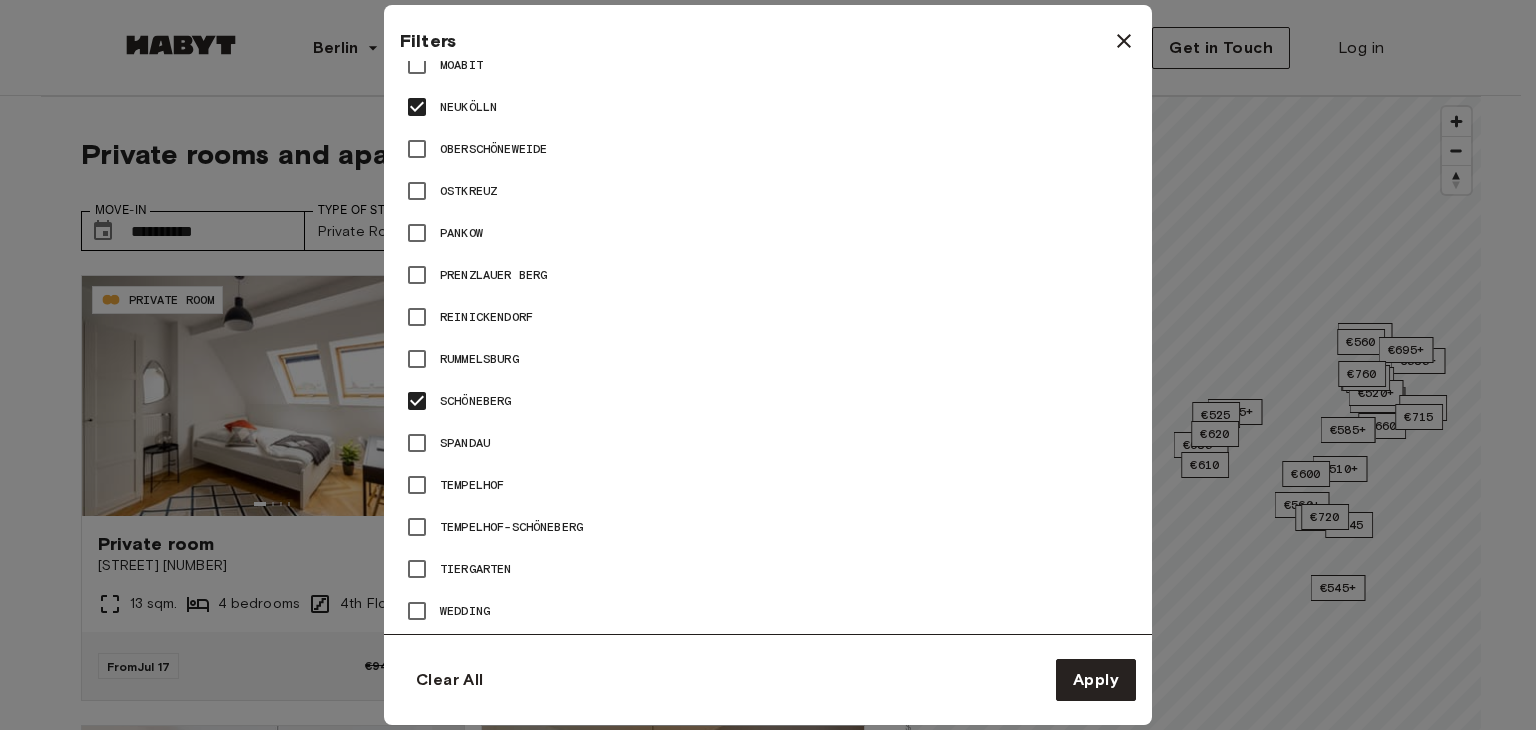 type on "**" 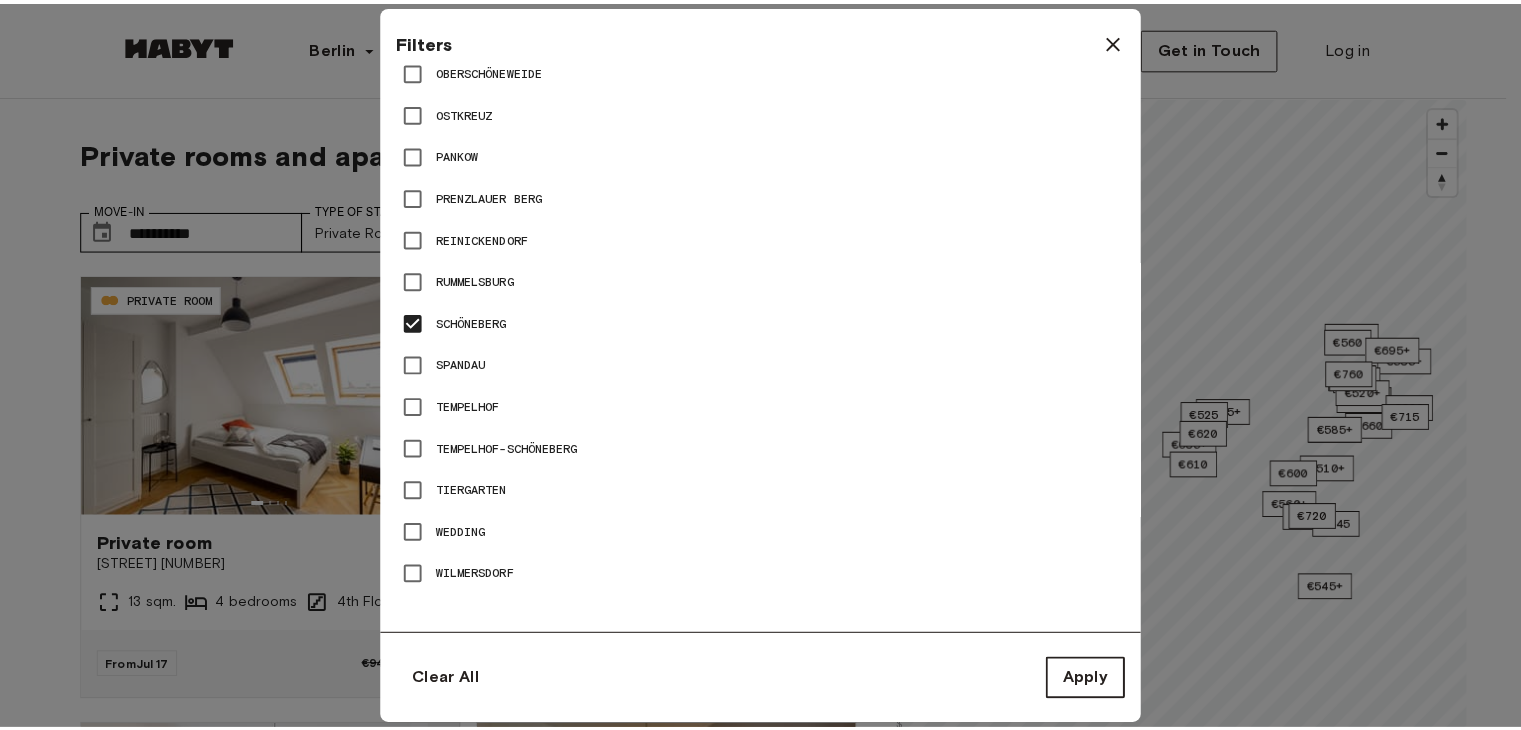 scroll, scrollTop: 1389, scrollLeft: 0, axis: vertical 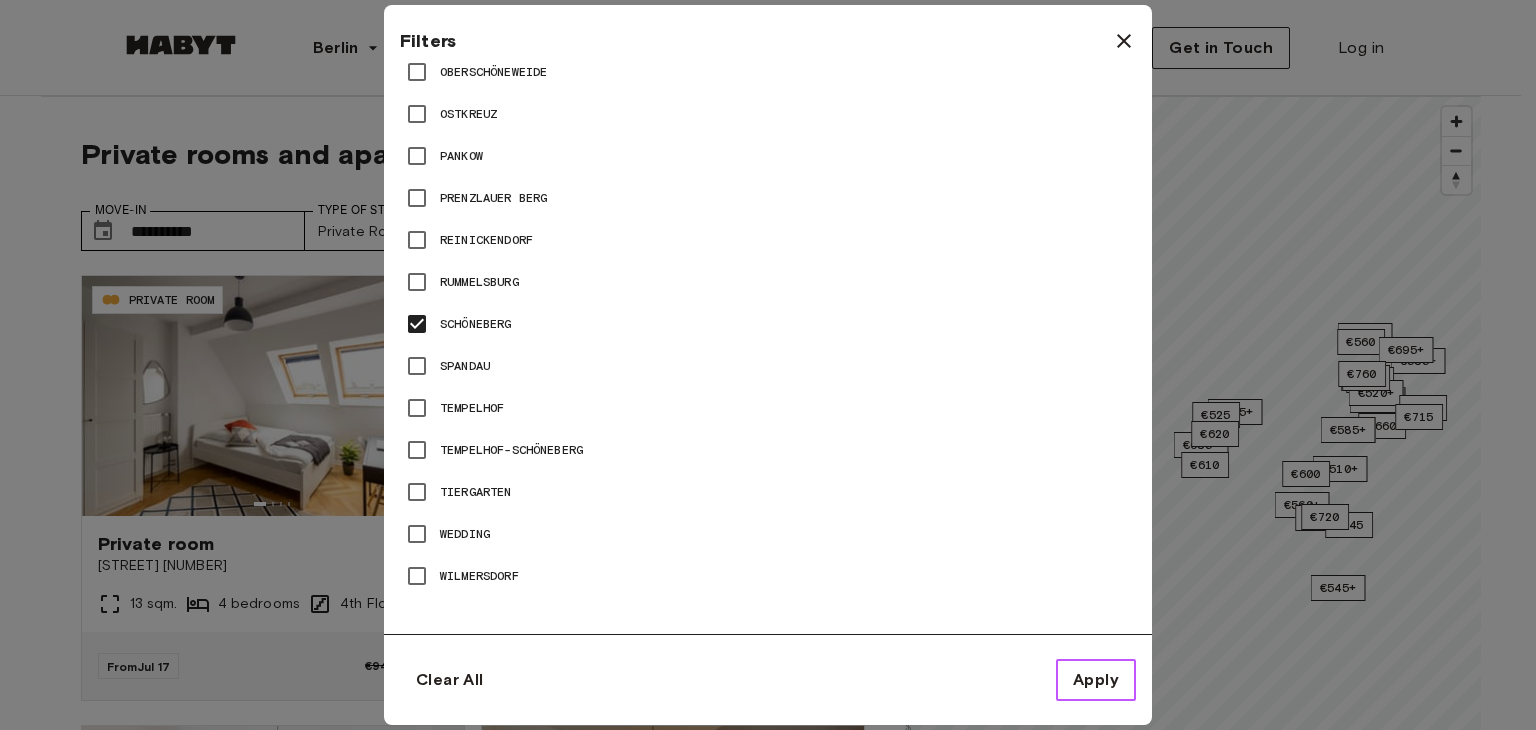 click on "Apply" at bounding box center (1096, 680) 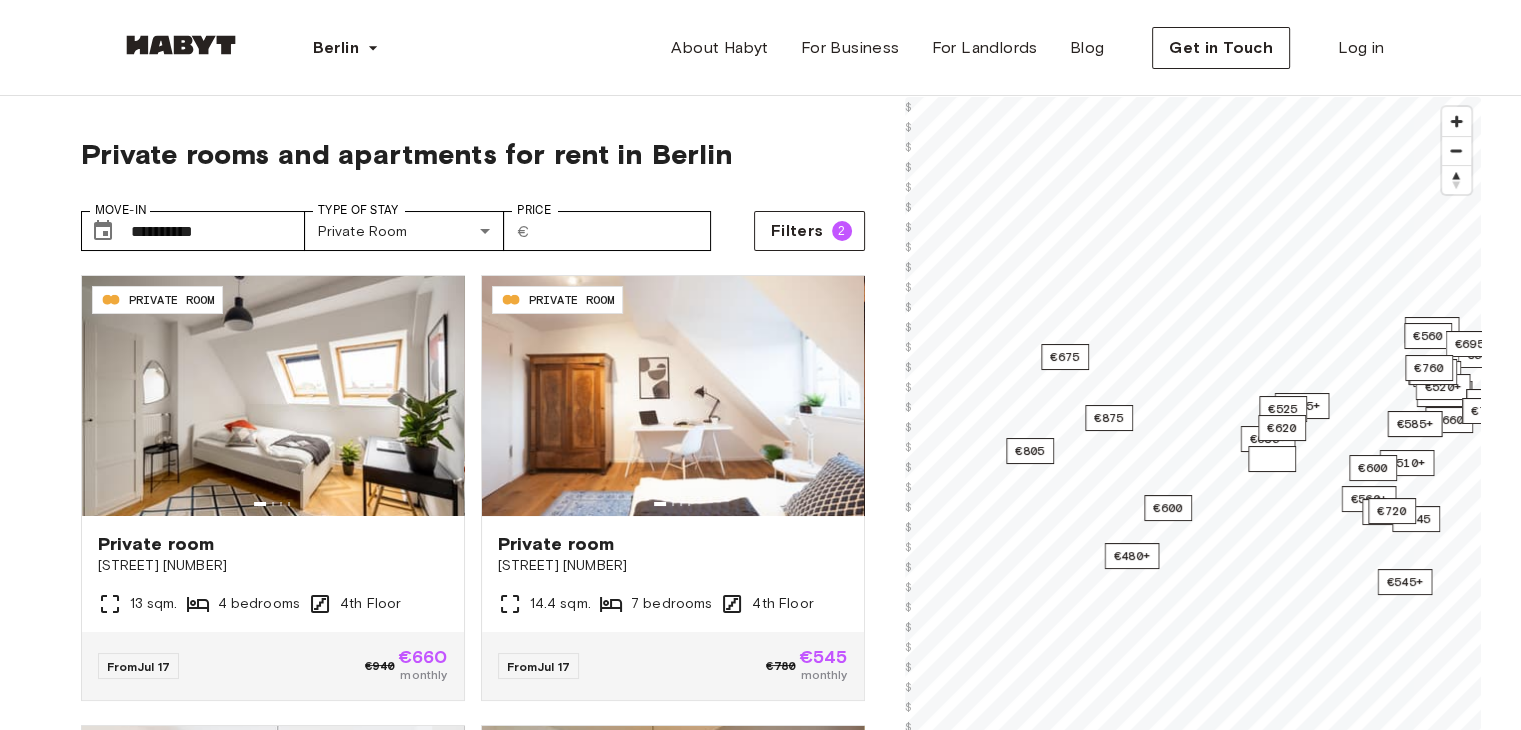 scroll, scrollTop: 48, scrollLeft: 0, axis: vertical 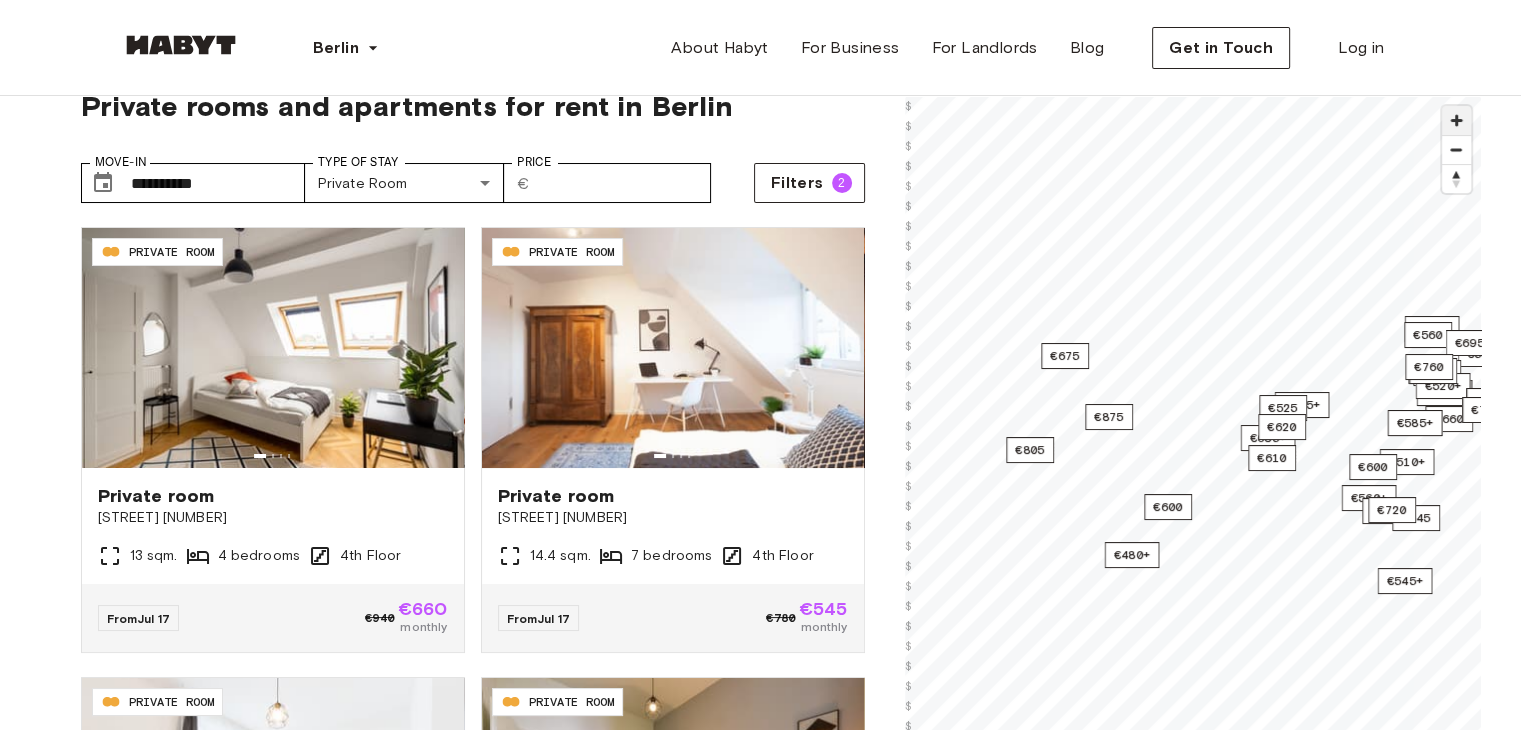 click at bounding box center [1456, 120] 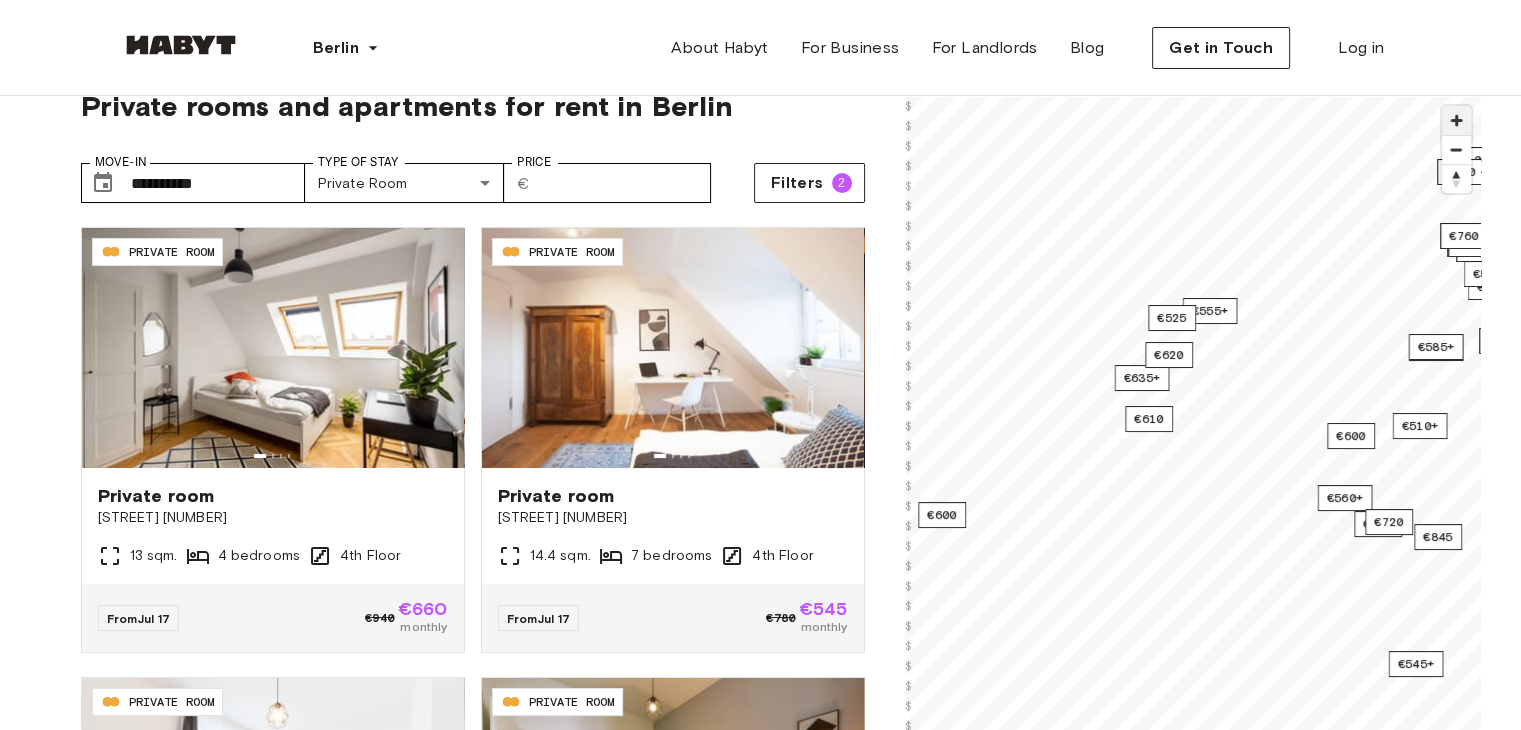 click at bounding box center [1456, 120] 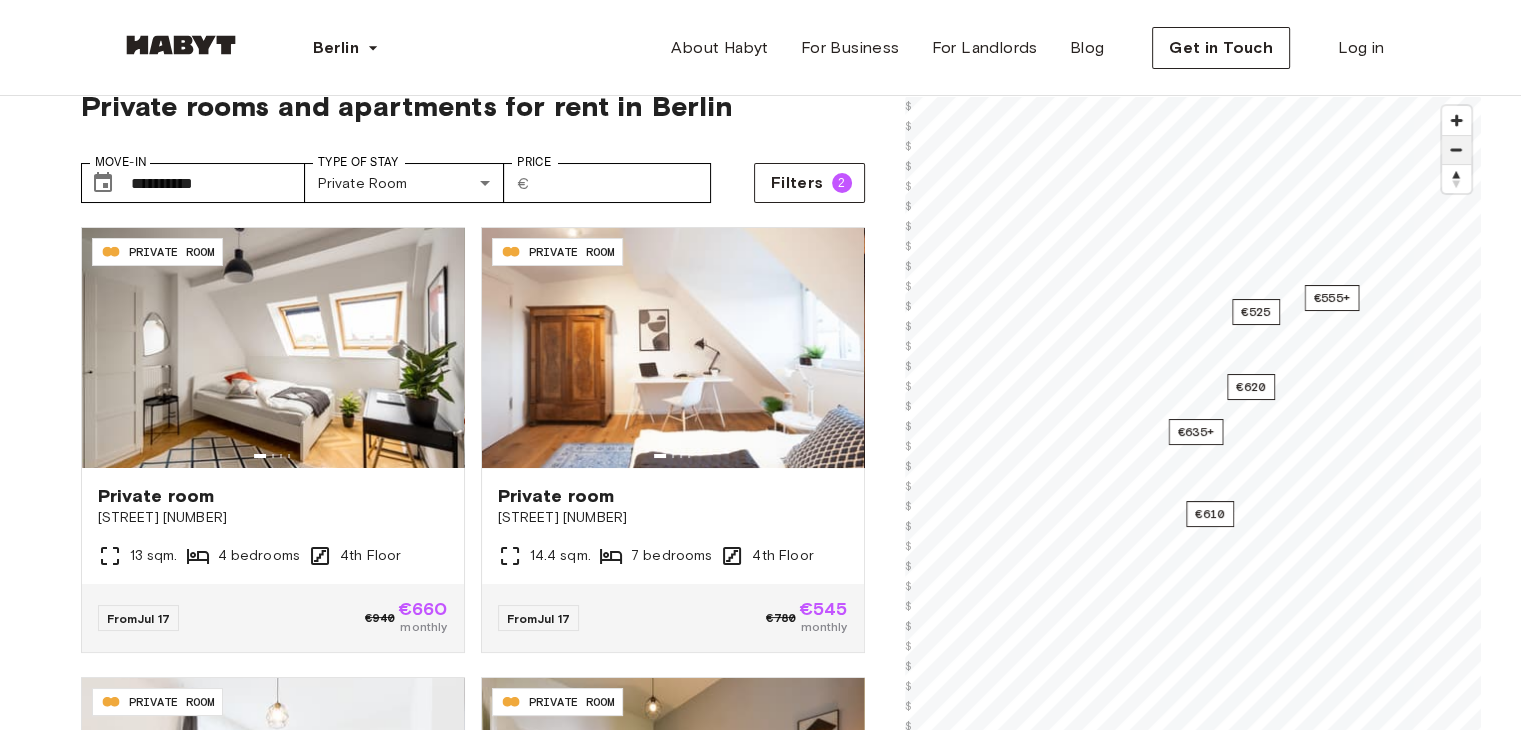 click at bounding box center (1456, 150) 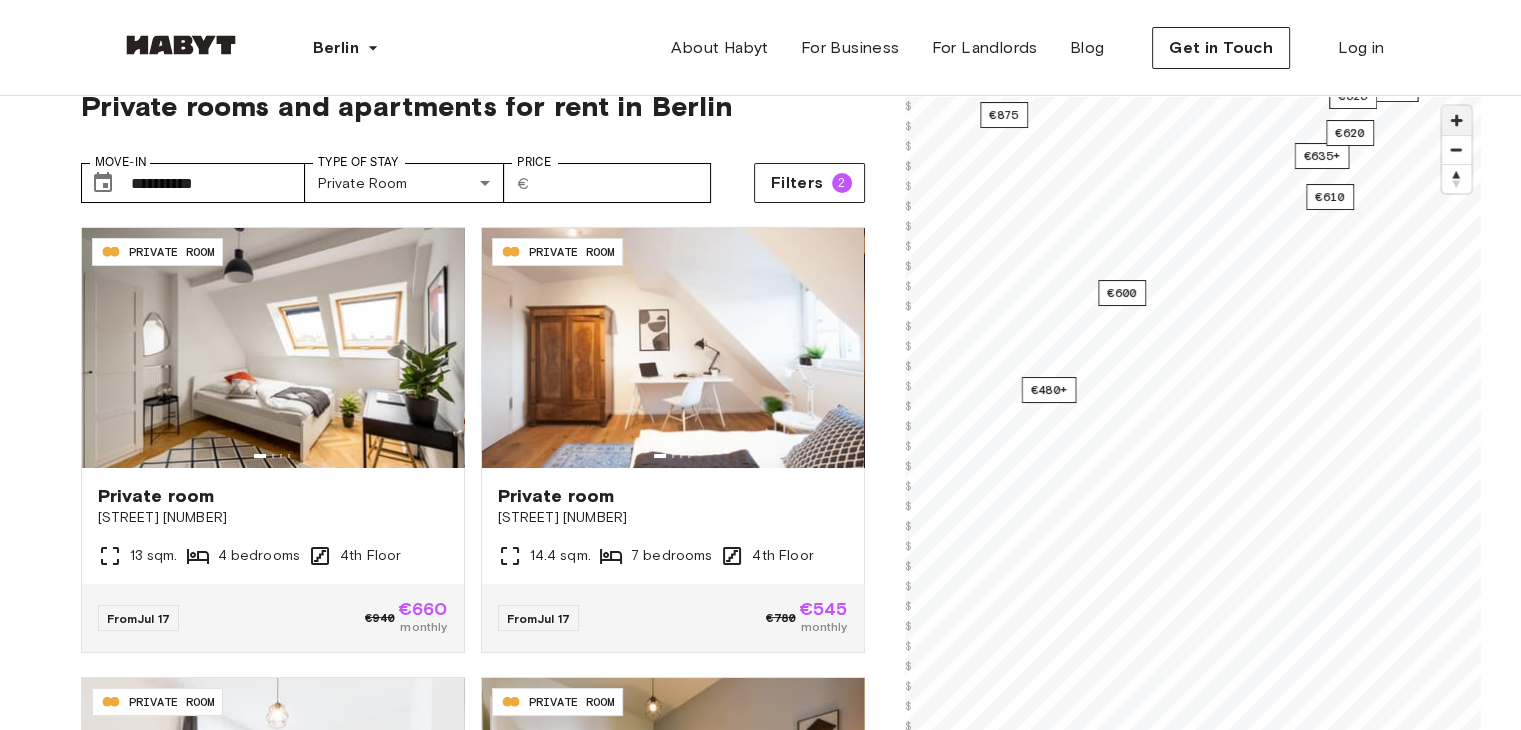 click at bounding box center [1456, 120] 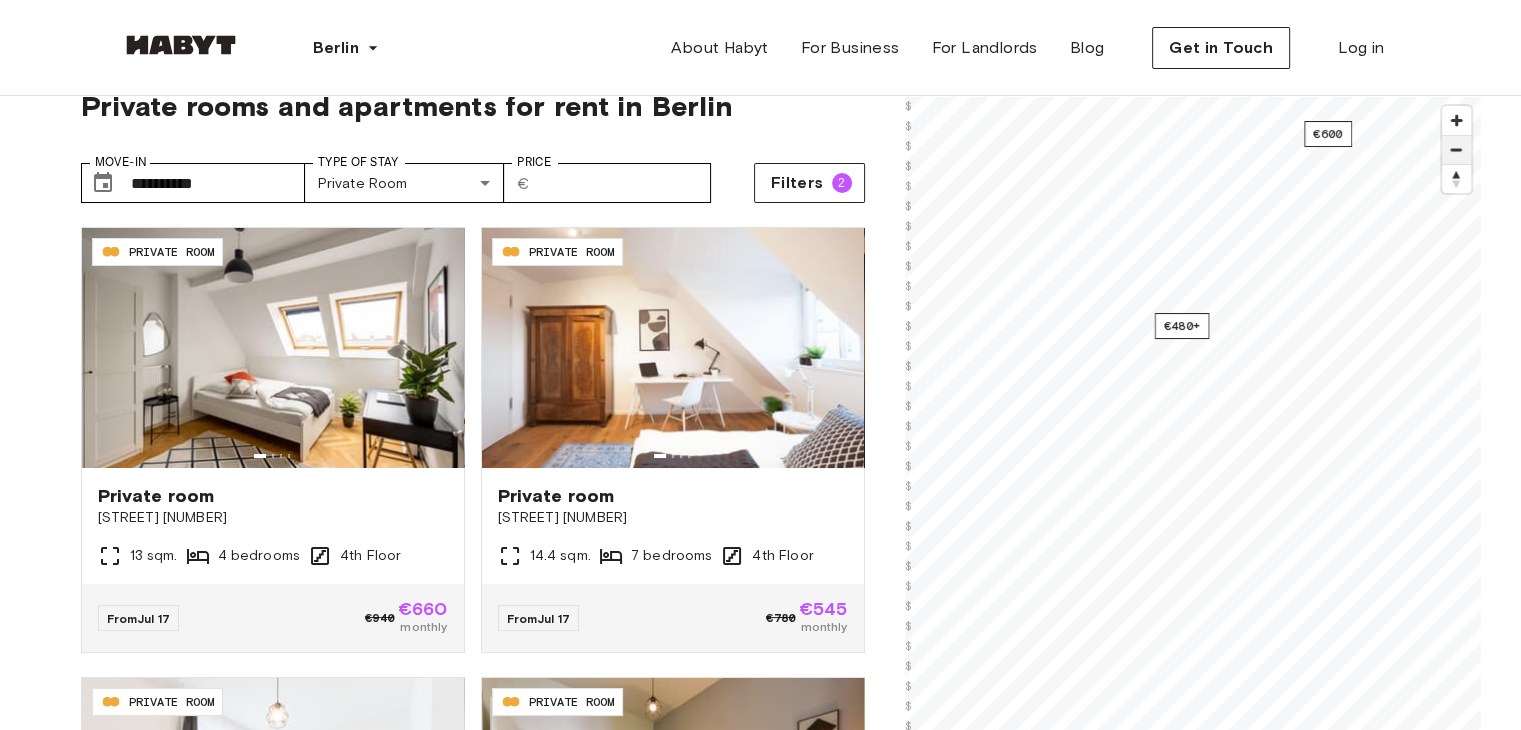 click at bounding box center (1456, 150) 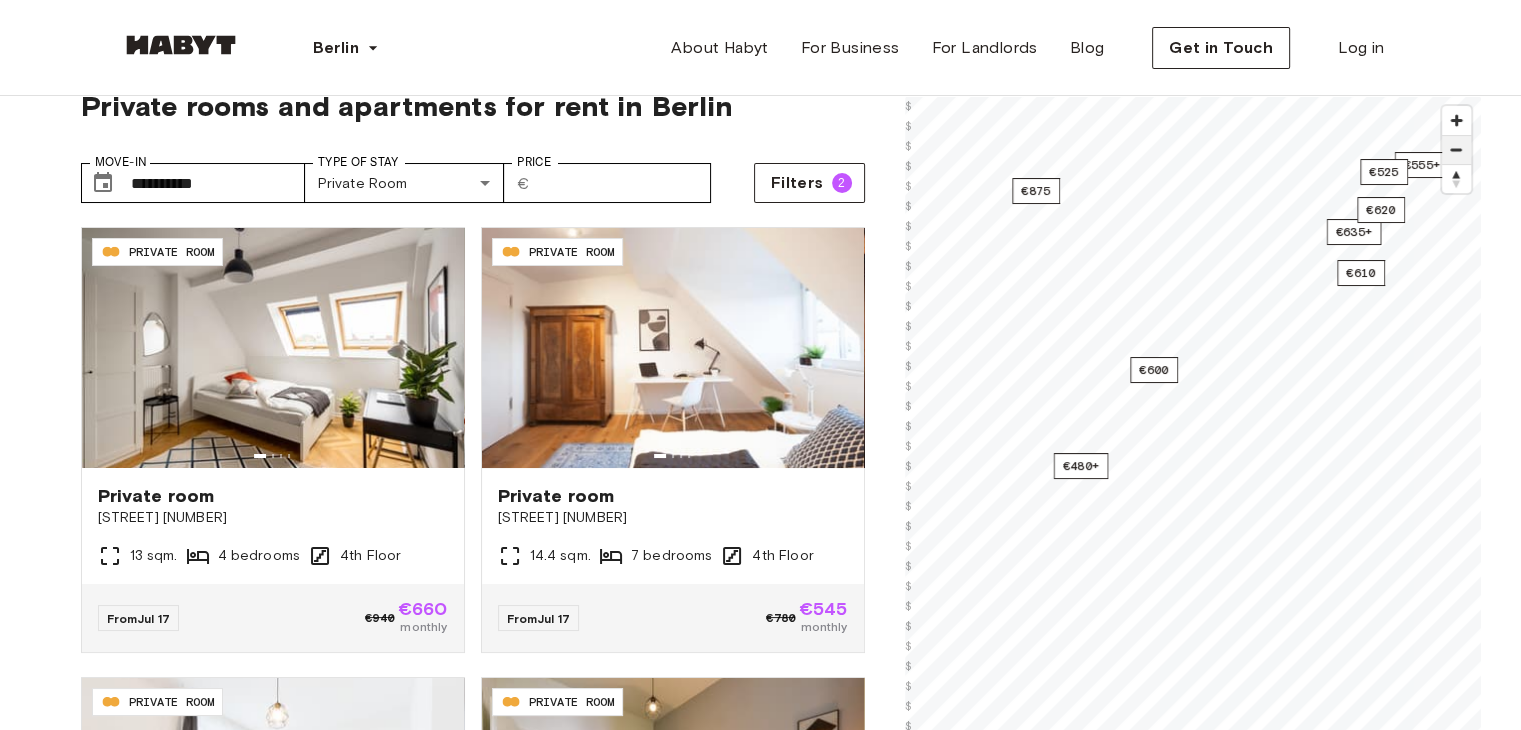 click at bounding box center (1456, 150) 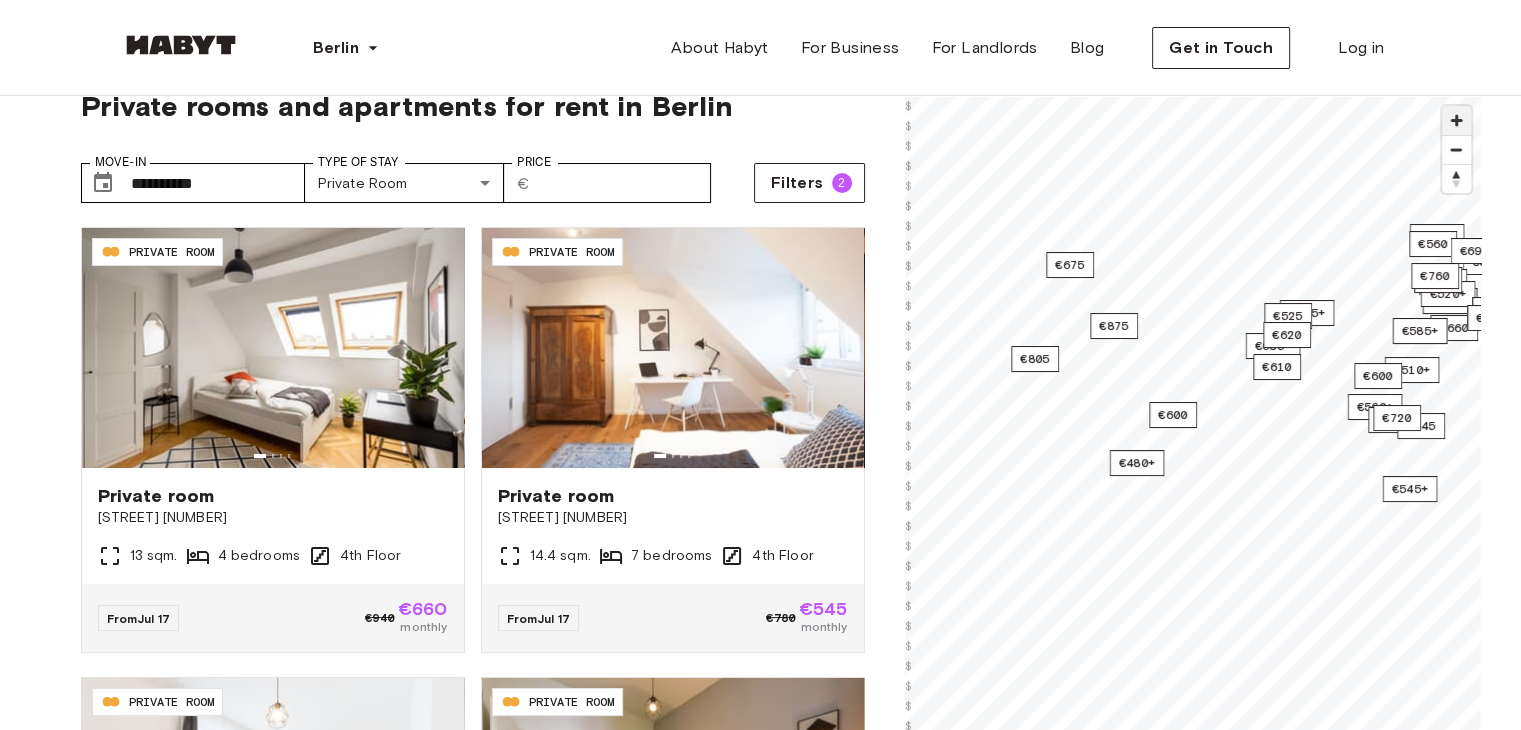 click at bounding box center (1456, 120) 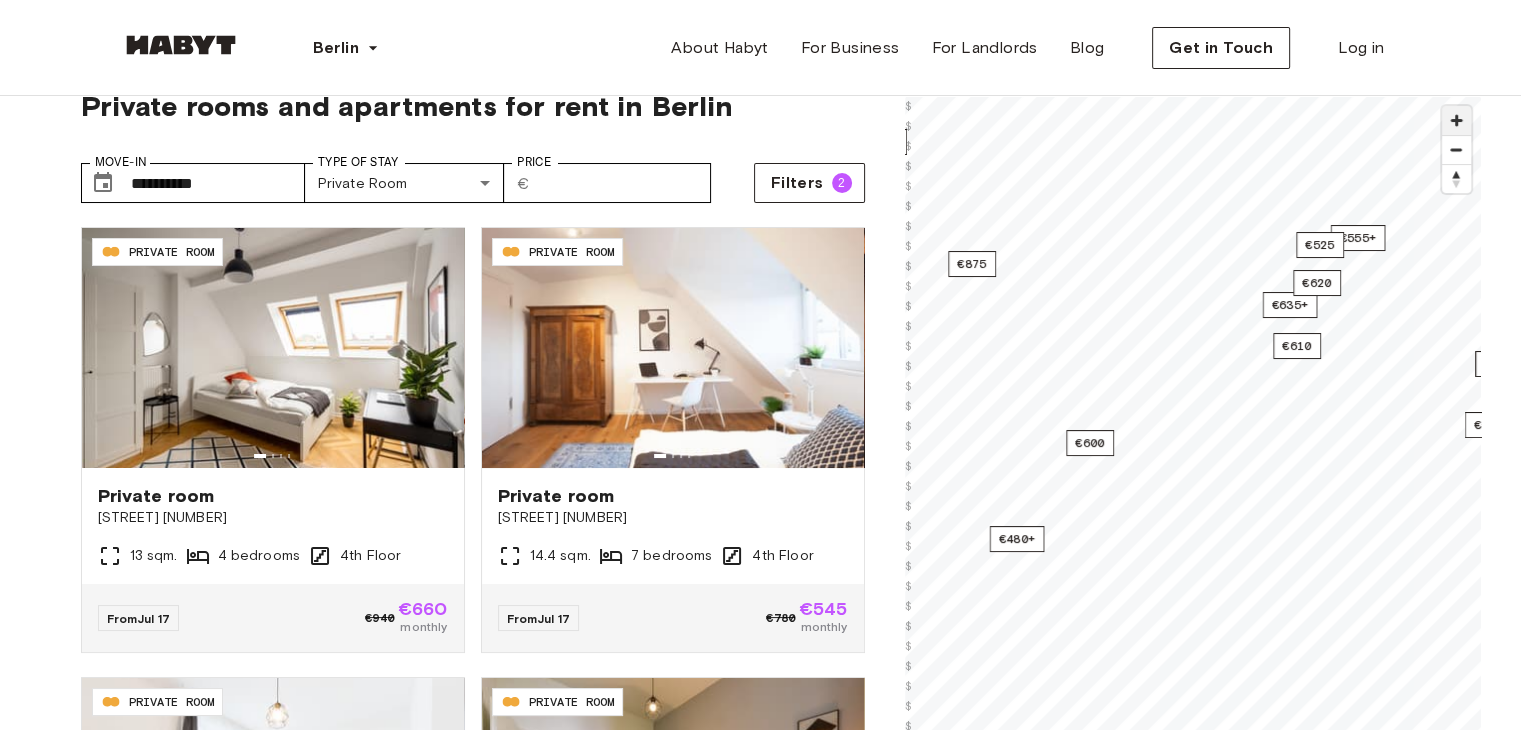 click at bounding box center (1456, 120) 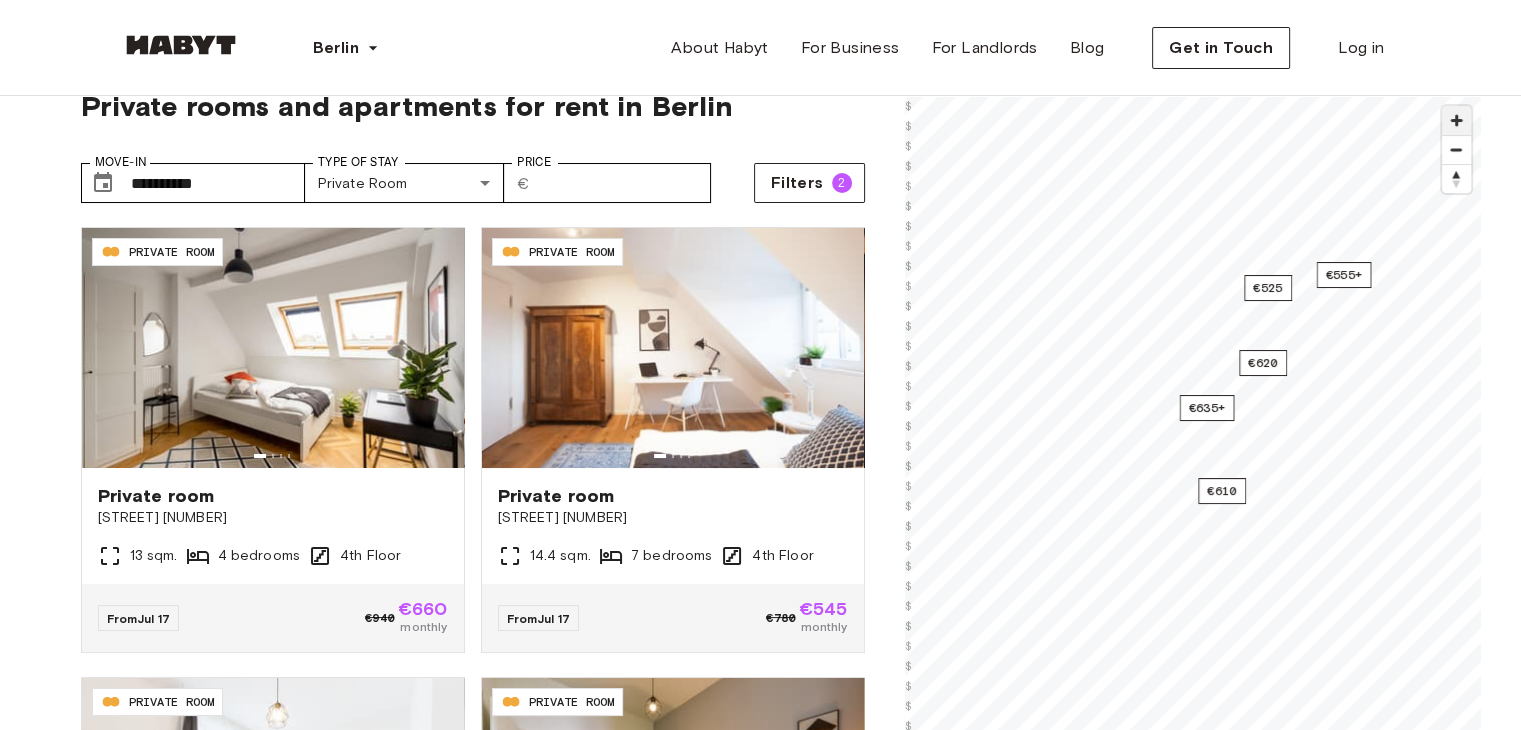 click at bounding box center [1456, 120] 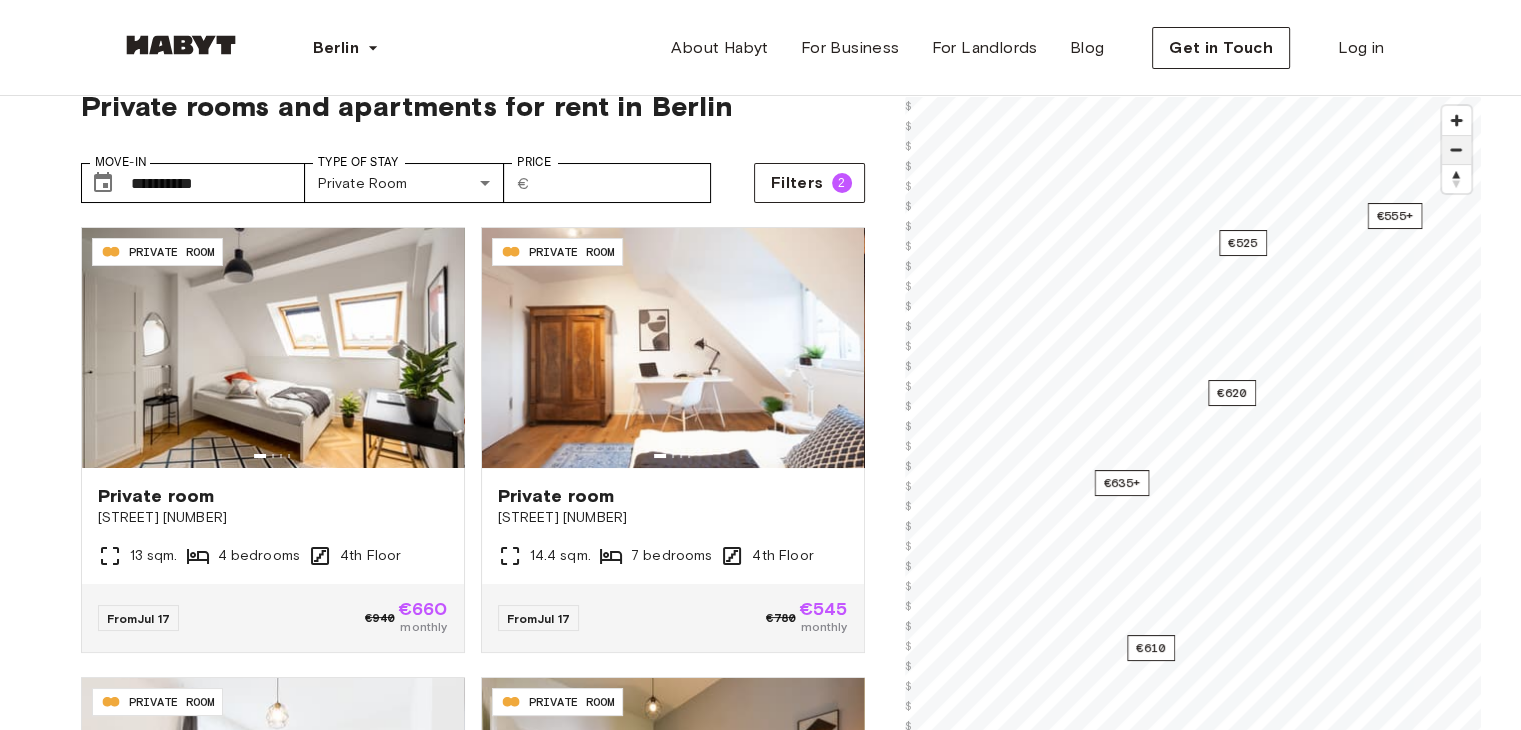 click at bounding box center [1456, 150] 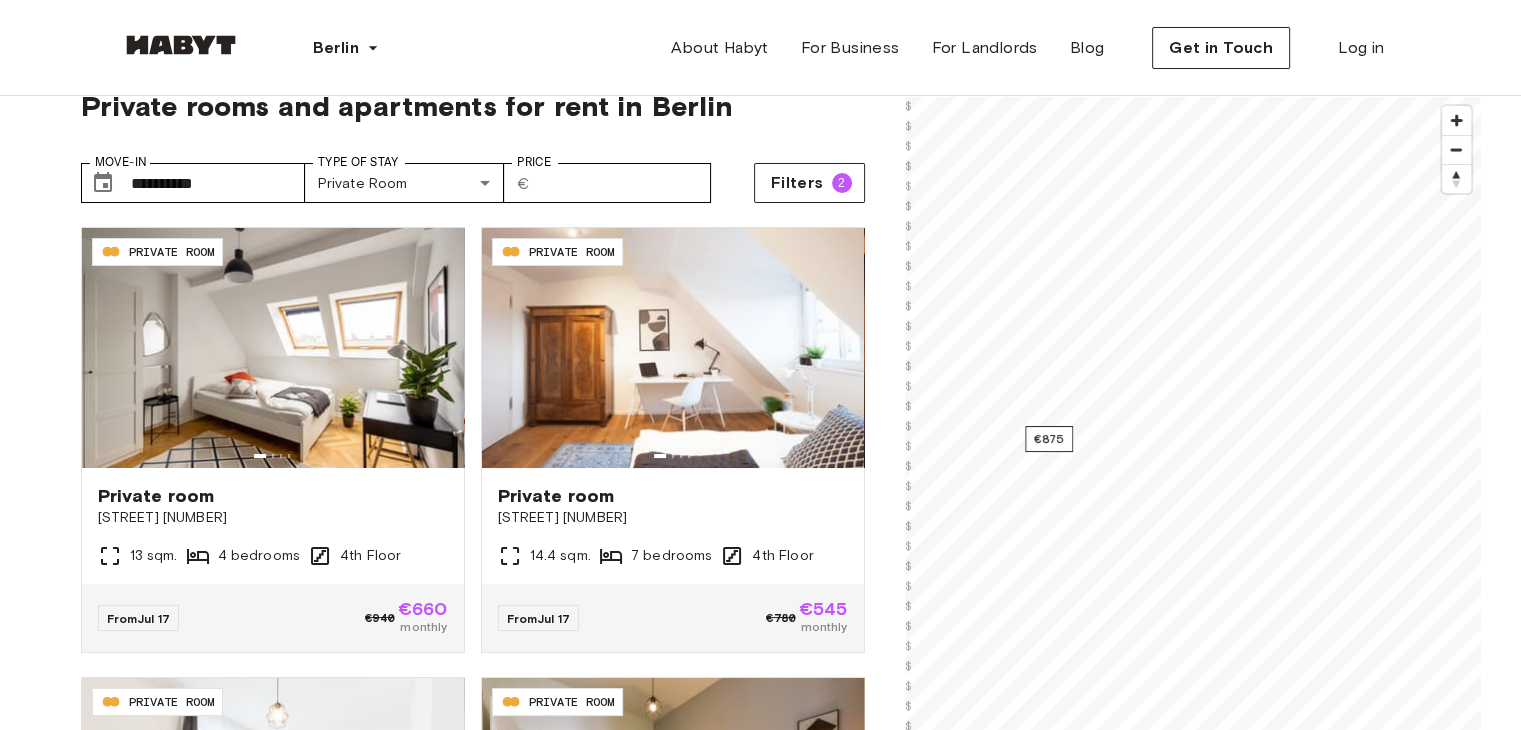 click on "**********" at bounding box center [760, 1905] 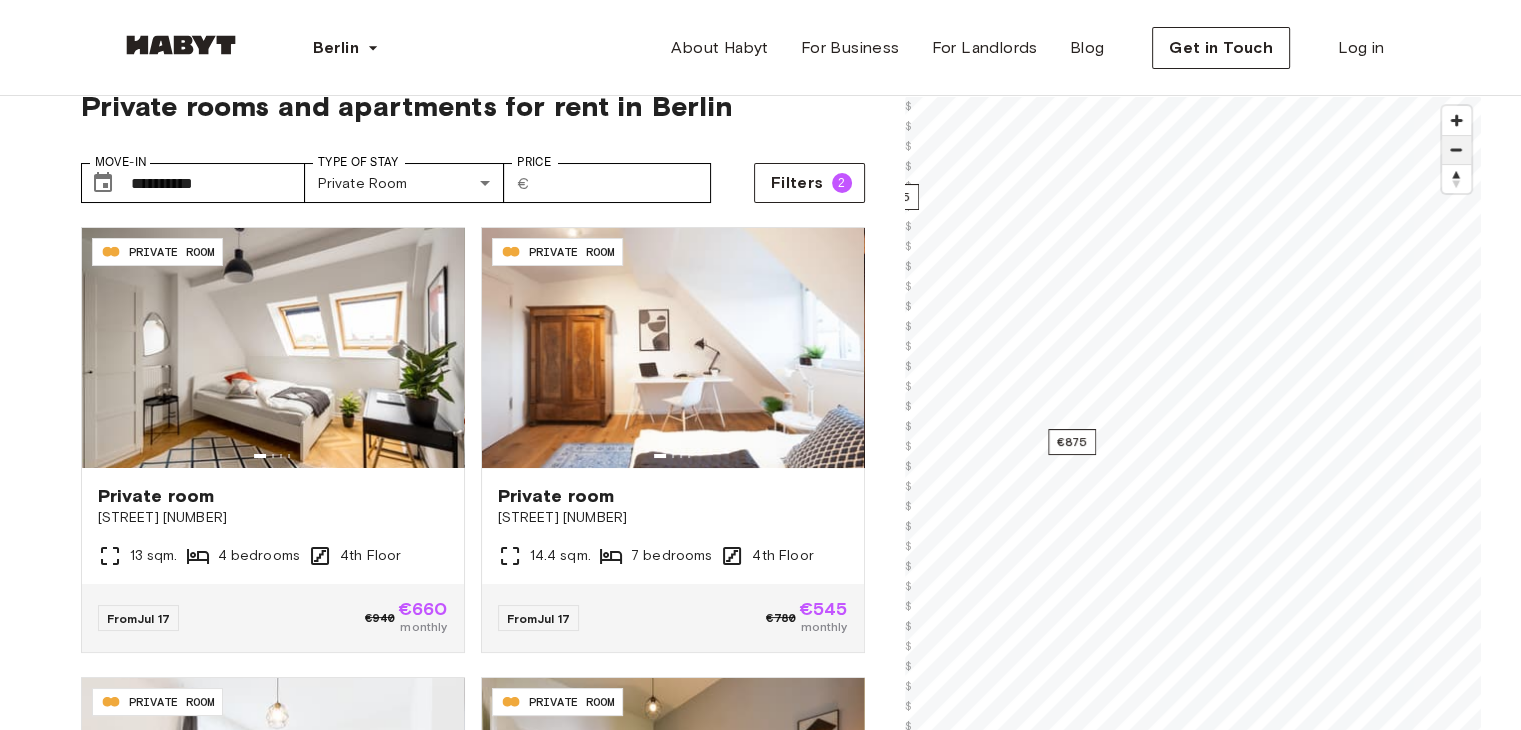 click at bounding box center (1456, 150) 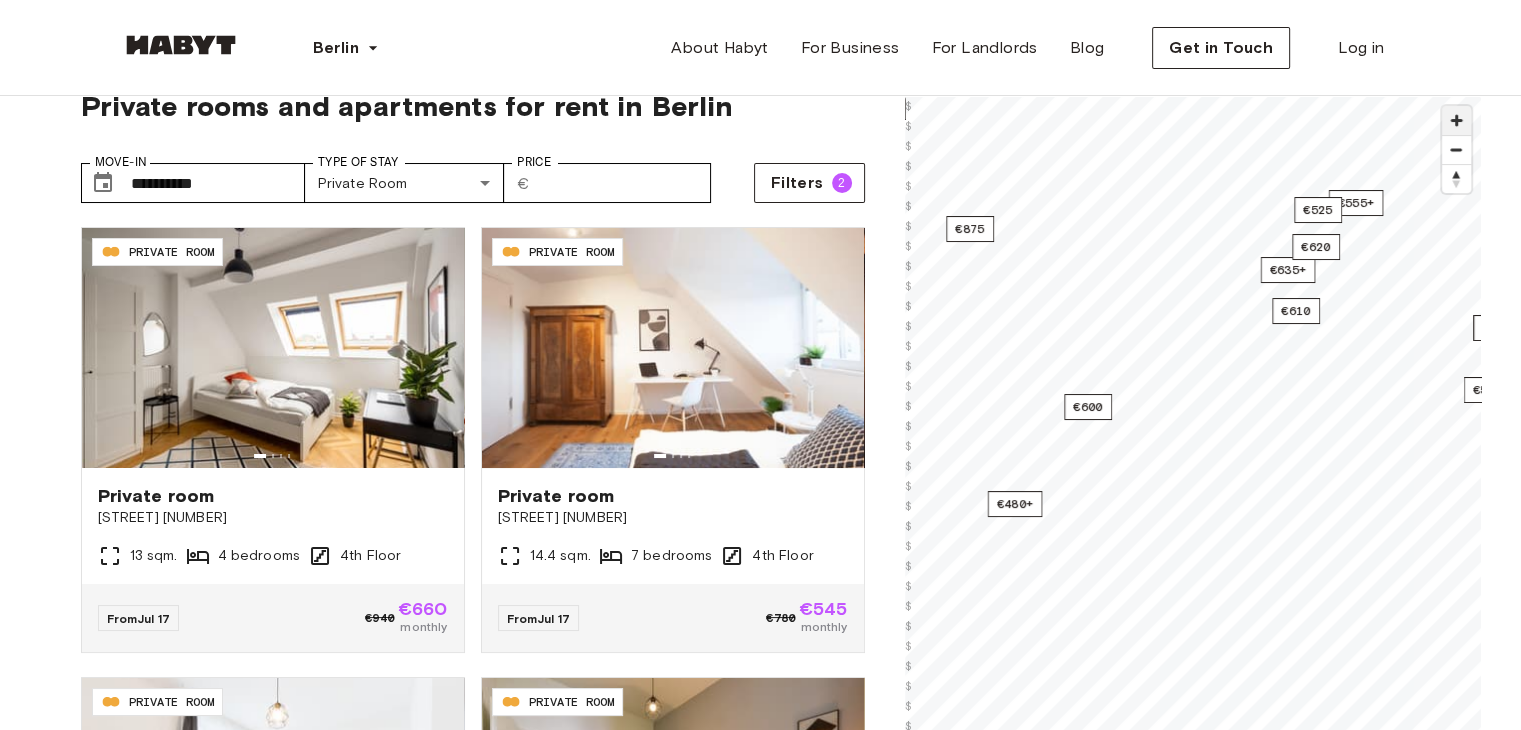 click at bounding box center [1456, 120] 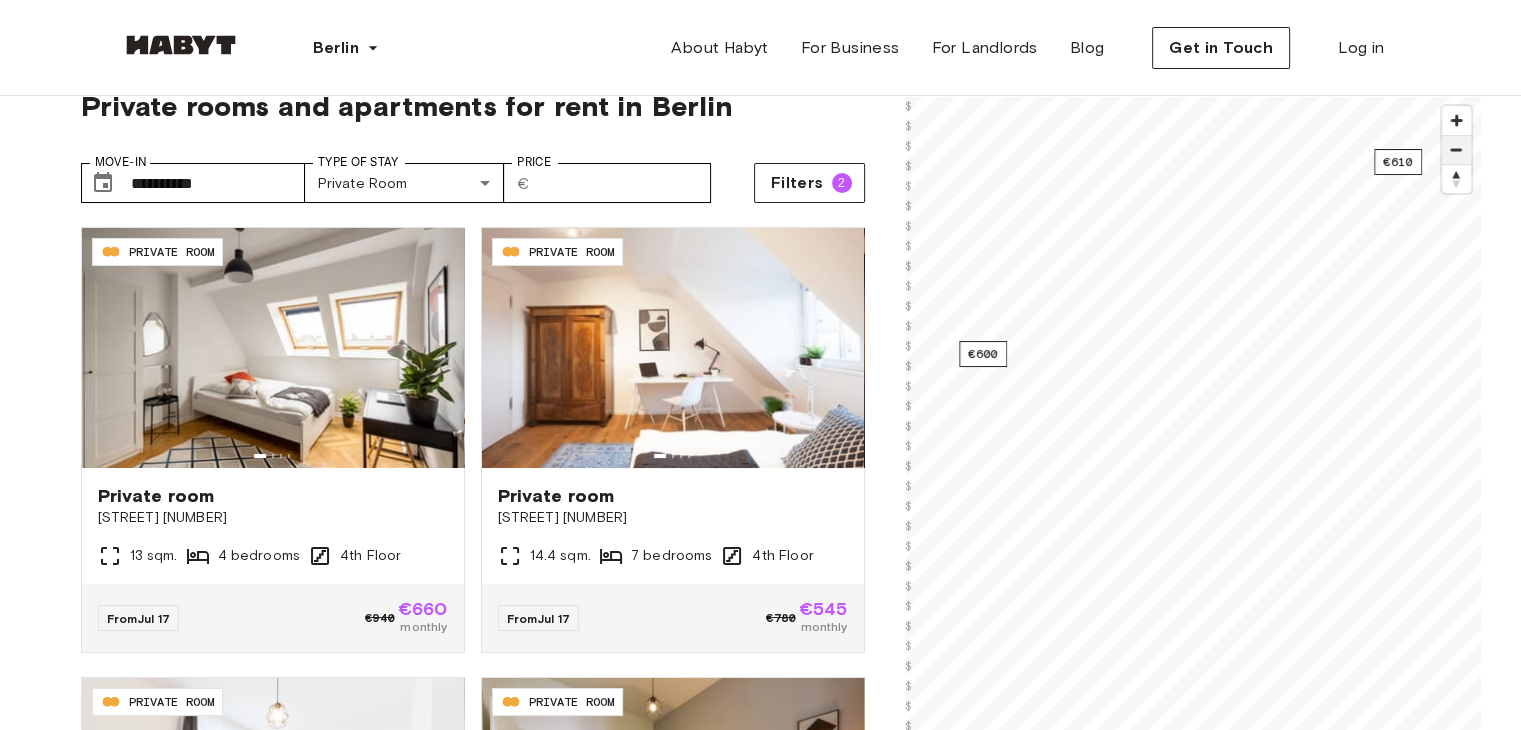 click at bounding box center (1456, 150) 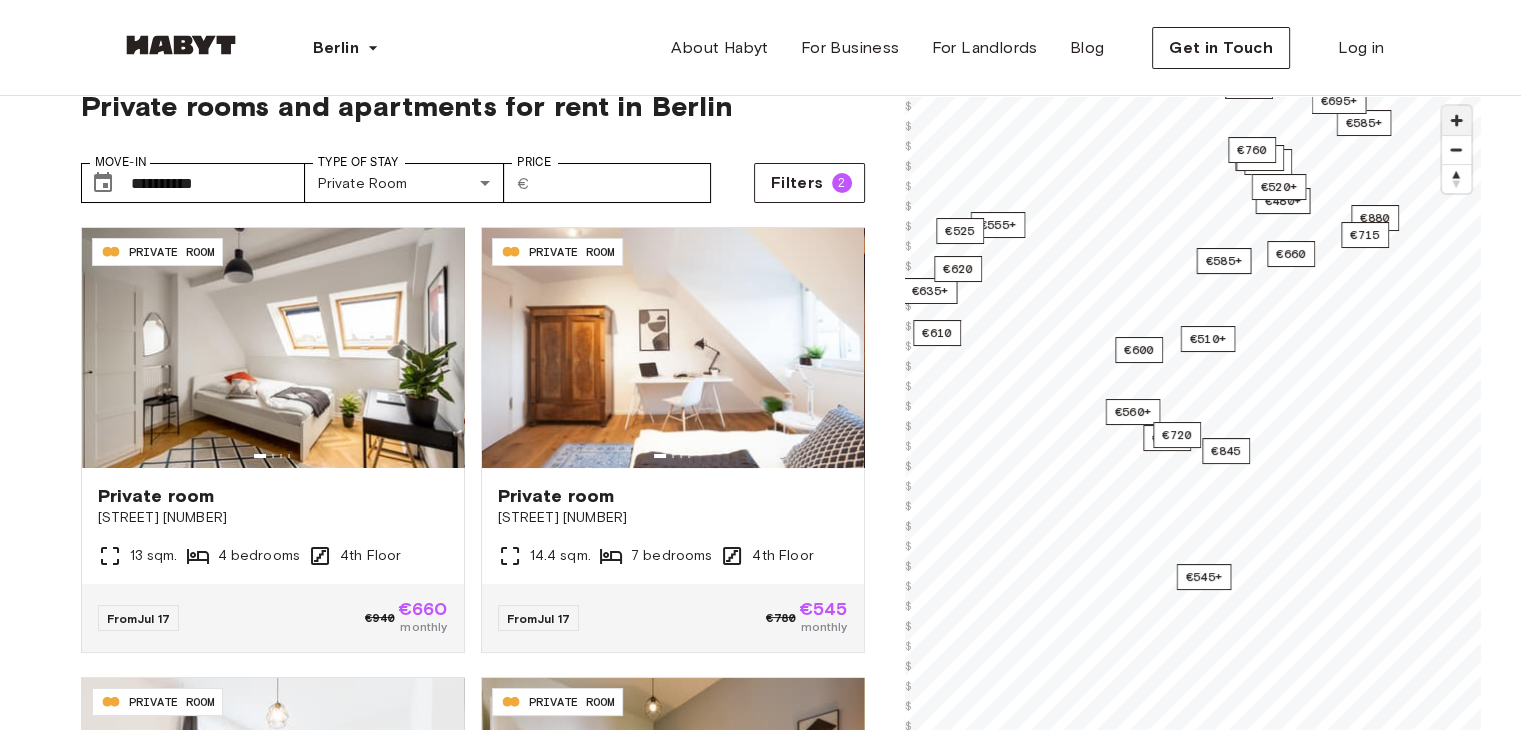 click at bounding box center (1456, 120) 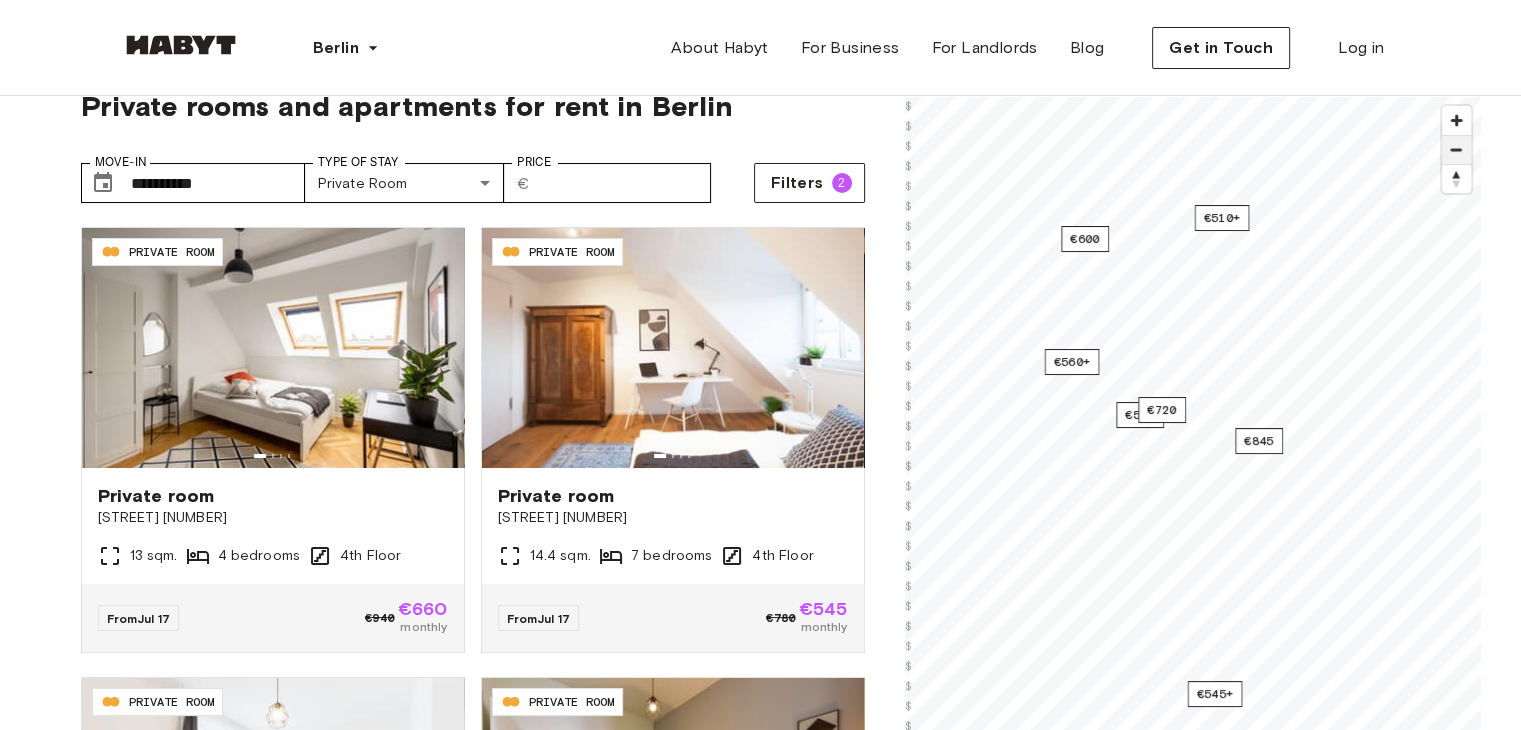 click at bounding box center [1456, 150] 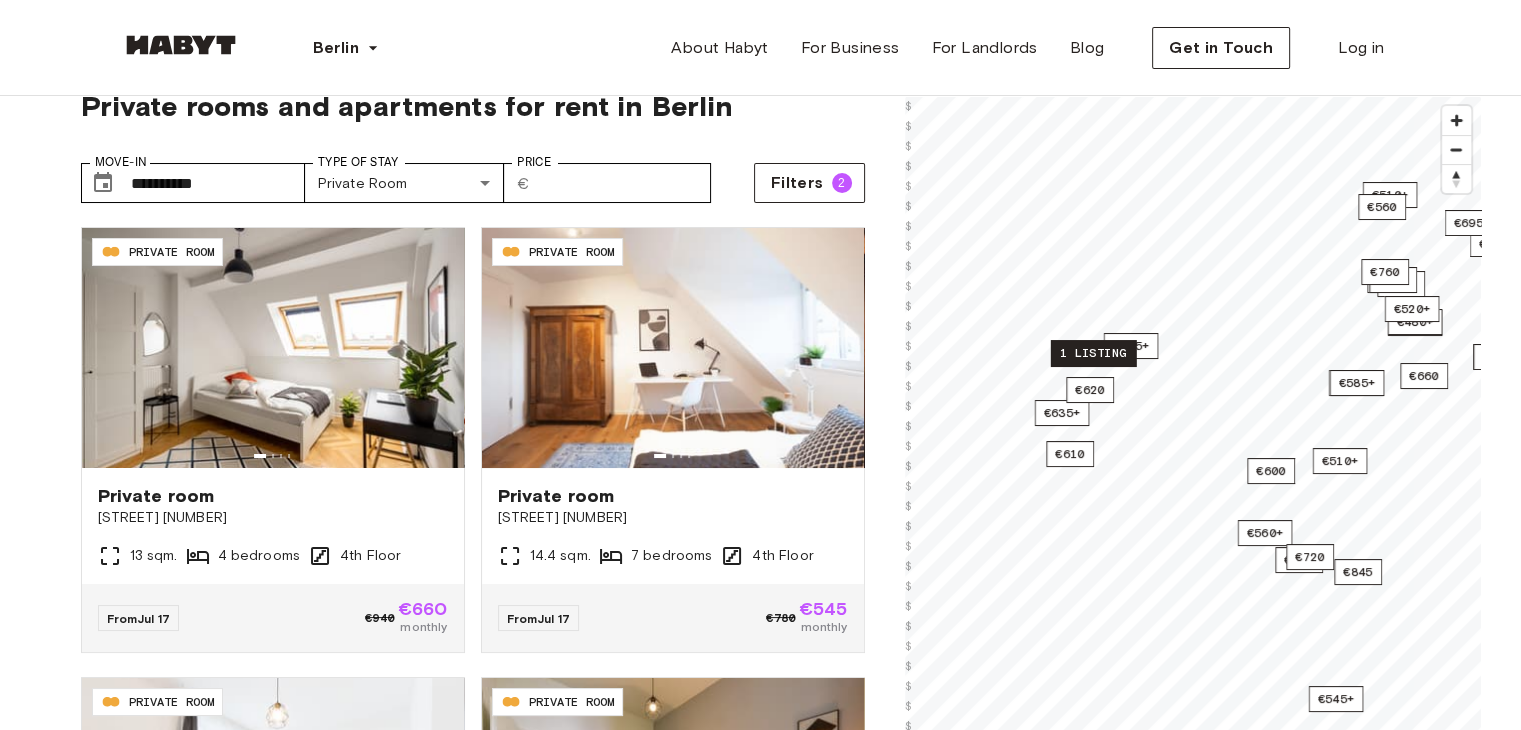 click on "1 listing" at bounding box center (1092, 353) 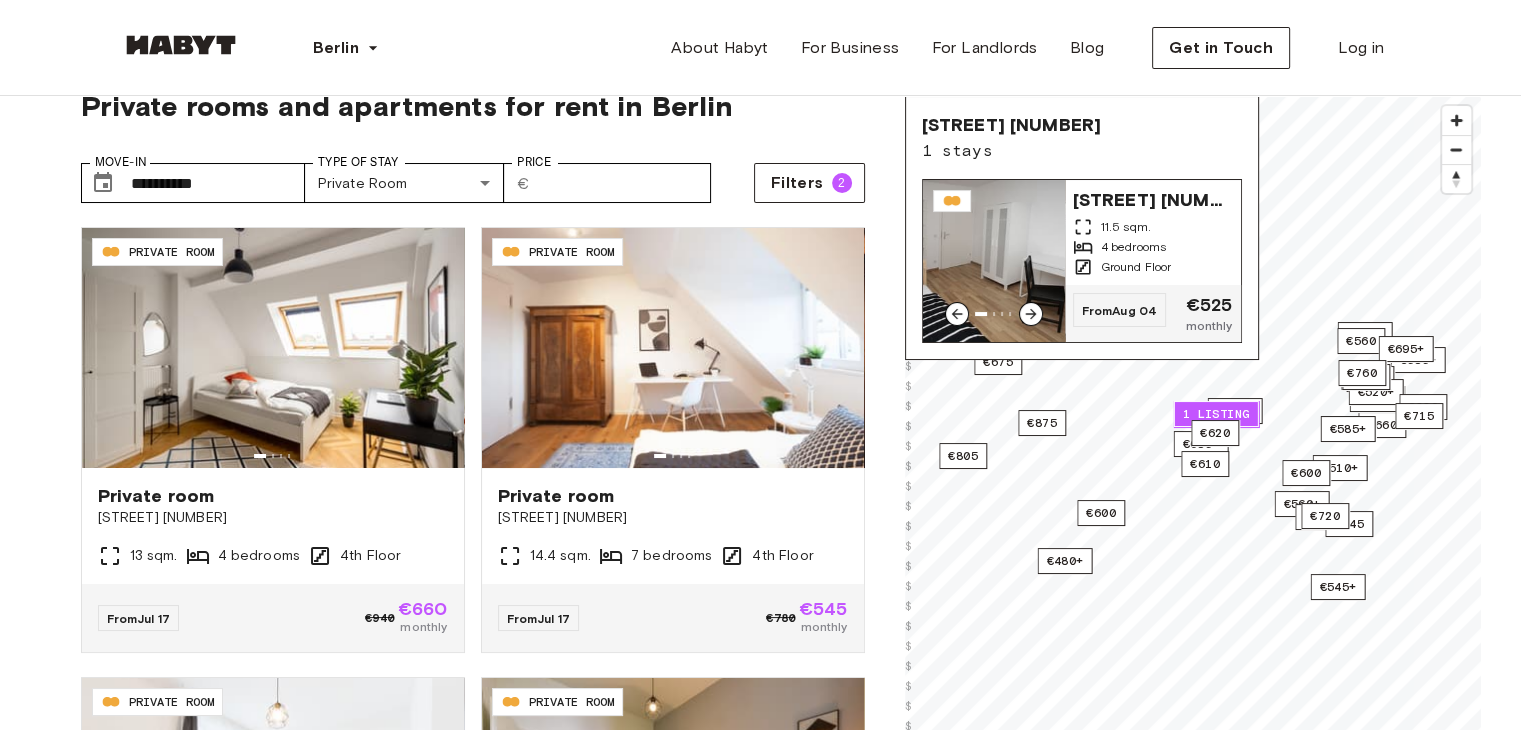 click 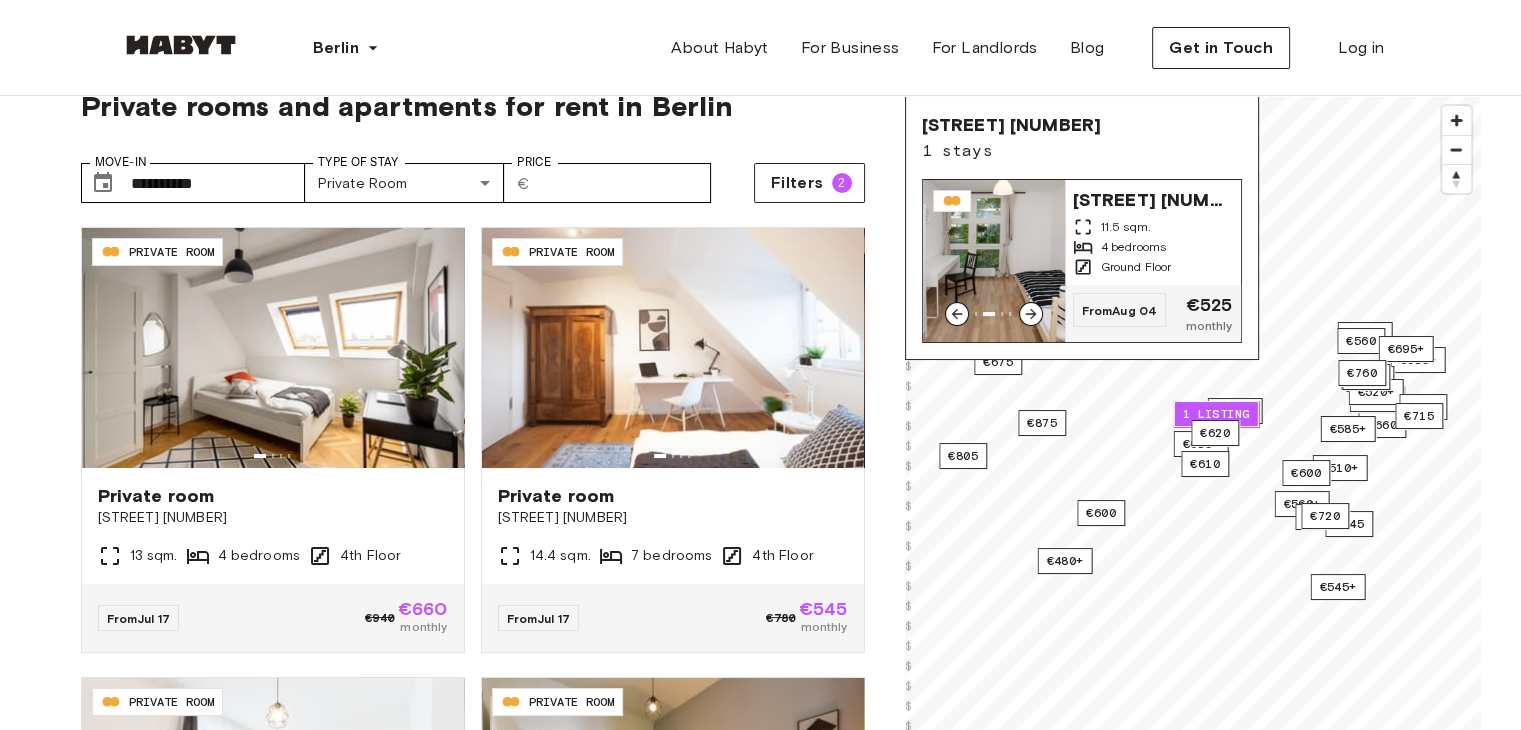 click 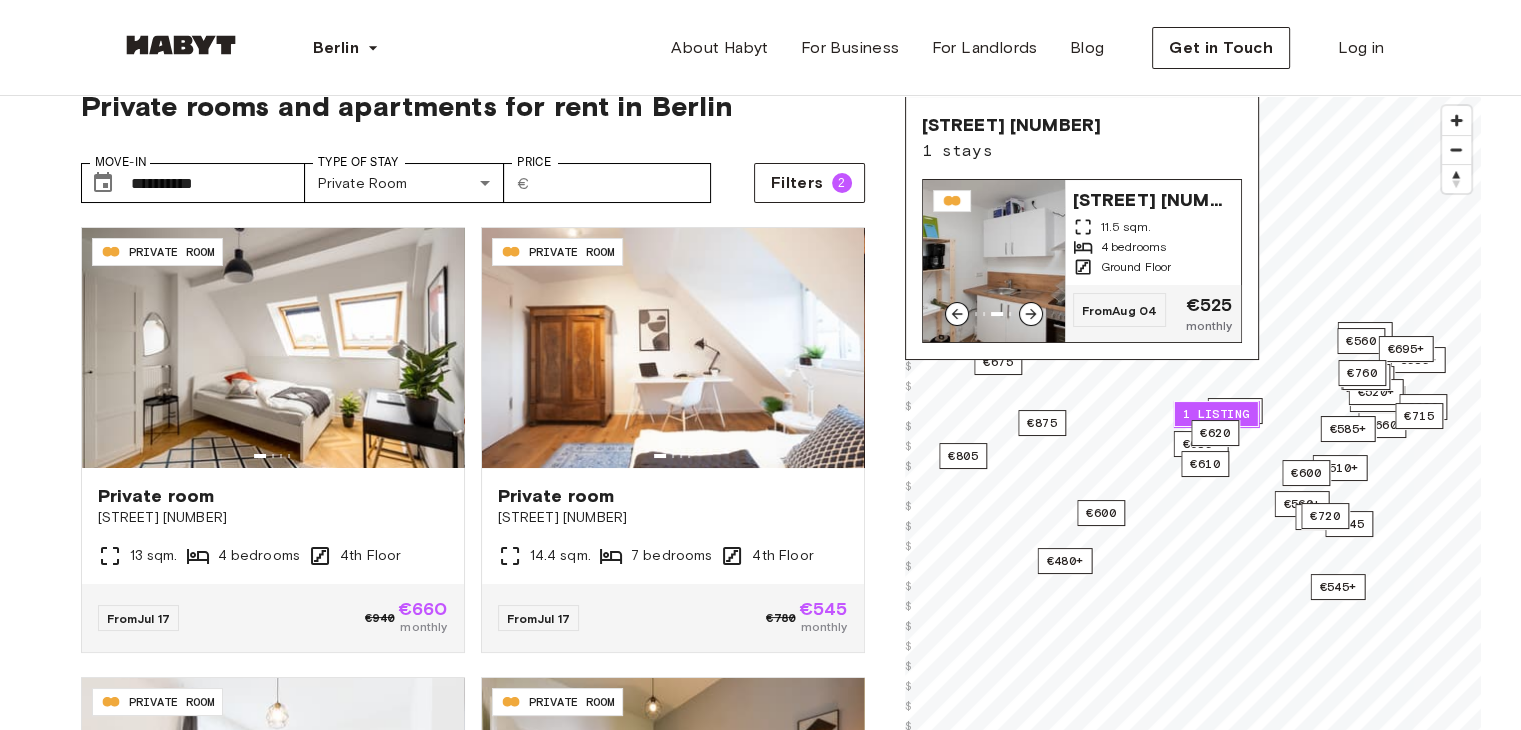 click 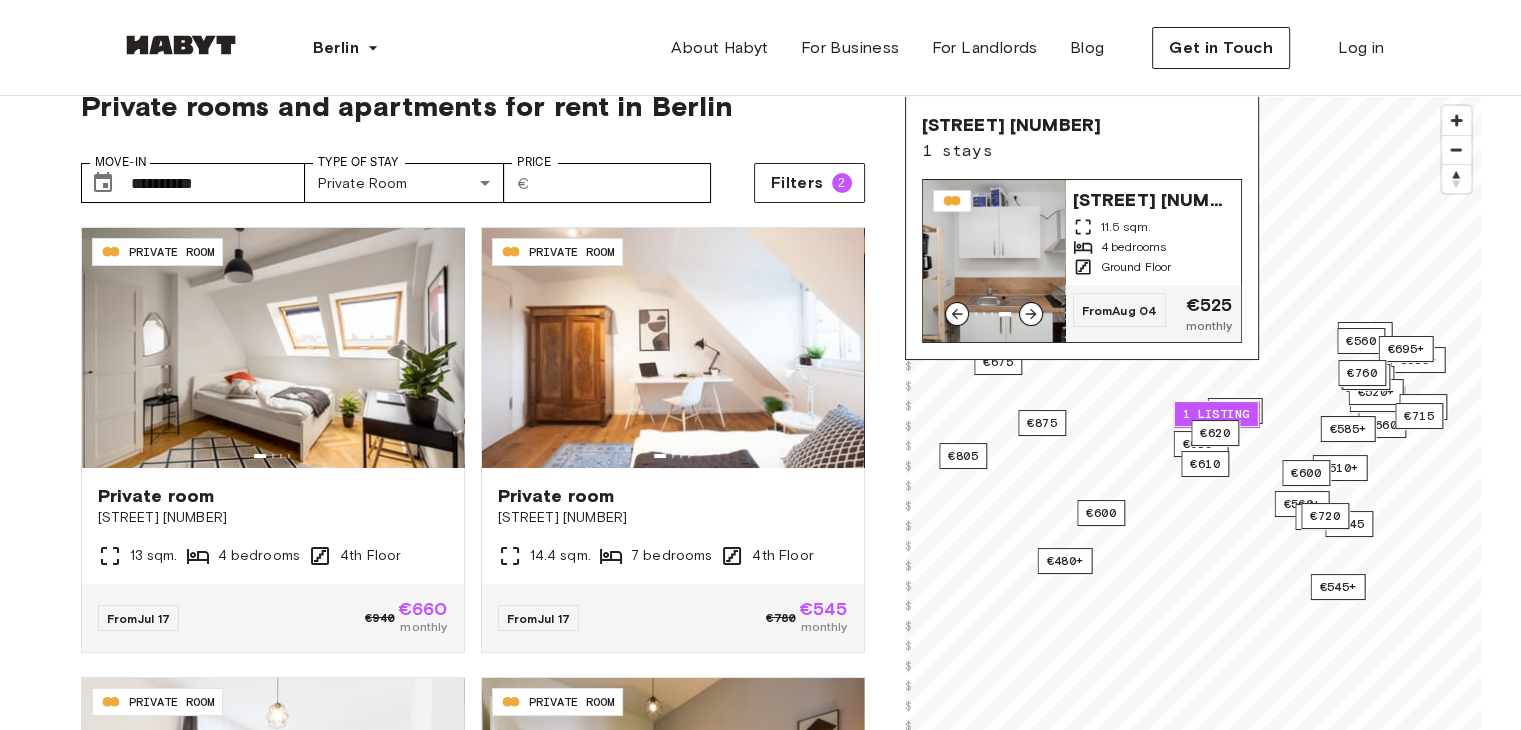 click 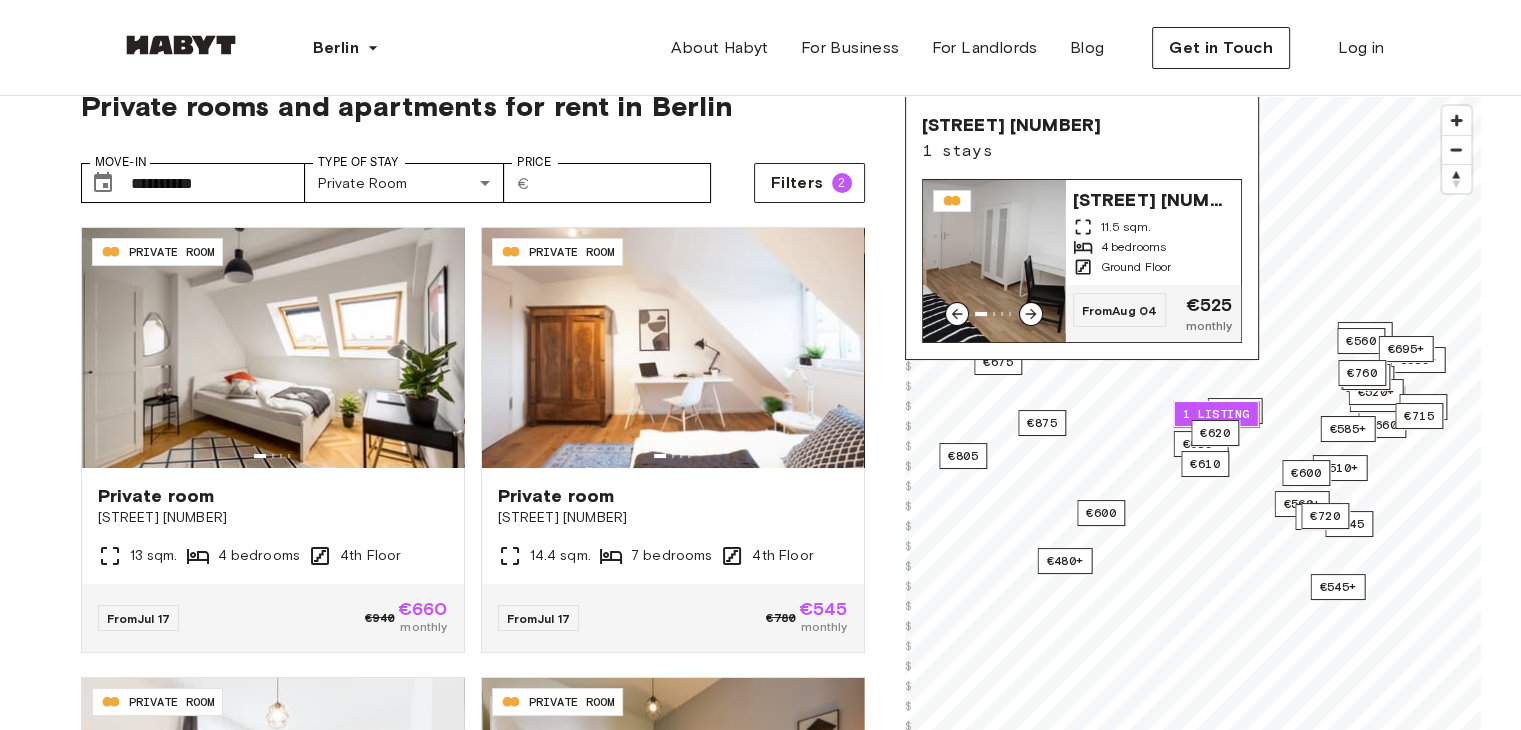 click at bounding box center (994, 261) 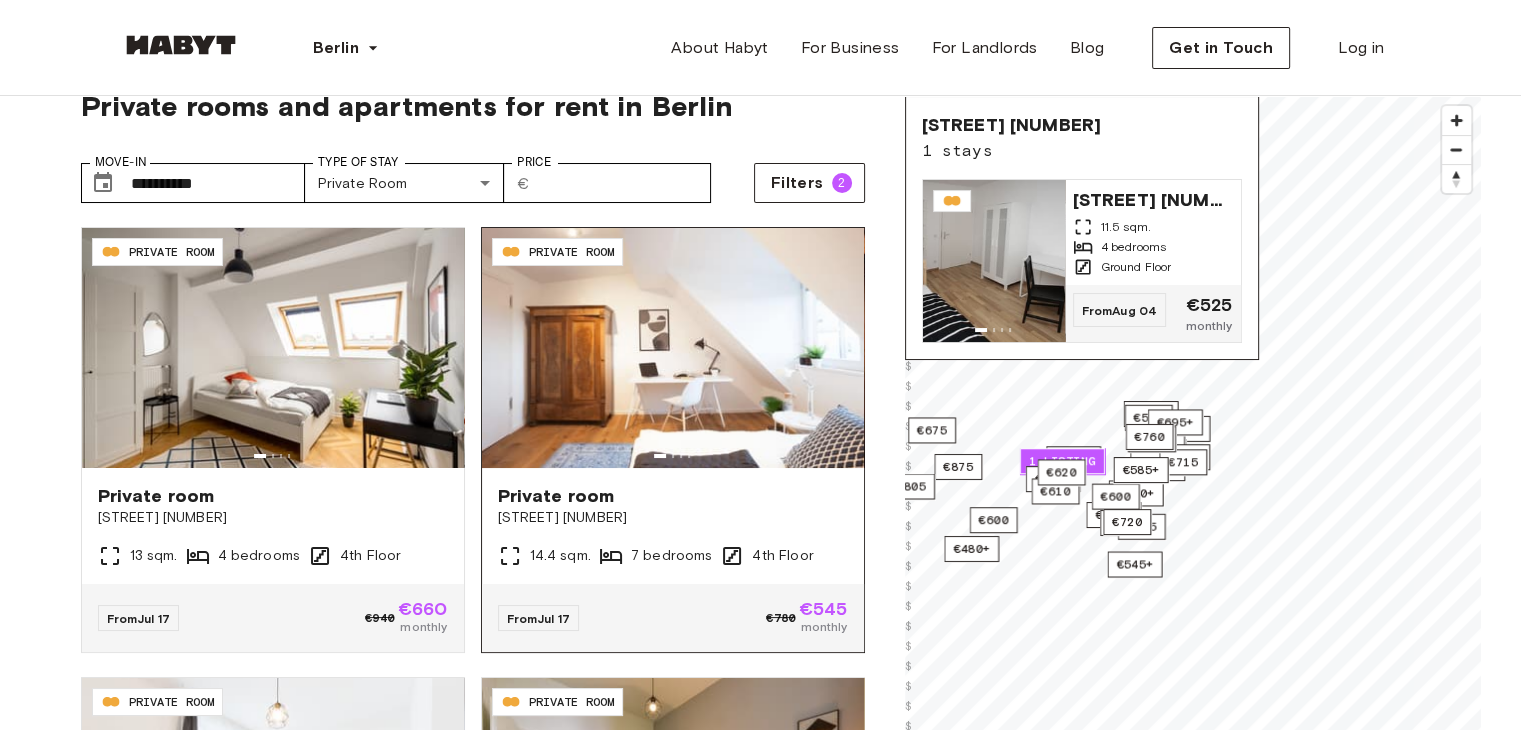 click on "**********" at bounding box center (761, 503) 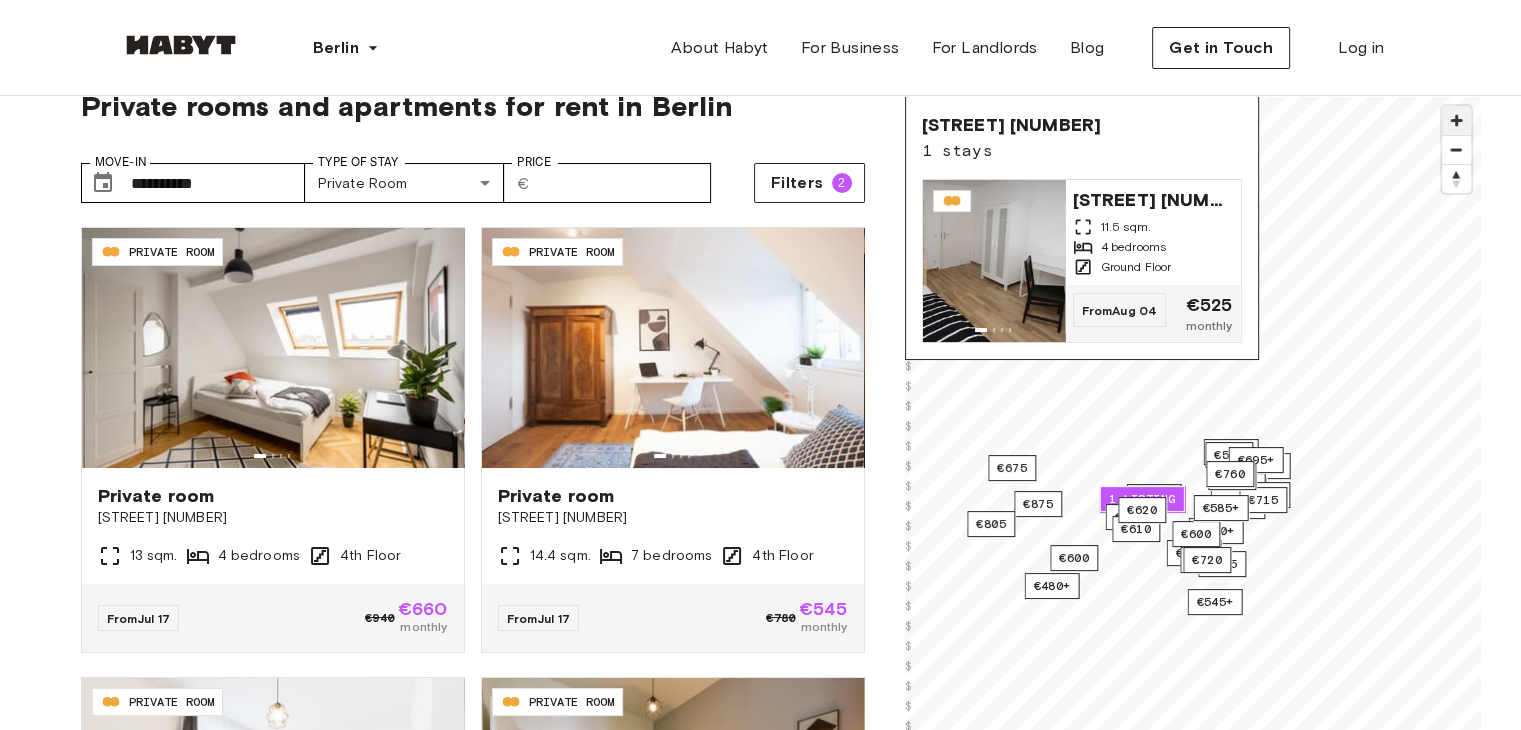 click at bounding box center [1456, 120] 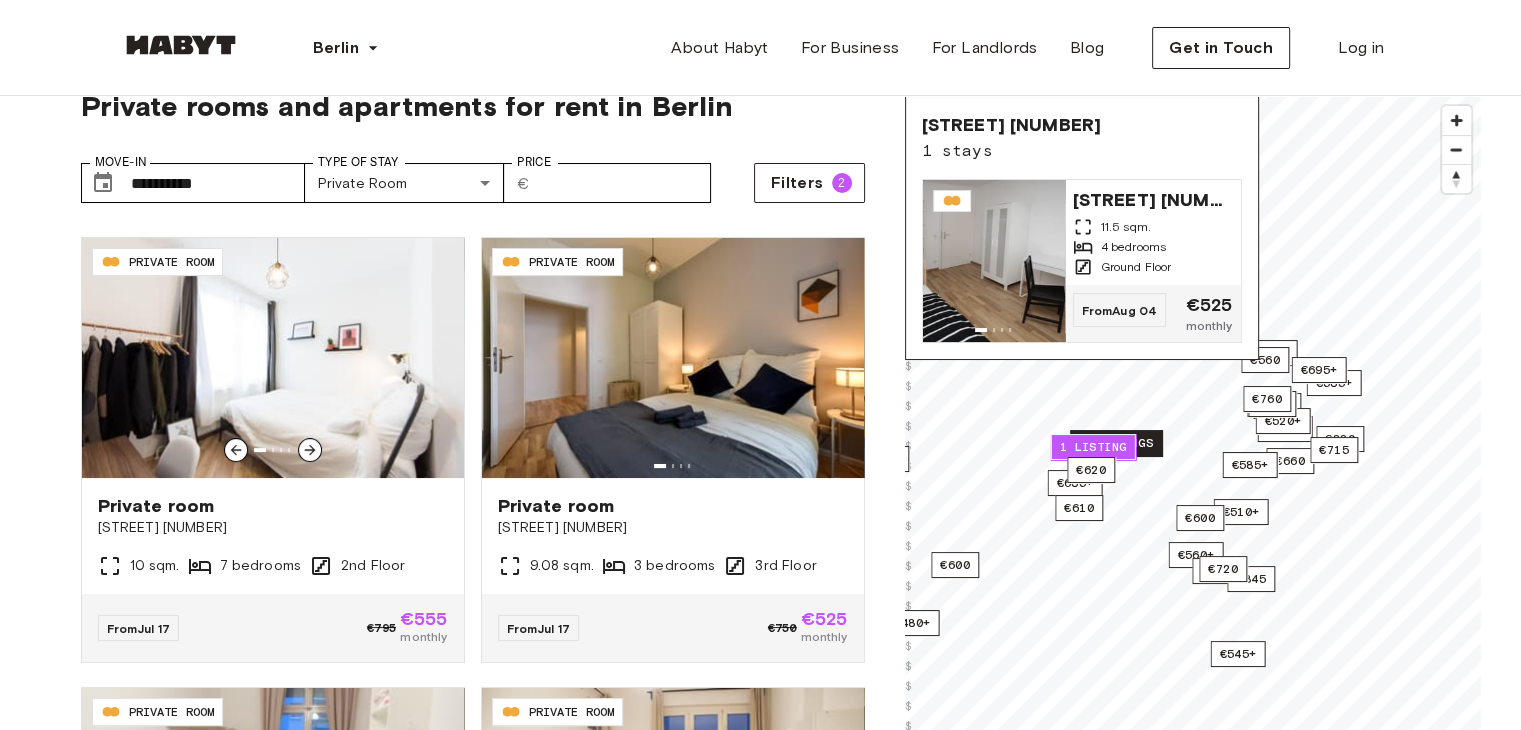 scroll, scrollTop: 440, scrollLeft: 0, axis: vertical 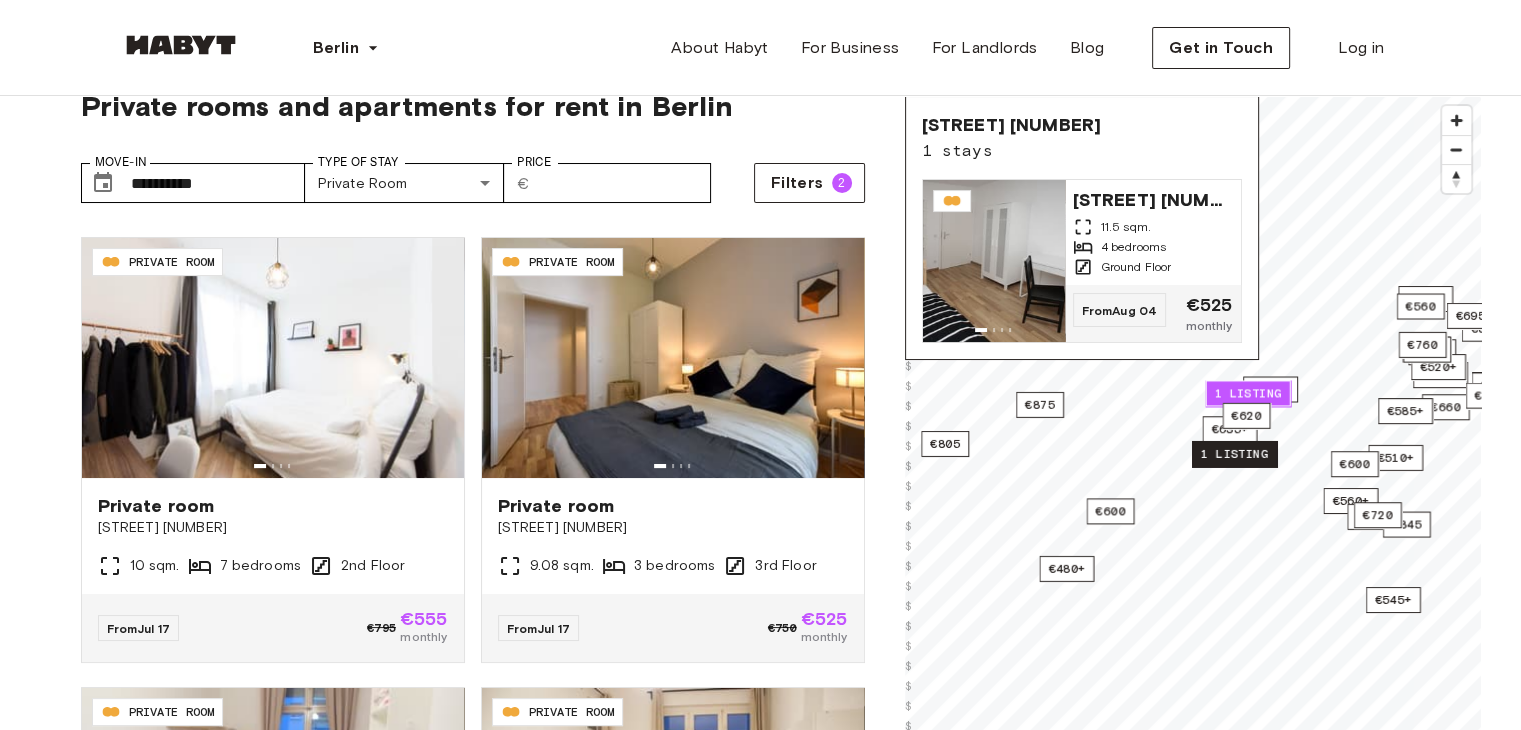 drag, startPoint x: 1057, startPoint y: 518, endPoint x: 1207, endPoint y: 461, distance: 160.46495 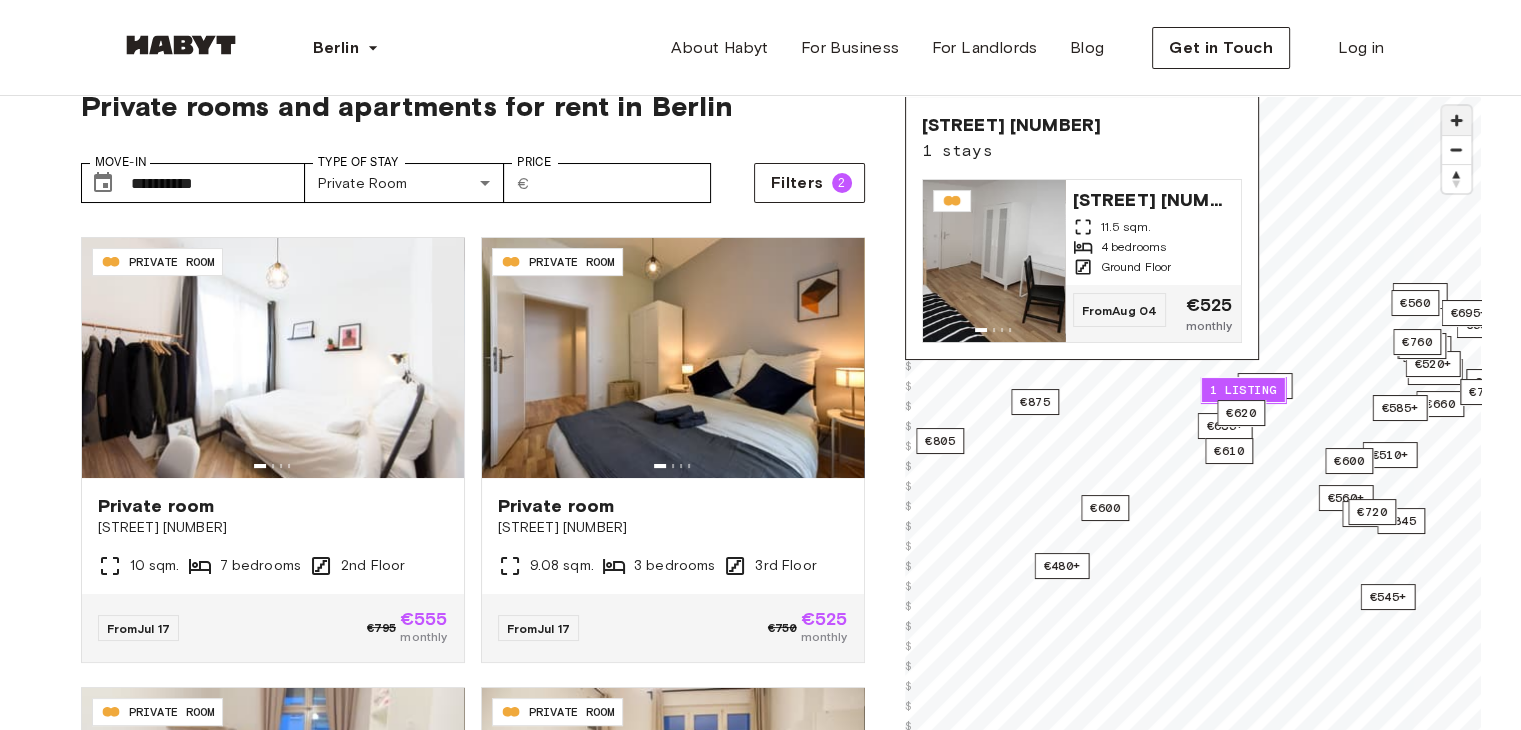 click at bounding box center (1456, 120) 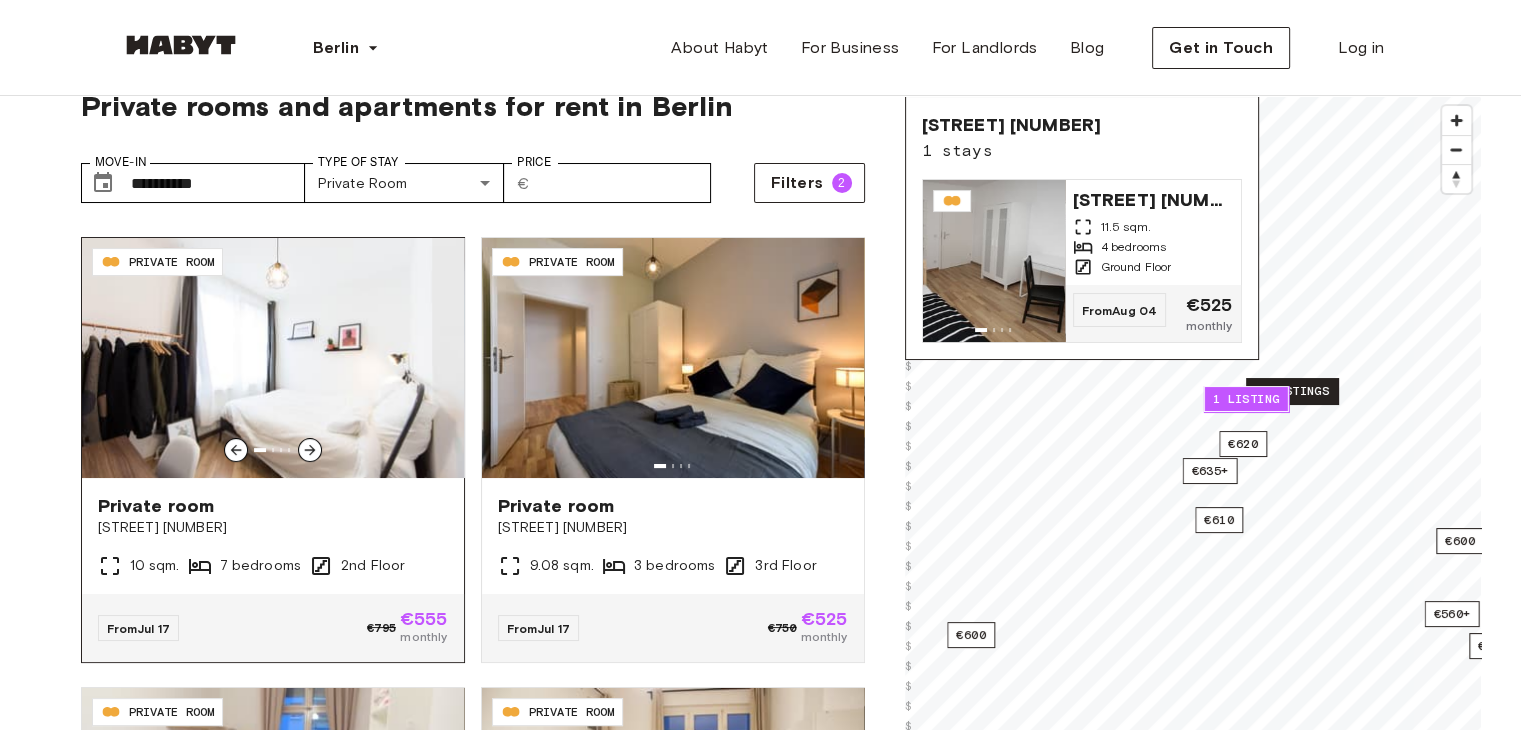 click 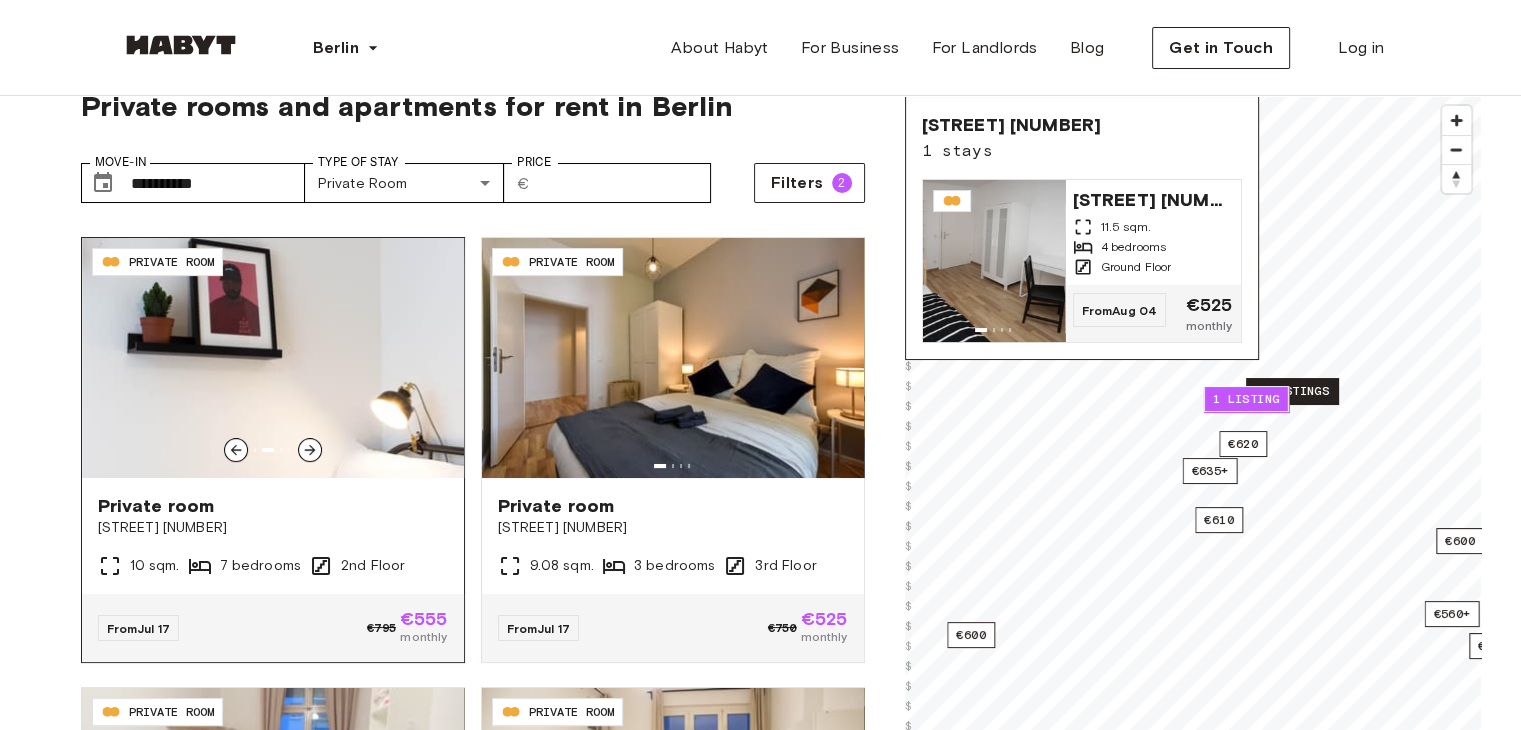 click 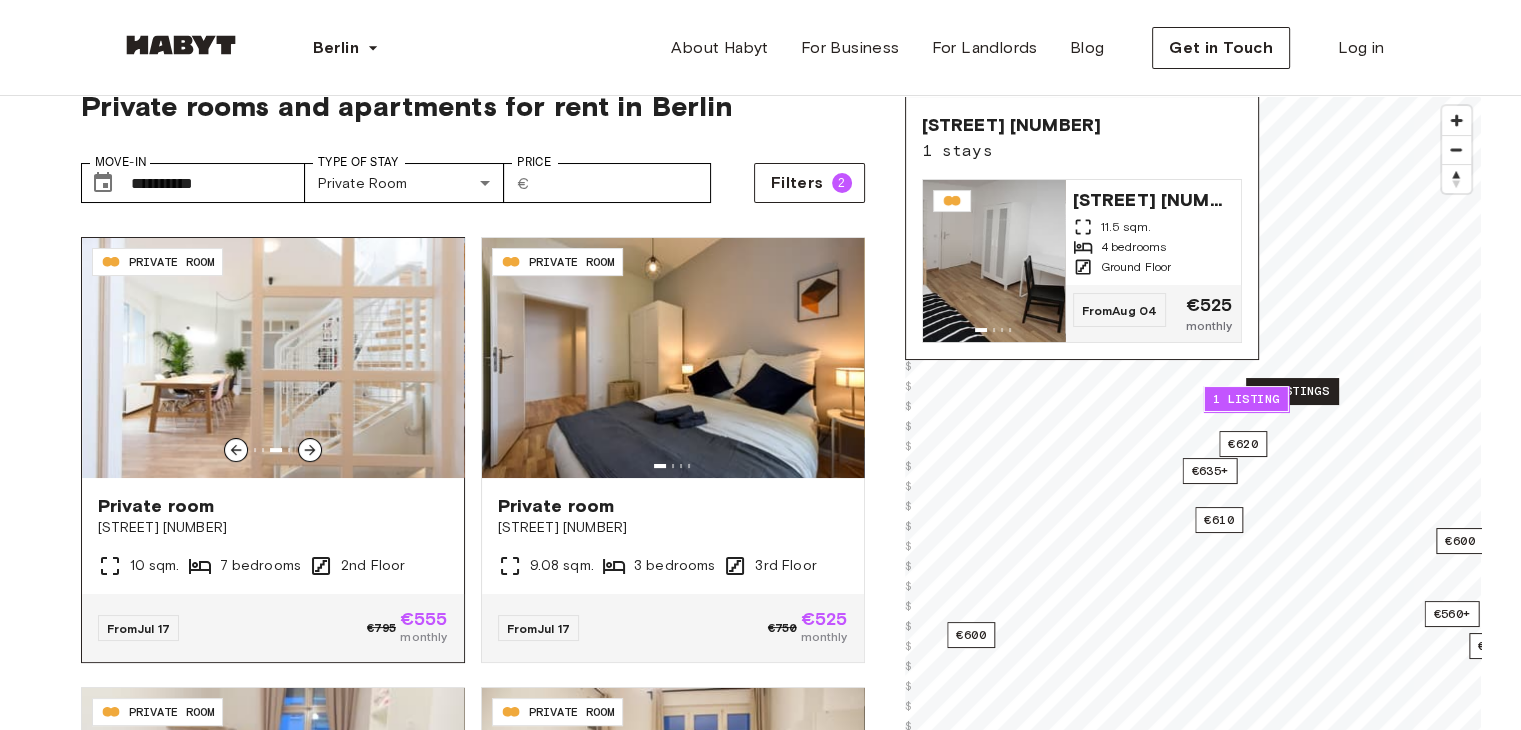 click 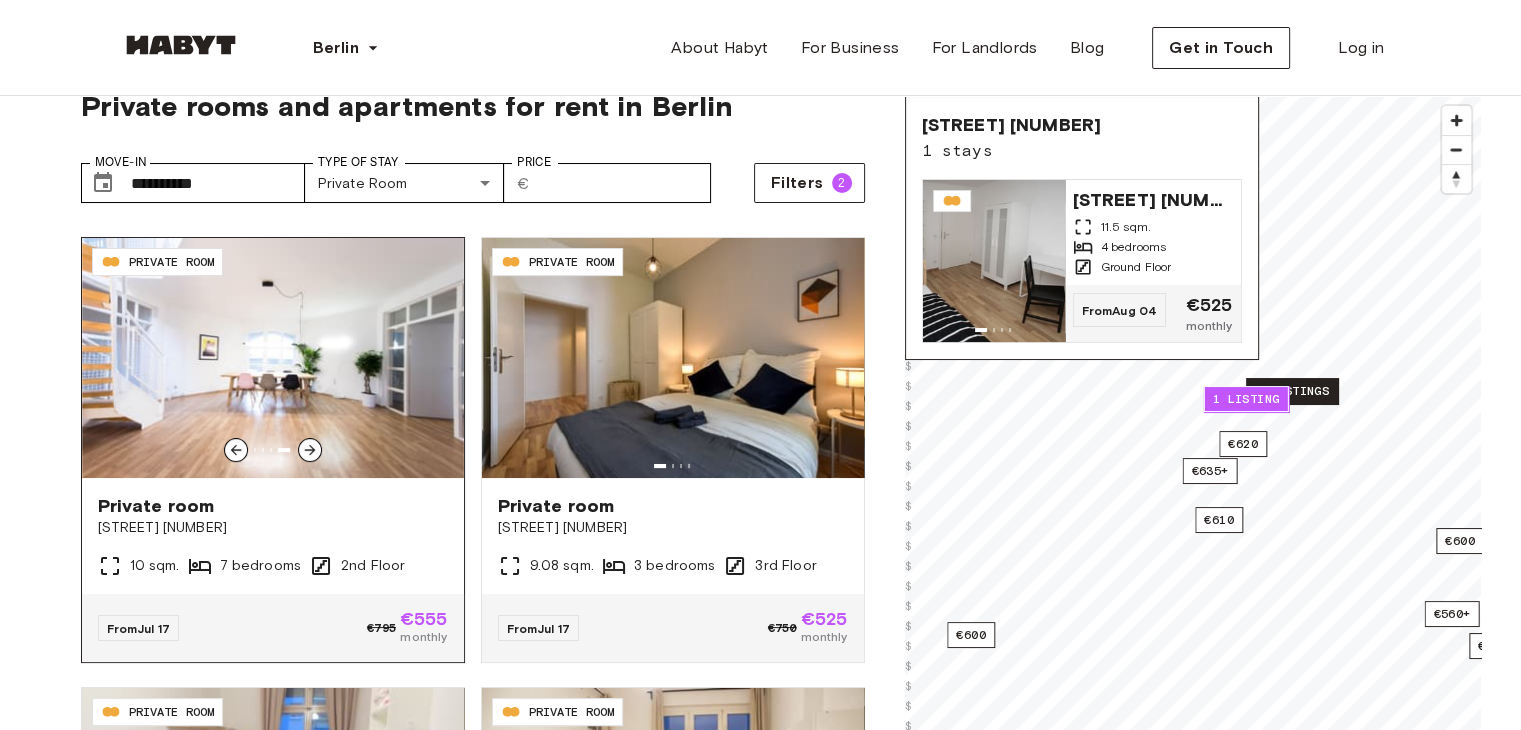 click 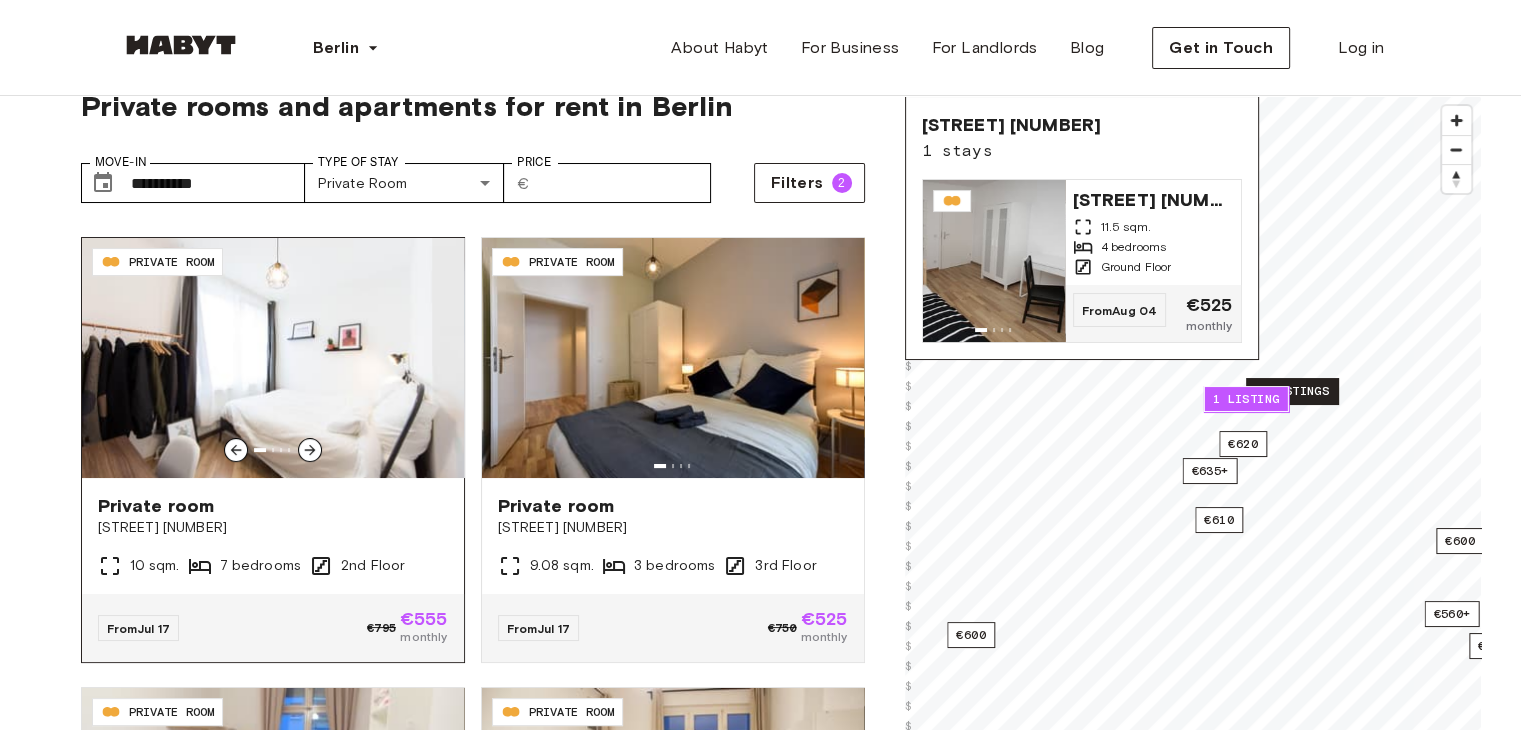 click 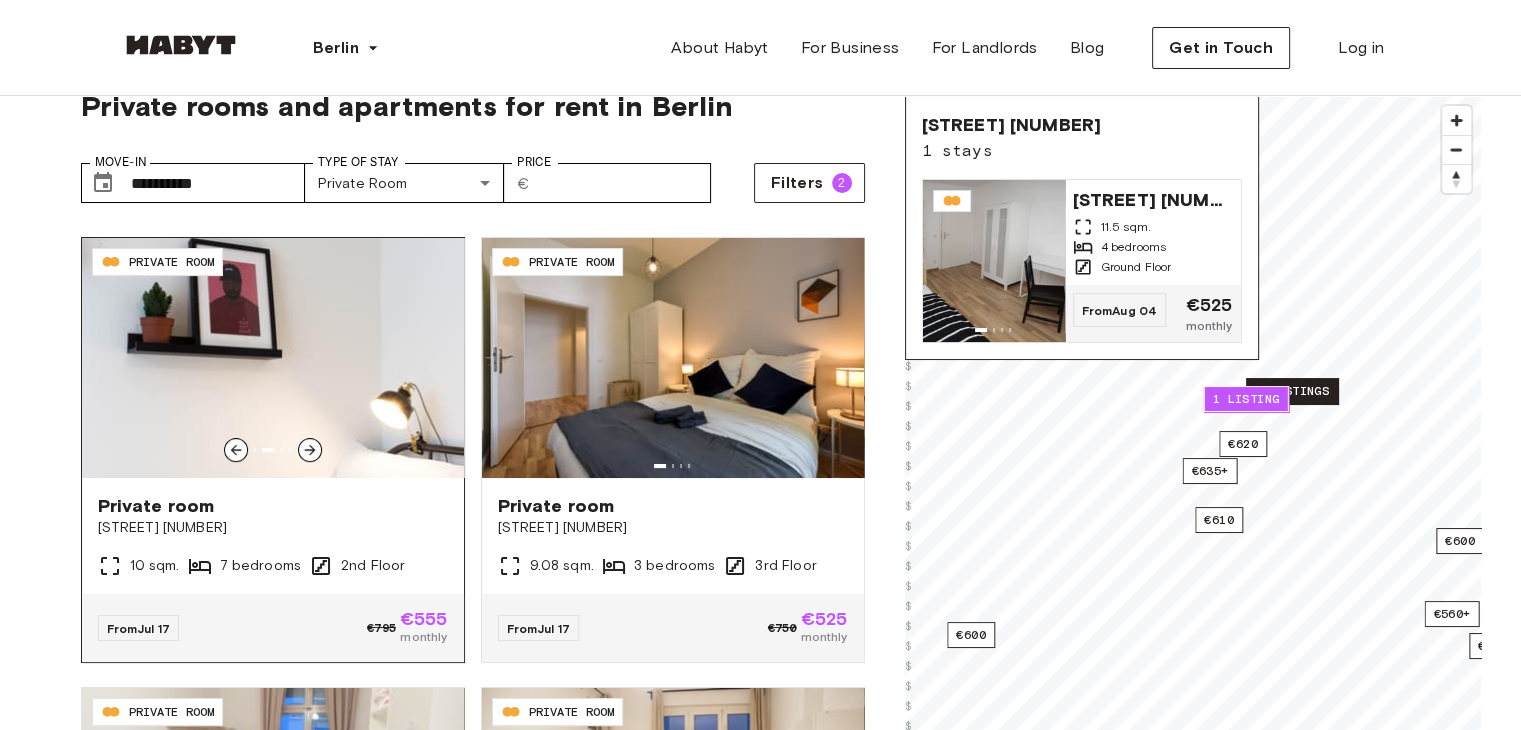 click 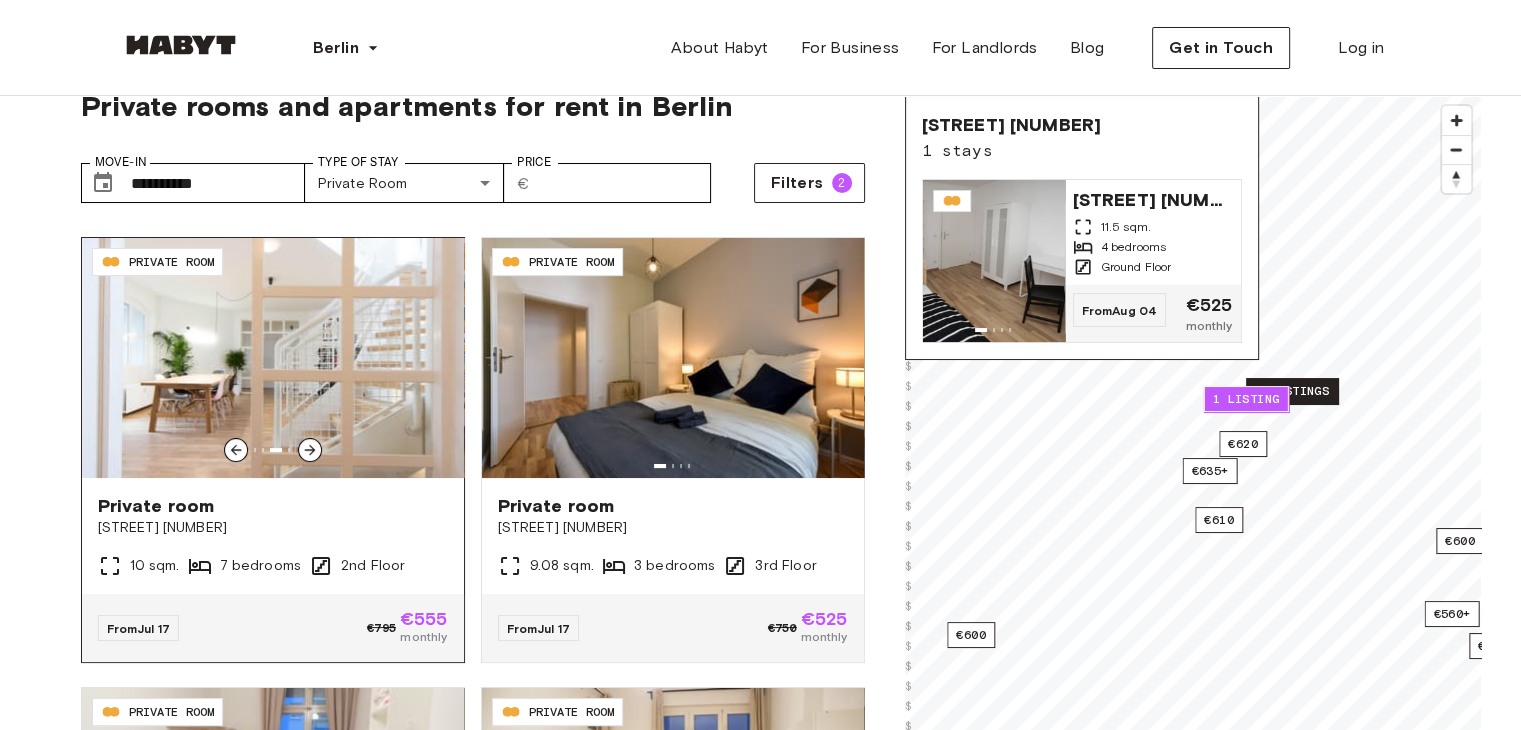 click at bounding box center [273, 358] 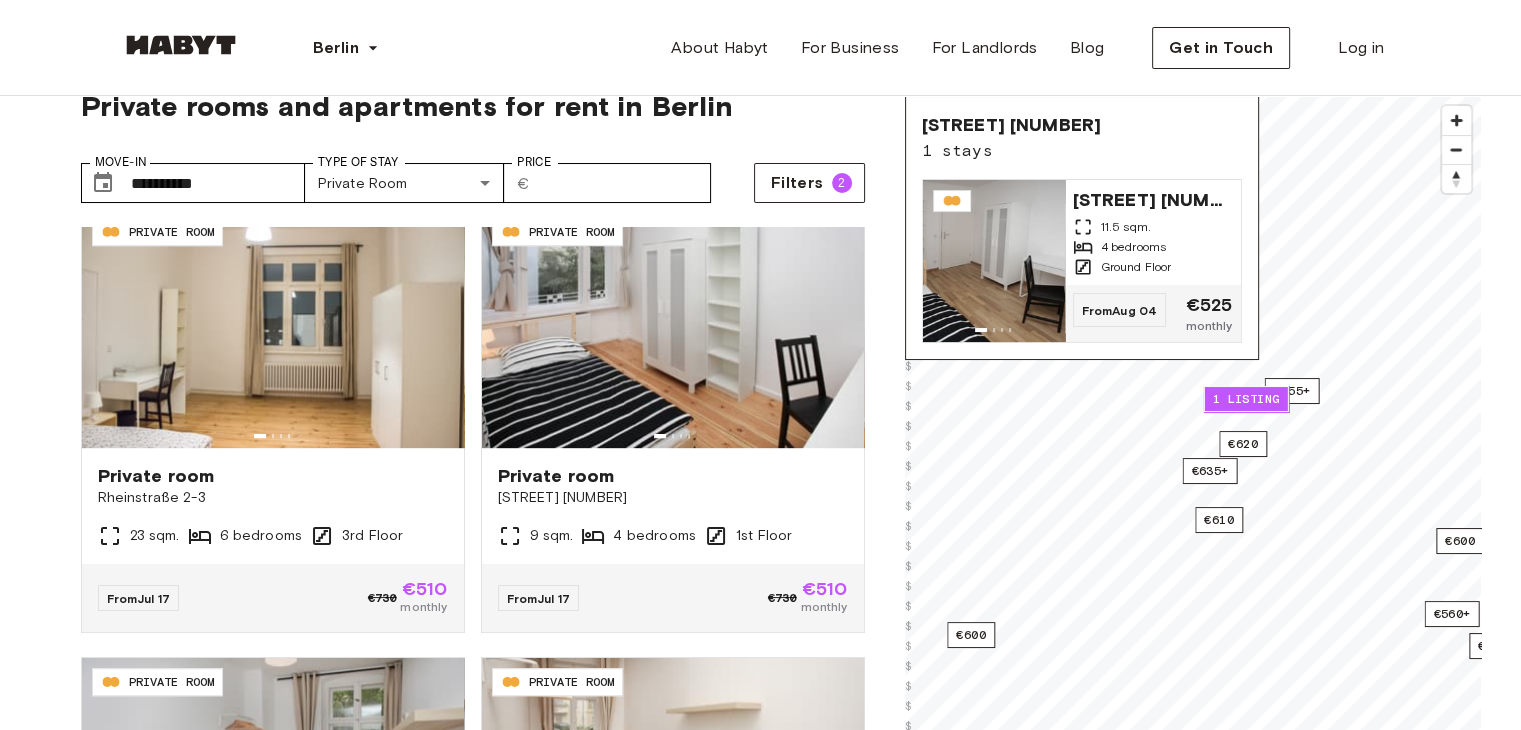 scroll, scrollTop: 1375, scrollLeft: 0, axis: vertical 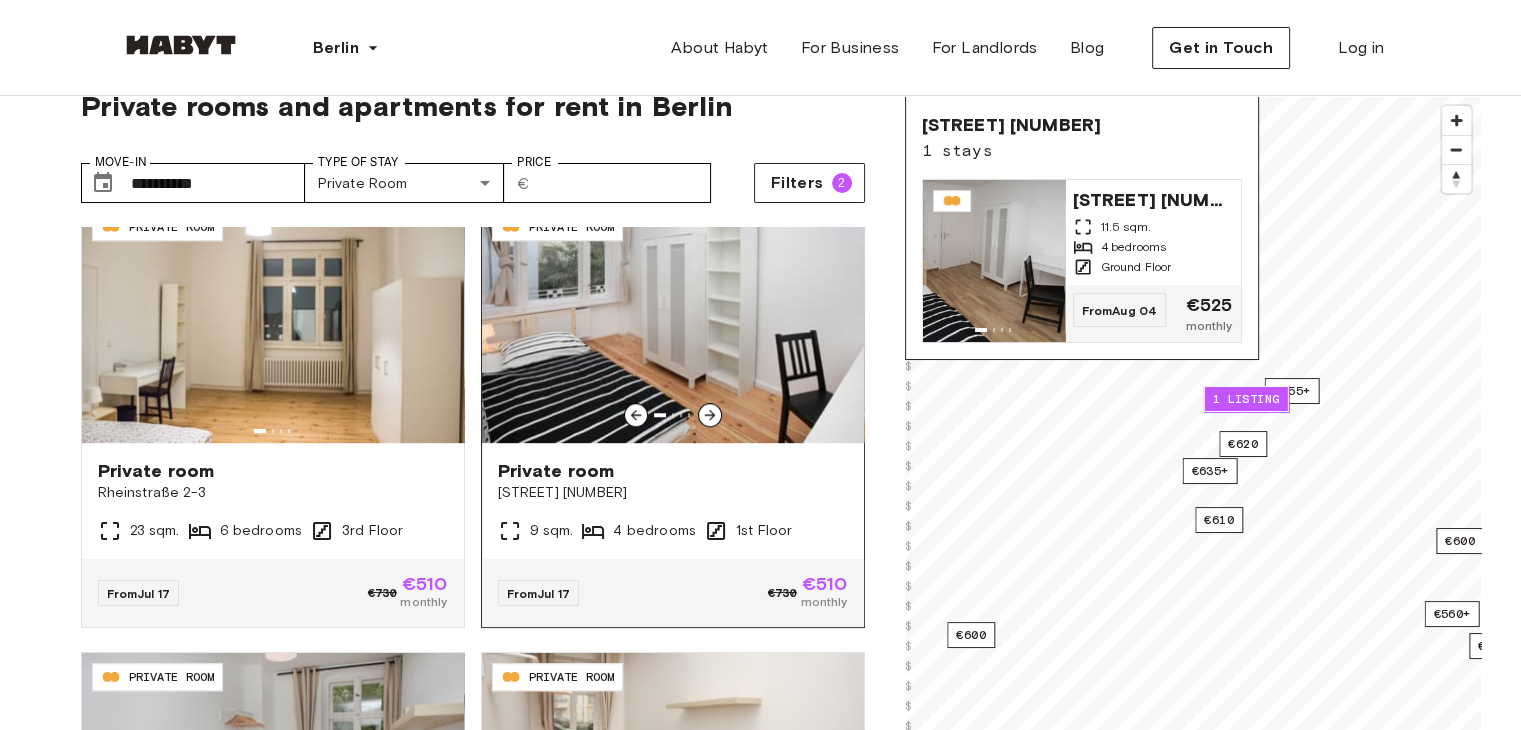 click on "[STREET] [NUMBER]" at bounding box center (673, 493) 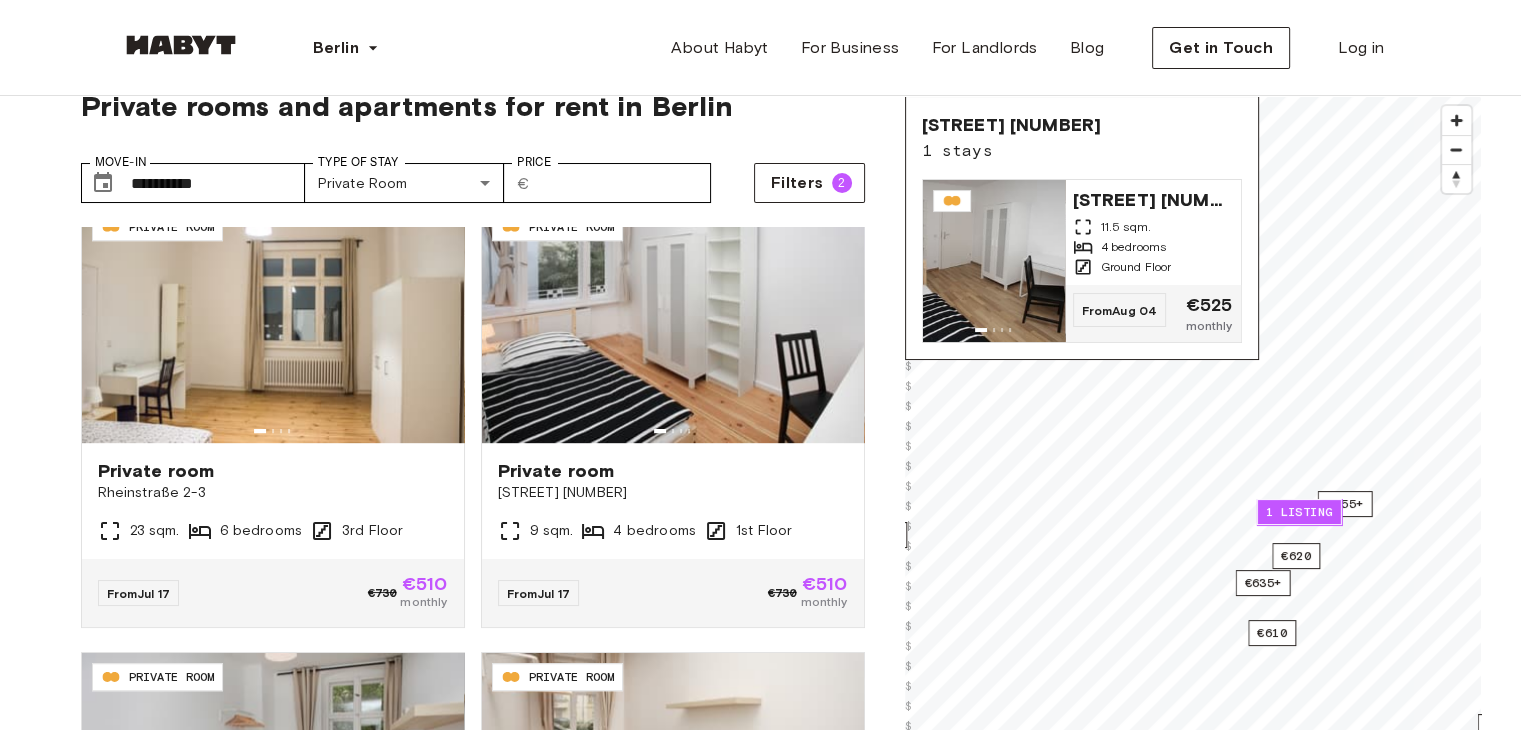 click on "1 listing" at bounding box center [1298, 512] 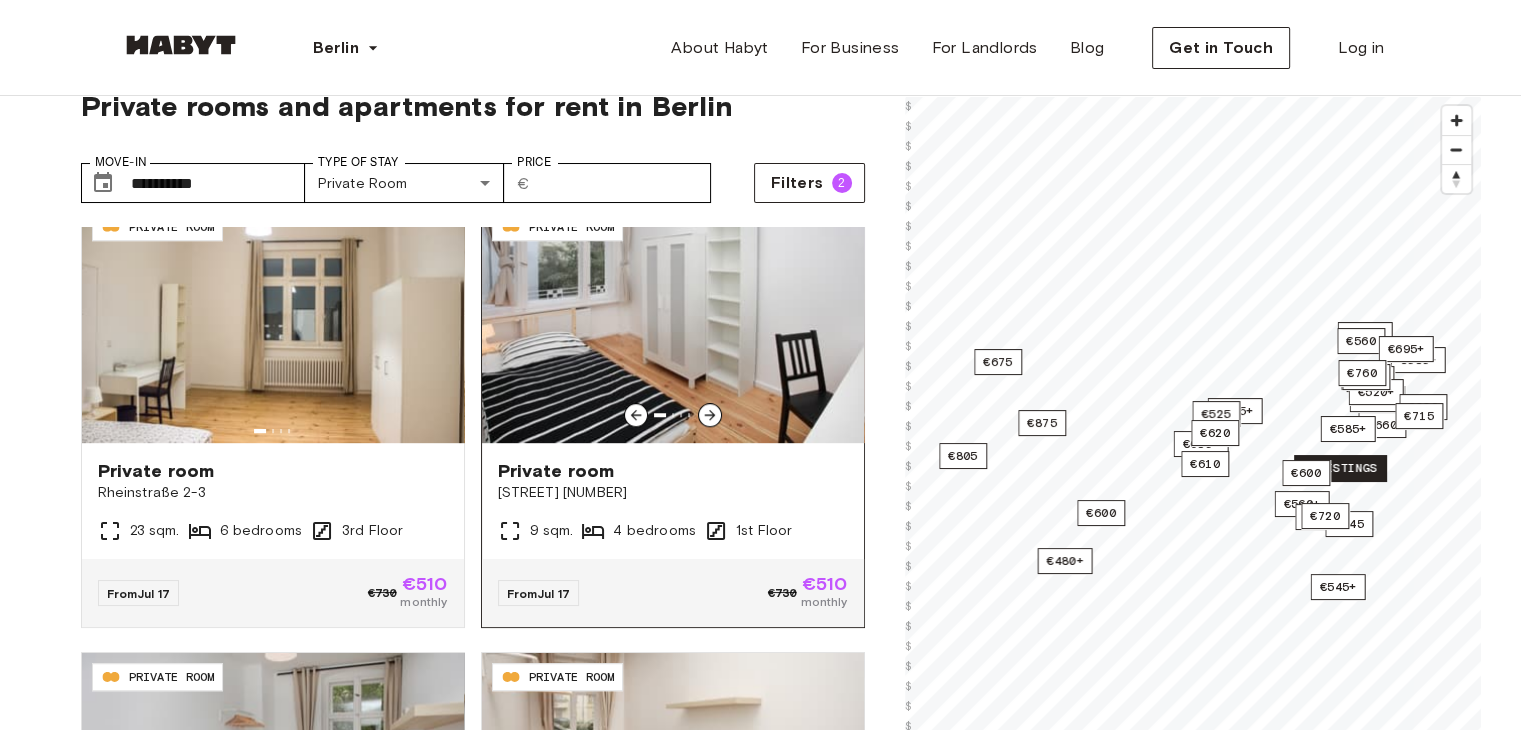 click 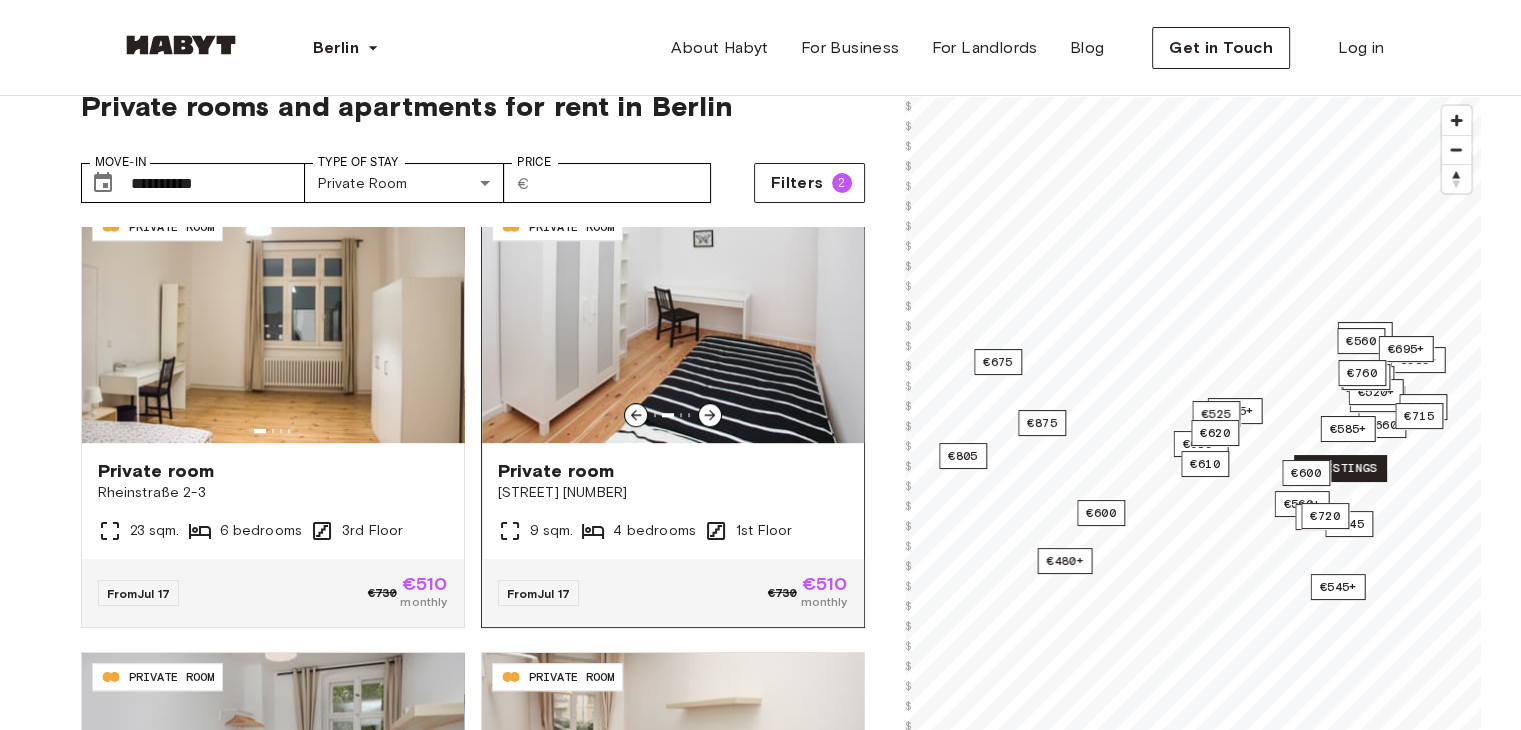 click 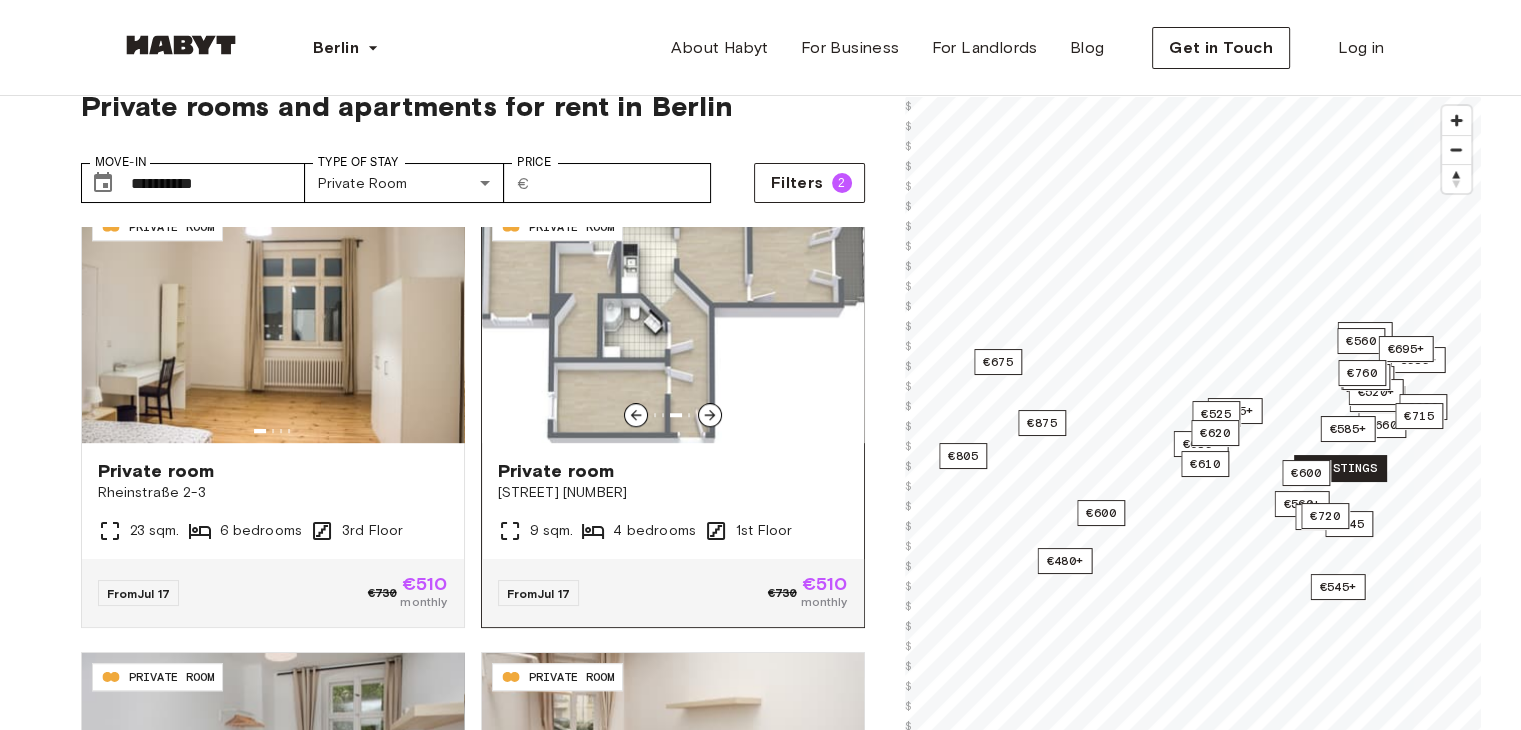 click 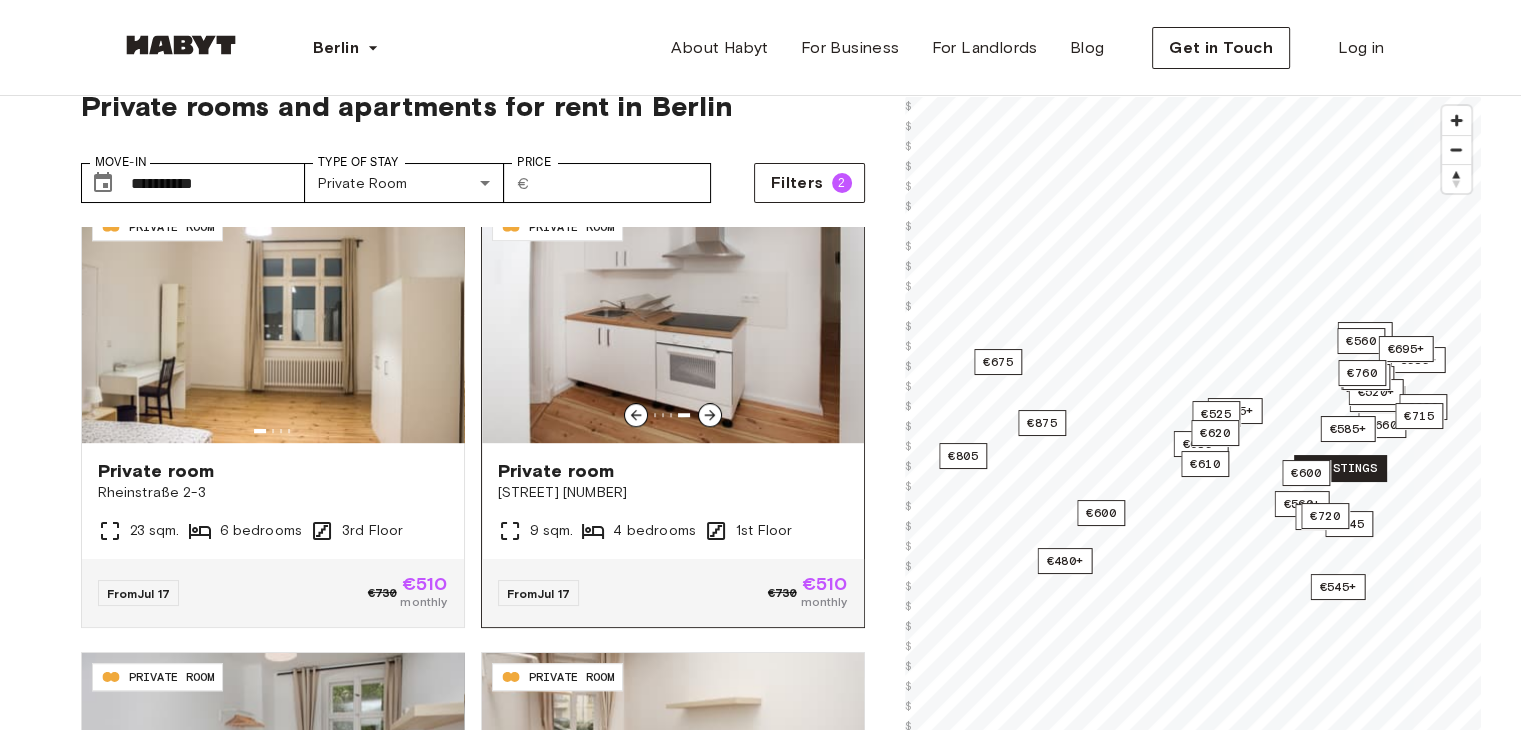 click 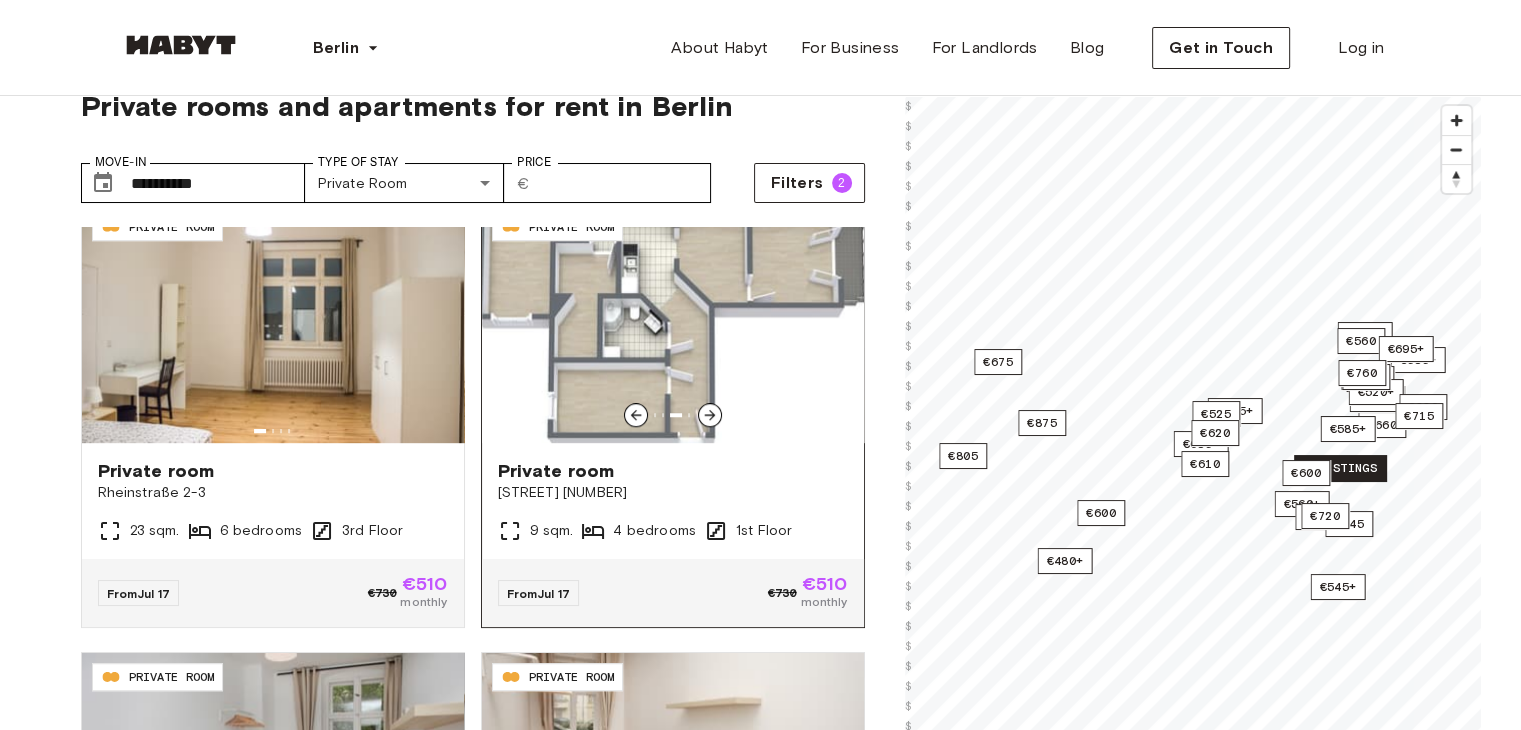 click 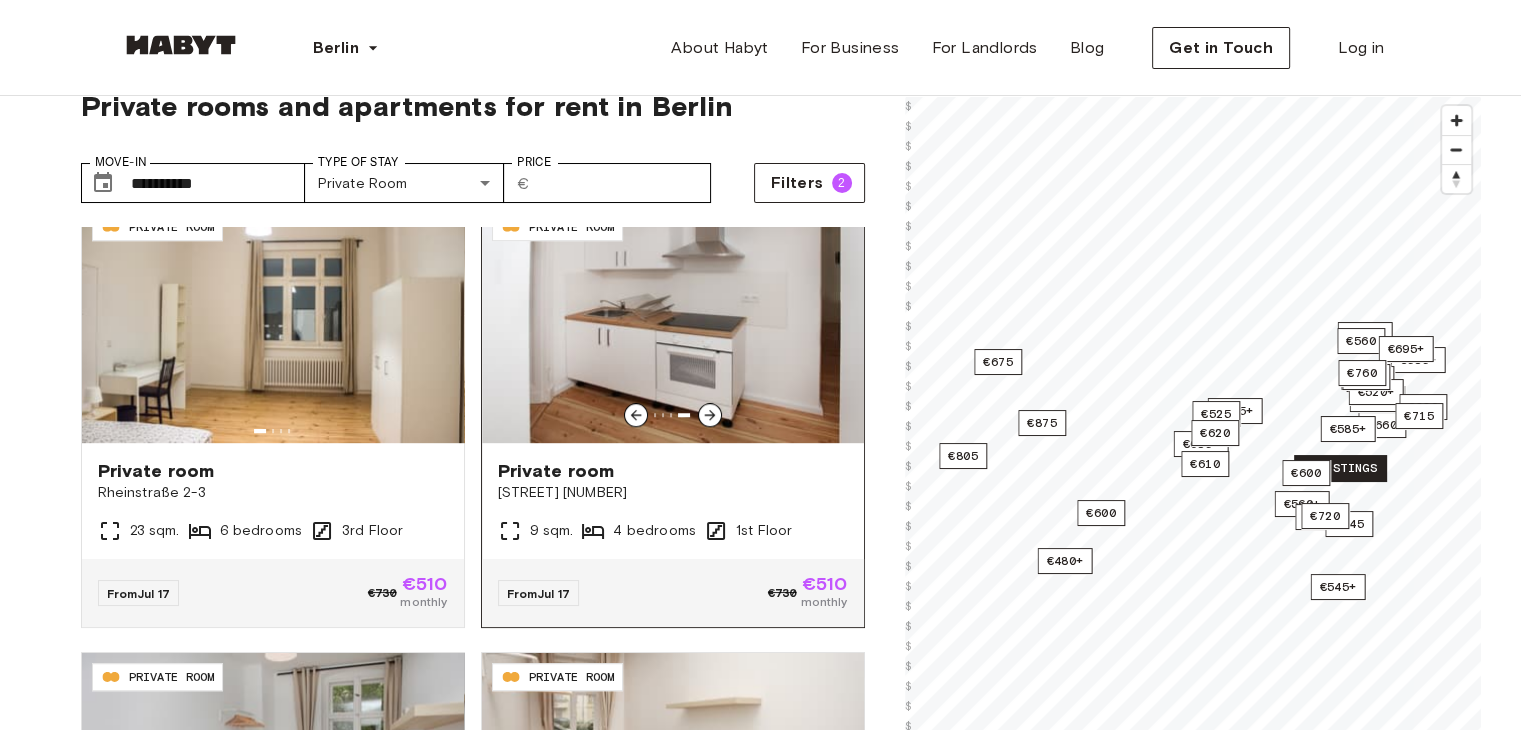 click 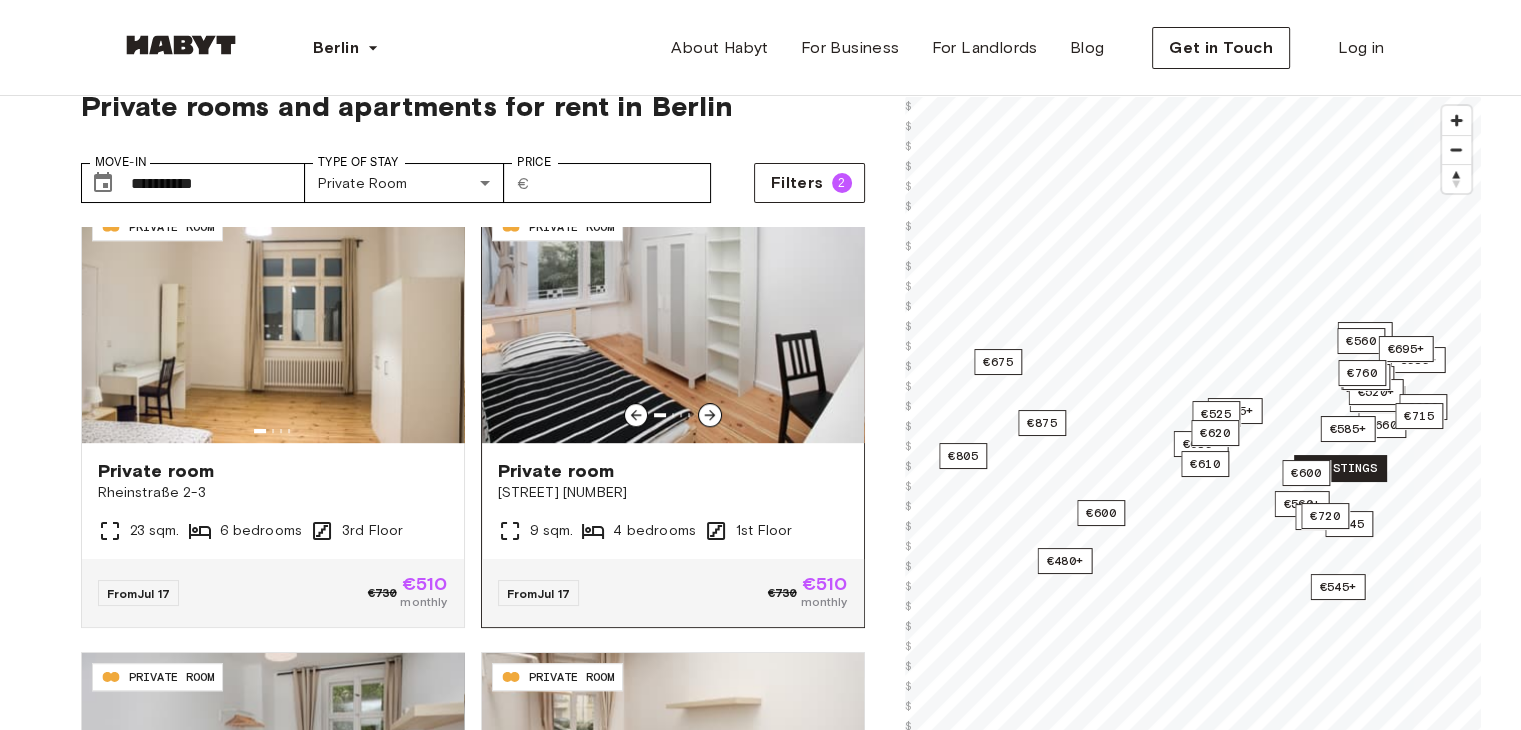 click 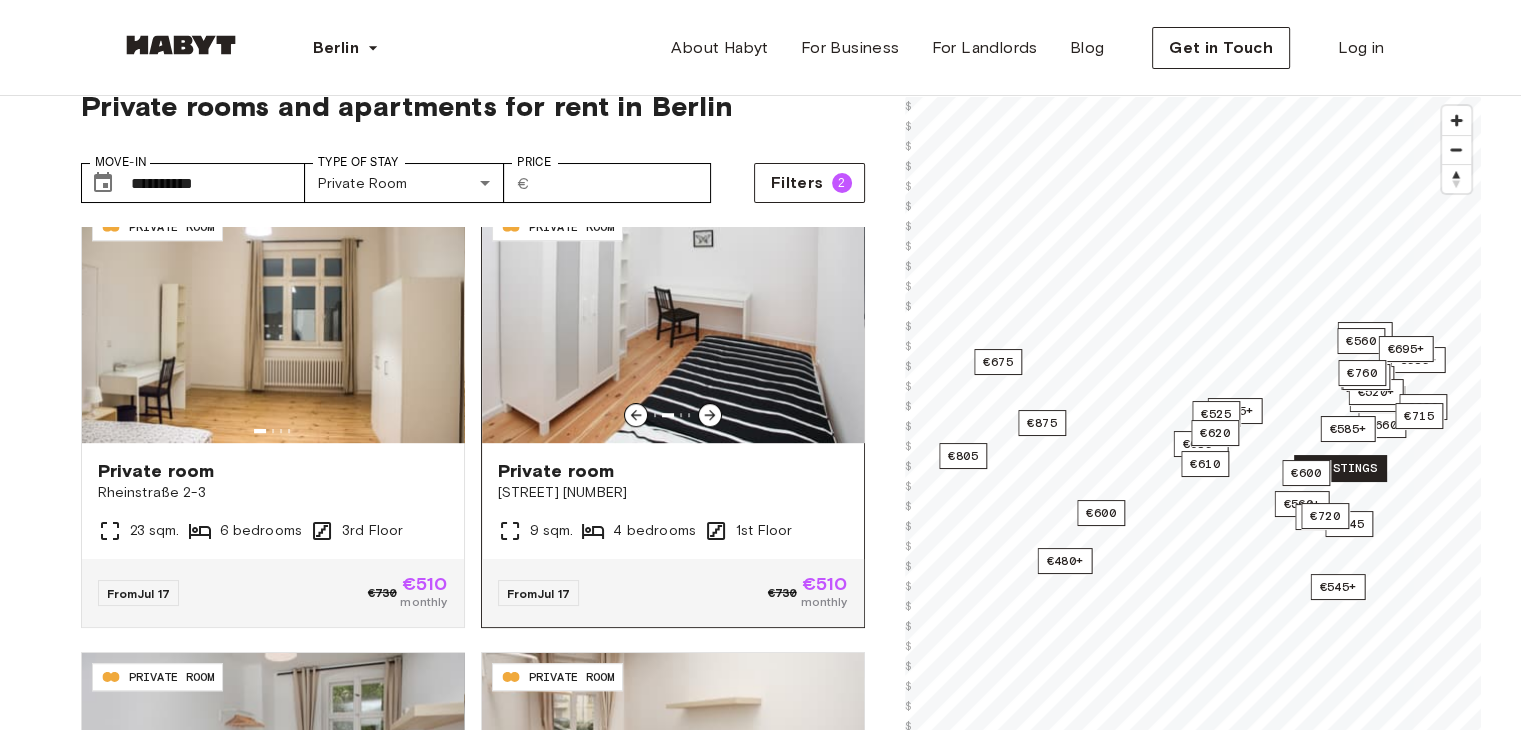 click 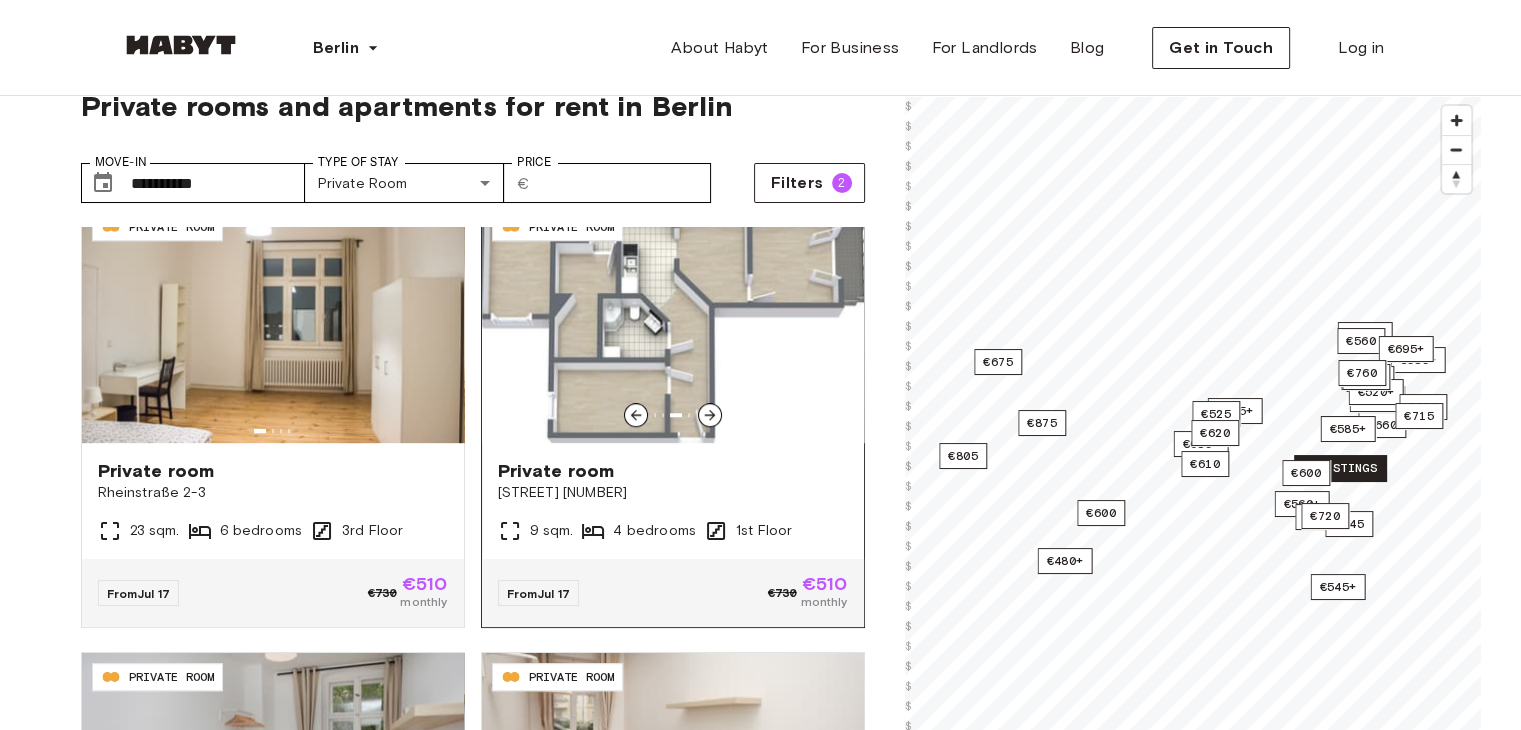 click 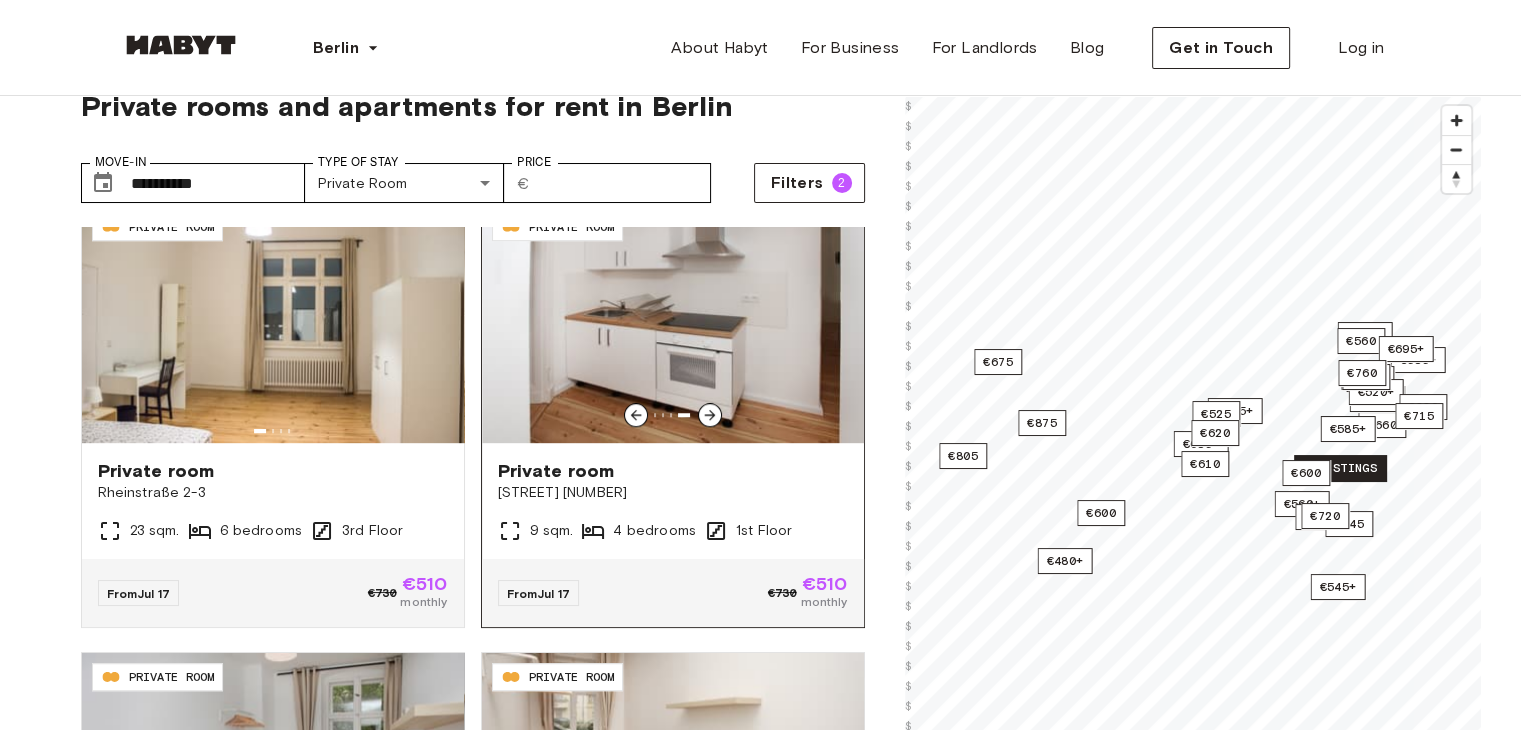 click at bounding box center [673, 323] 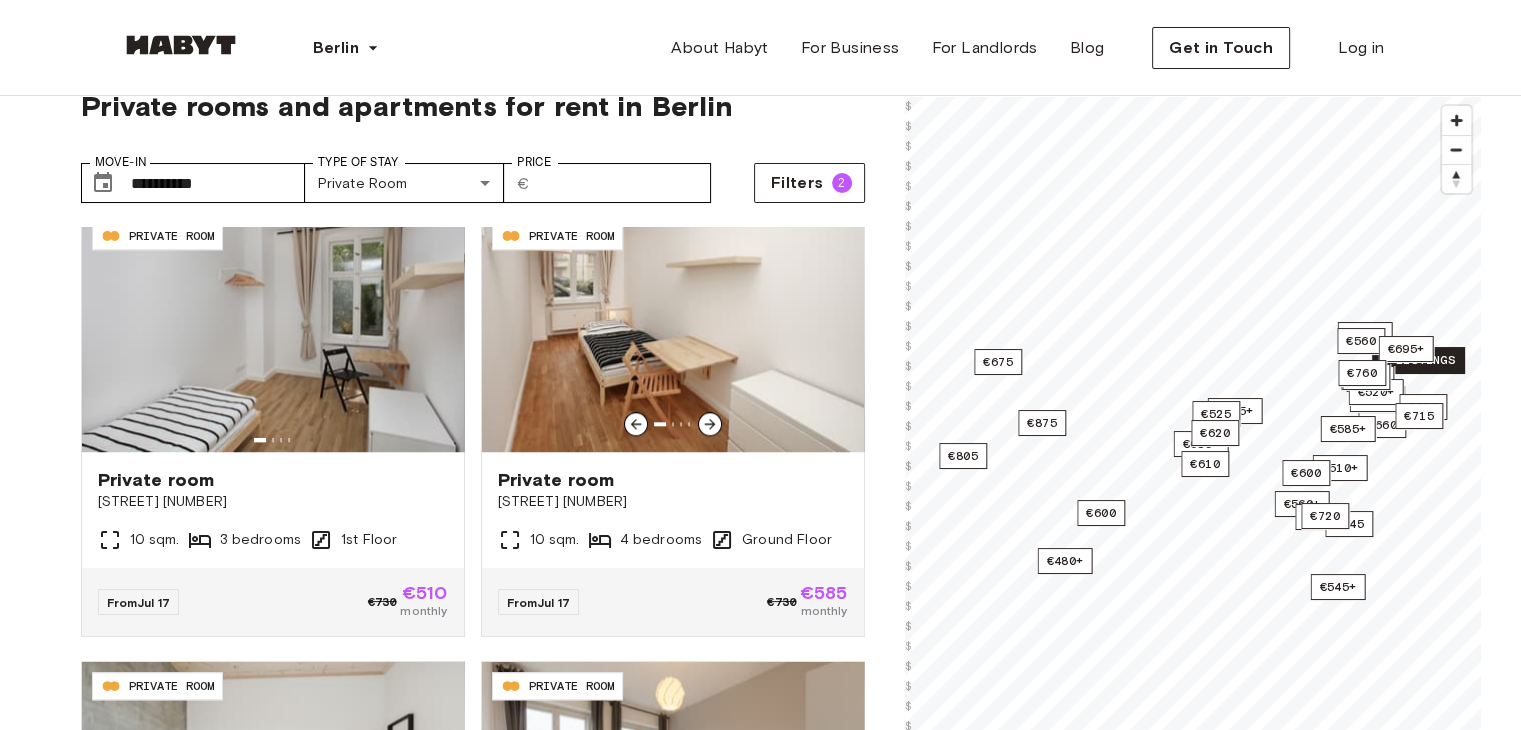 scroll, scrollTop: 1819, scrollLeft: 0, axis: vertical 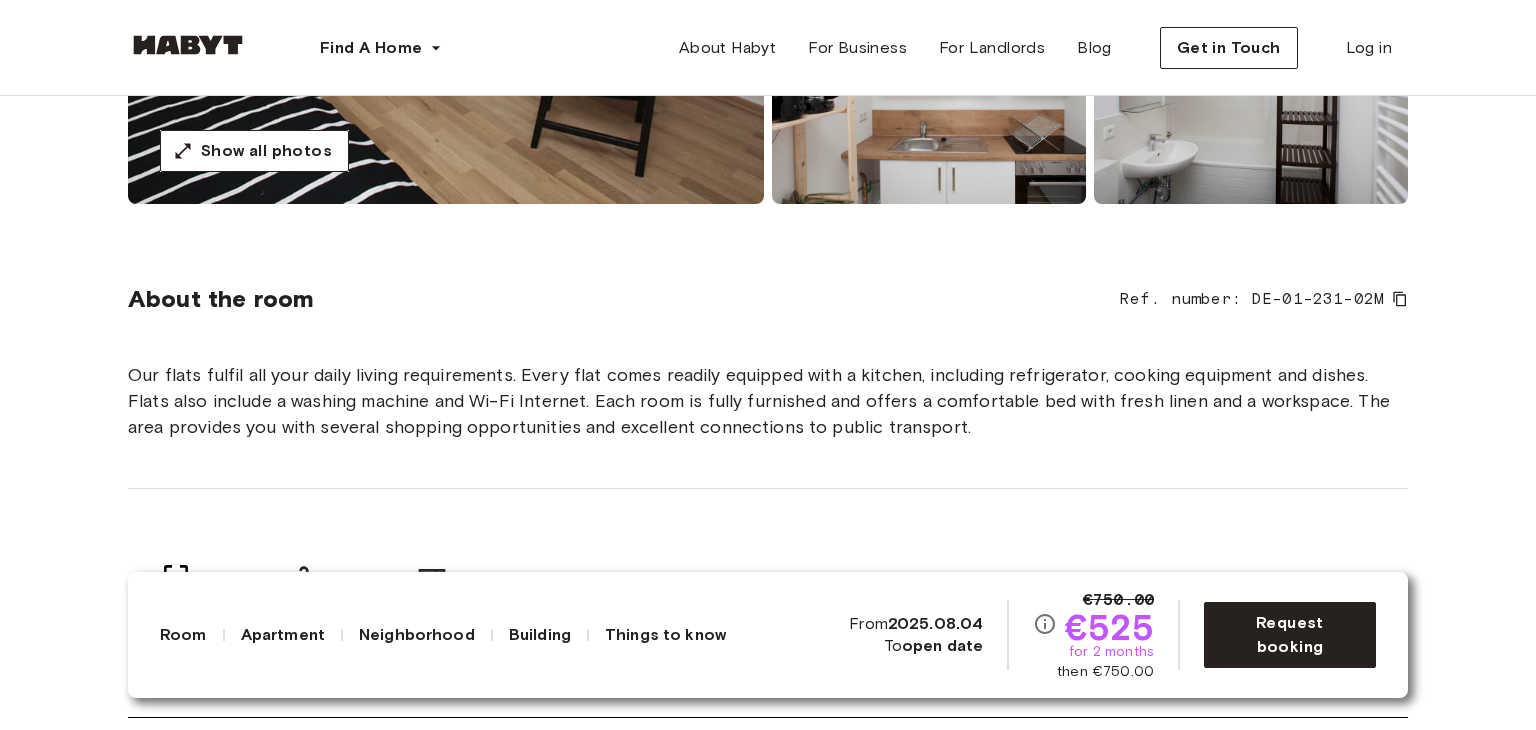 click on "Europe Berlin Private Room Private Room Charlottenstraße 97B Available from  Aug 04 €750.00 €525 for 2 months then €750.00 Request booking Show all photos About the room Ref. number:   DE-01-231-02M Our flats fulfil all your daily living requirements. Every flat comes readily equipped with a kitchen, including refrigerator, cooking equipment and dishes. Flats also include a washing machine and Wi-Fi Internet. Each room is fully furnished and offers a comfortable bed with fresh linen and a workspace. The area provides you with several shopping opportunities and excellent connections to public transport. 11.5 sqm. Wardrobe Desk and chair About the apartment 75 sqm. Ground Floor 4 bedrooms WiFi Fully-equipped kitchen Kitchen utensils All rooms in this apartment Charlottenstraße 97B 9.5 sqm. 4 bedrooms Ground Floor From  Jan 01 €750 monthly Charlottenstraße 97B 11.5 sqm. 4 bedrooms Ground Floor From  Aug 04 €525 monthly Charlottenstraße 97B 15 sqm. 4 bedrooms Ground Floor From  Jan 01 €790 monthly" at bounding box center [768, 2288] 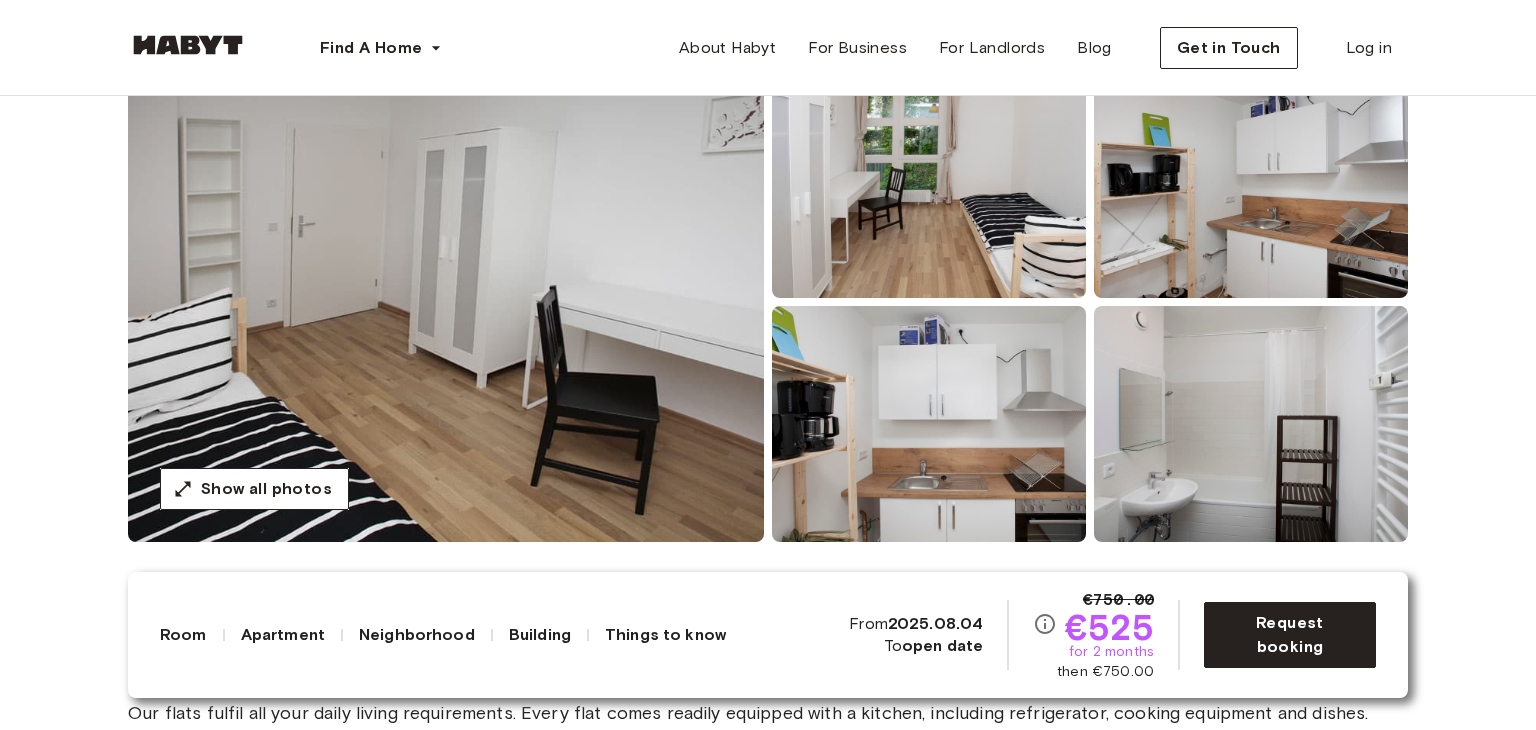 scroll, scrollTop: 246, scrollLeft: 0, axis: vertical 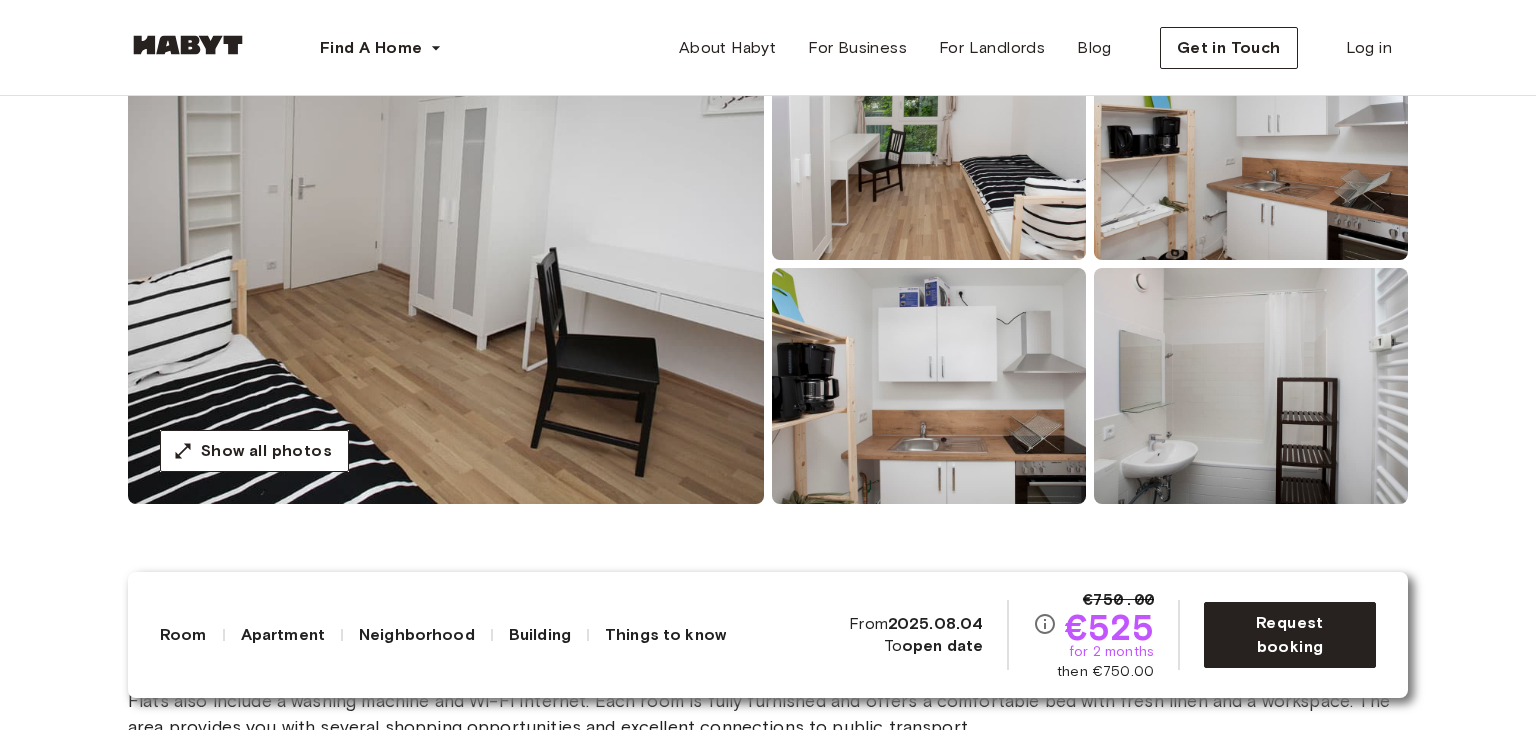 click at bounding box center [446, 264] 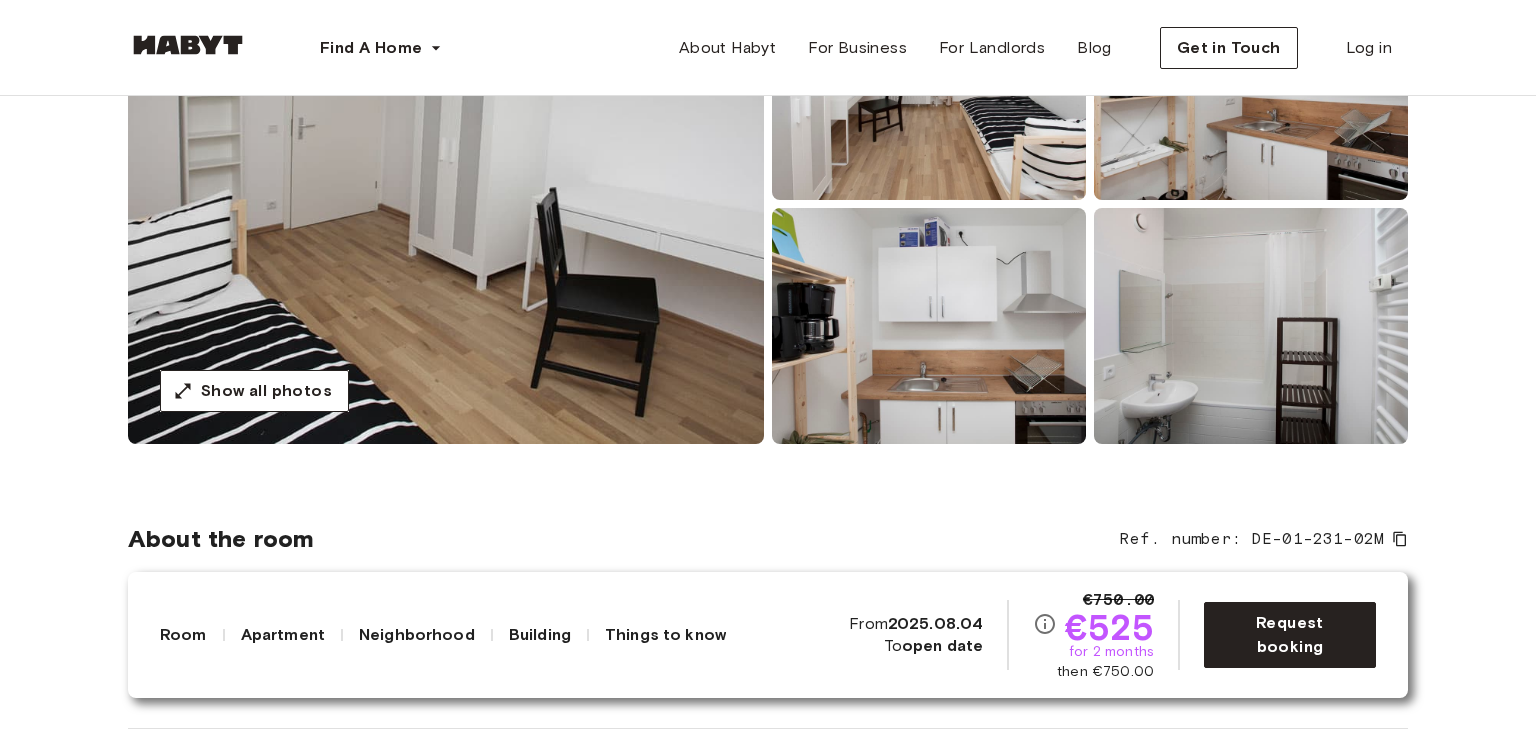scroll, scrollTop: 315, scrollLeft: 0, axis: vertical 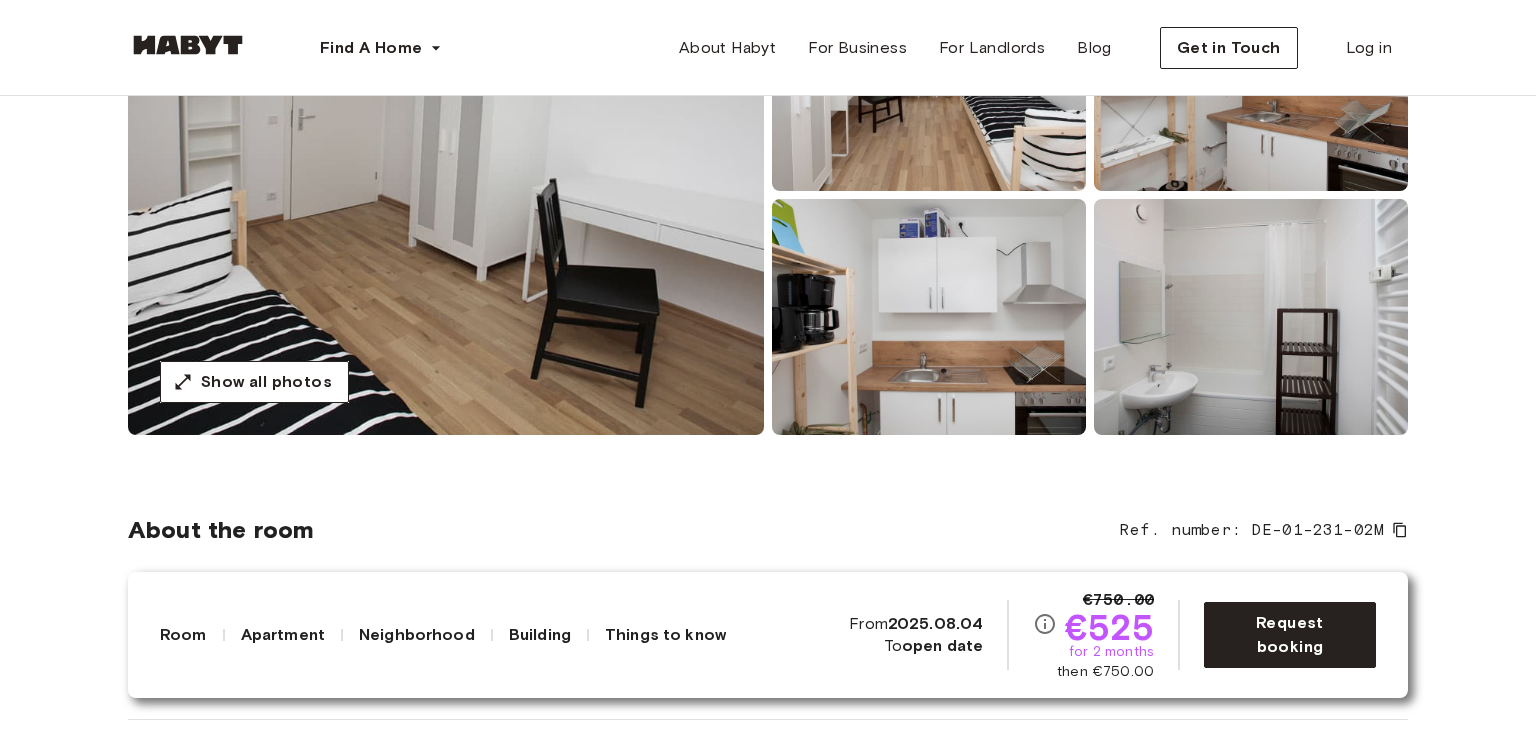 click at bounding box center [446, 195] 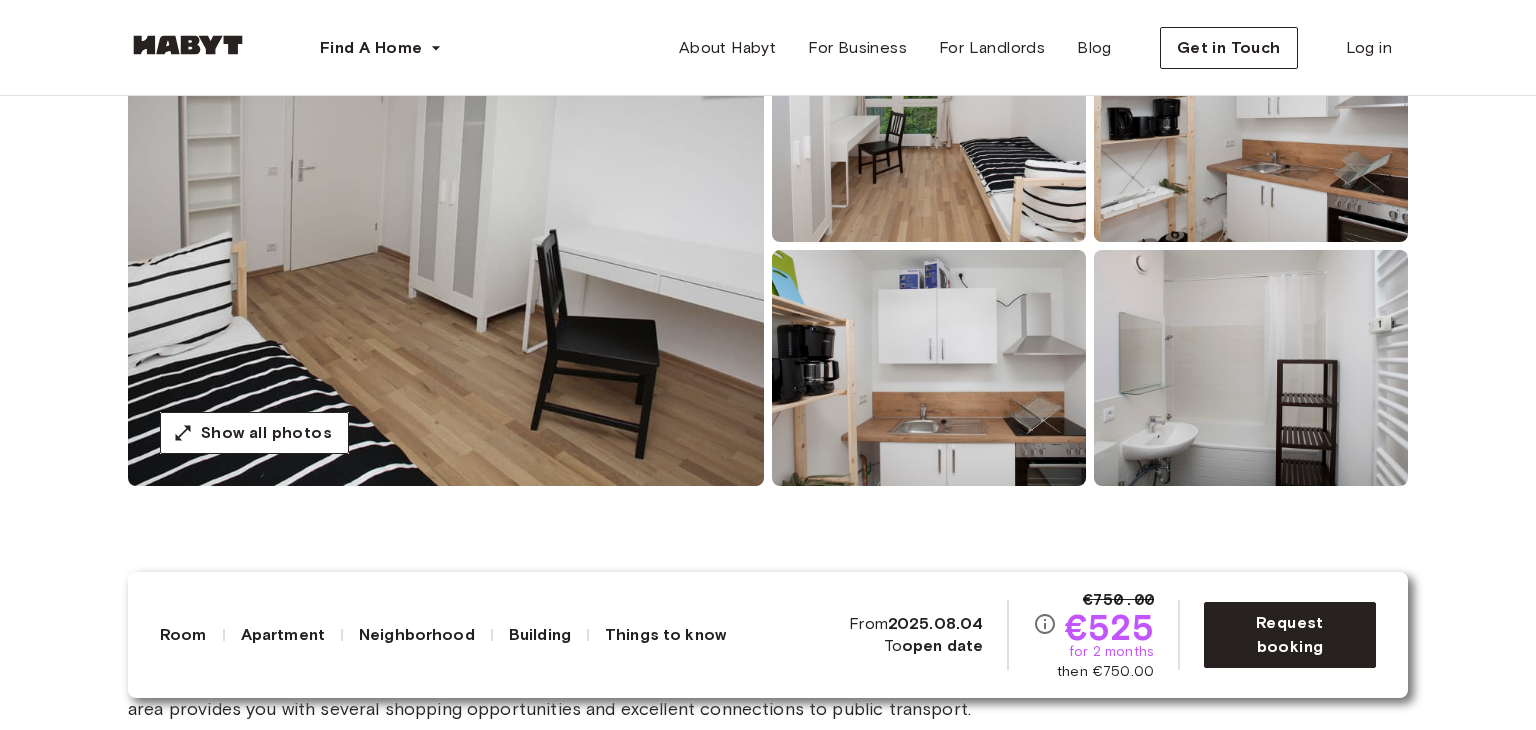 scroll, scrollTop: 262, scrollLeft: 0, axis: vertical 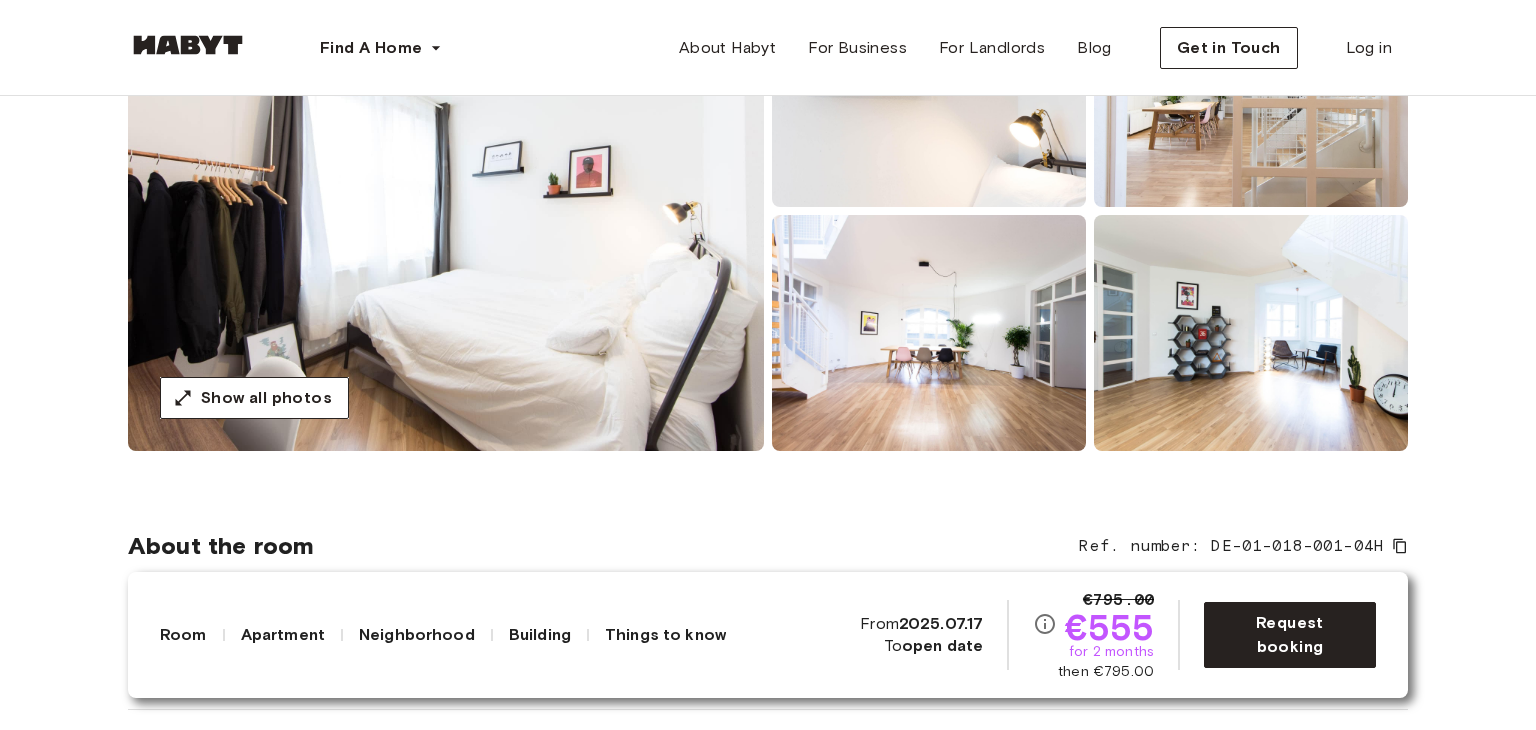click at bounding box center [446, 211] 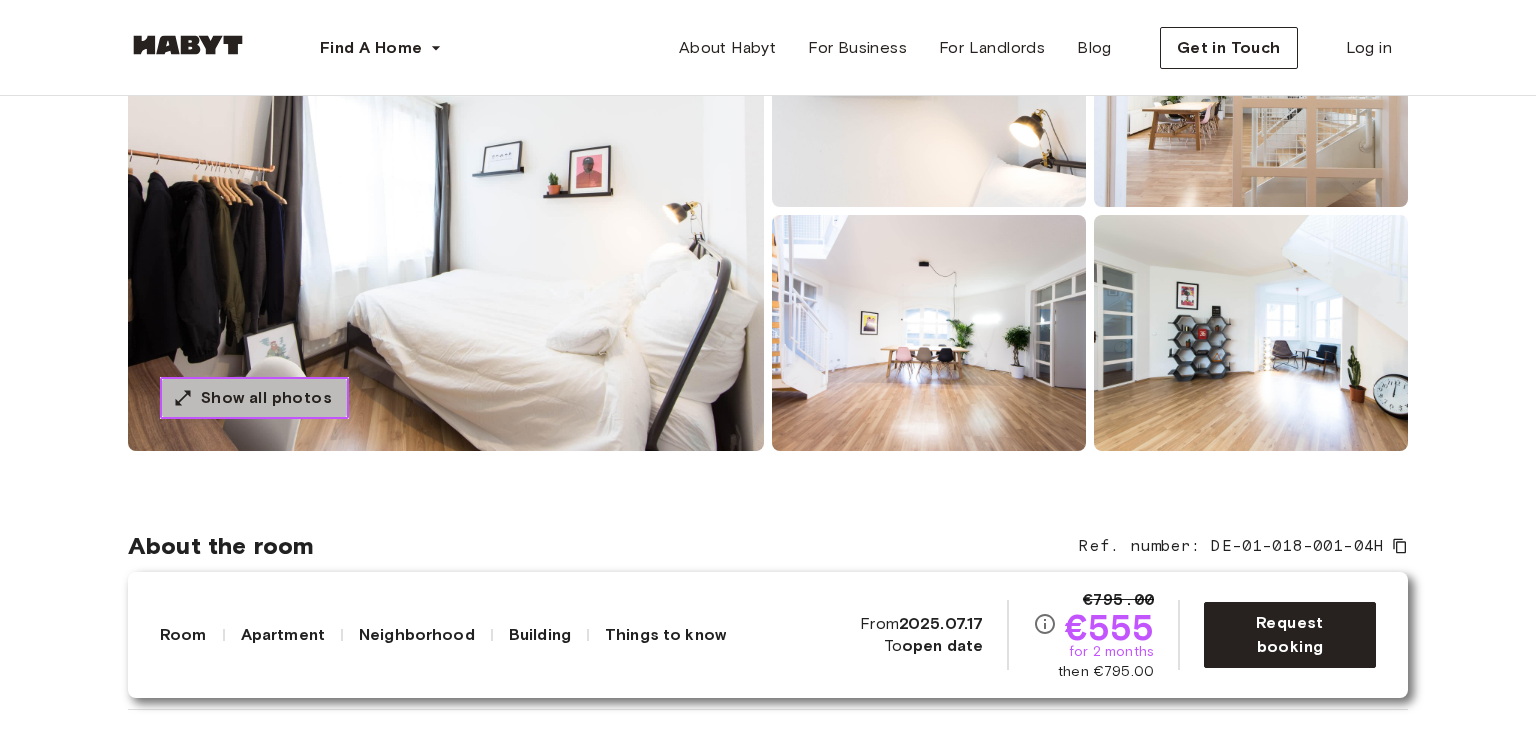 click on "Show all photos" at bounding box center (254, 398) 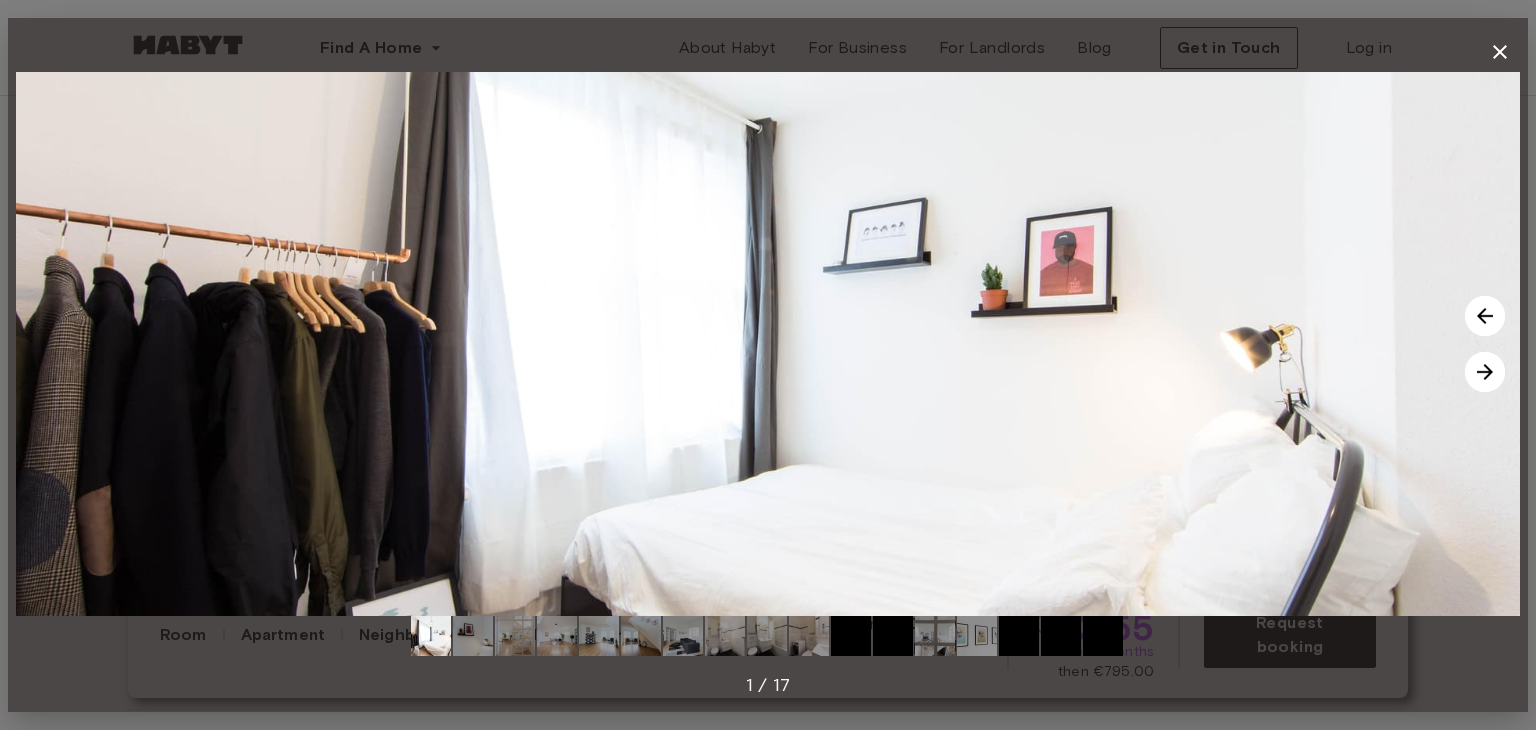 click at bounding box center (1485, 372) 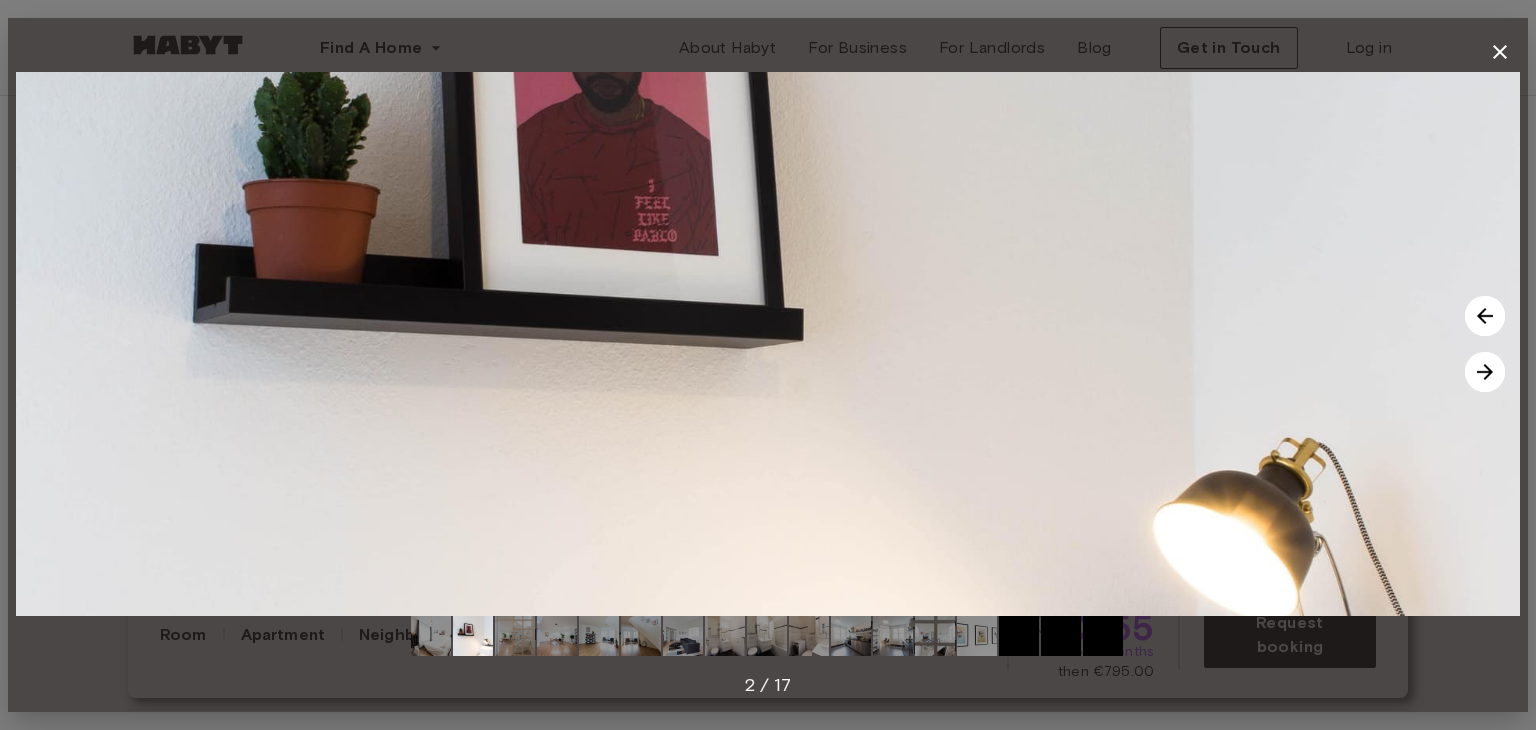 click at bounding box center (1485, 372) 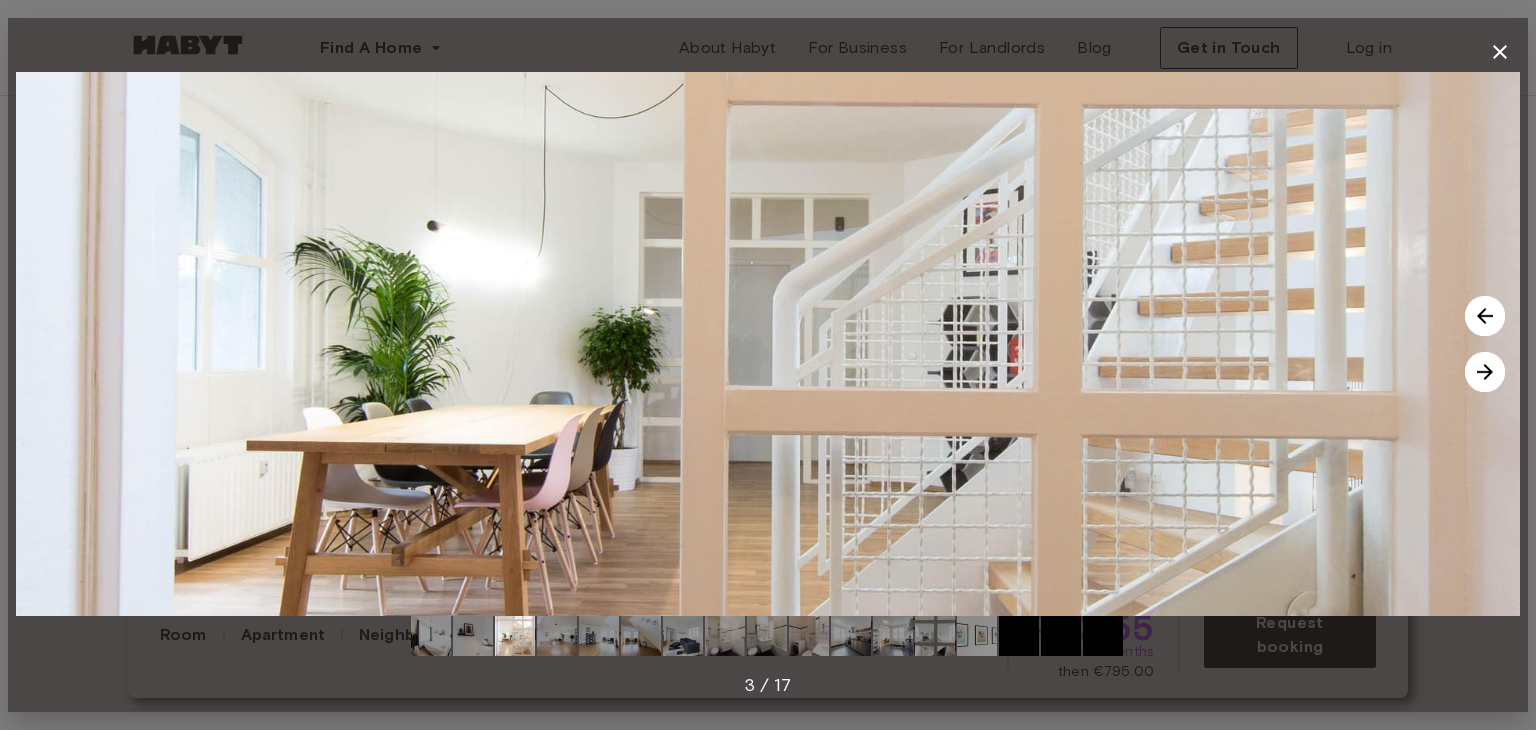 click at bounding box center (1485, 372) 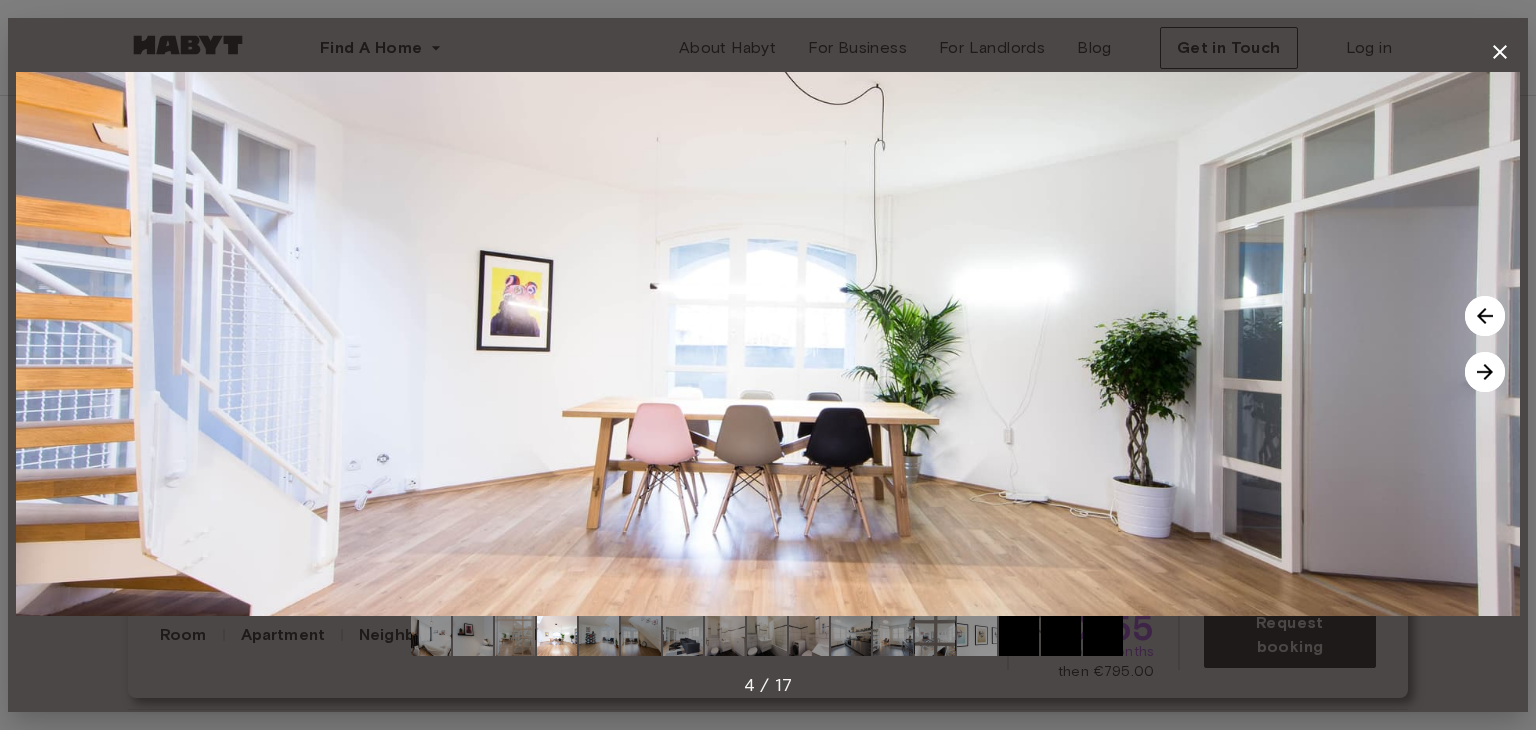 click at bounding box center (1485, 372) 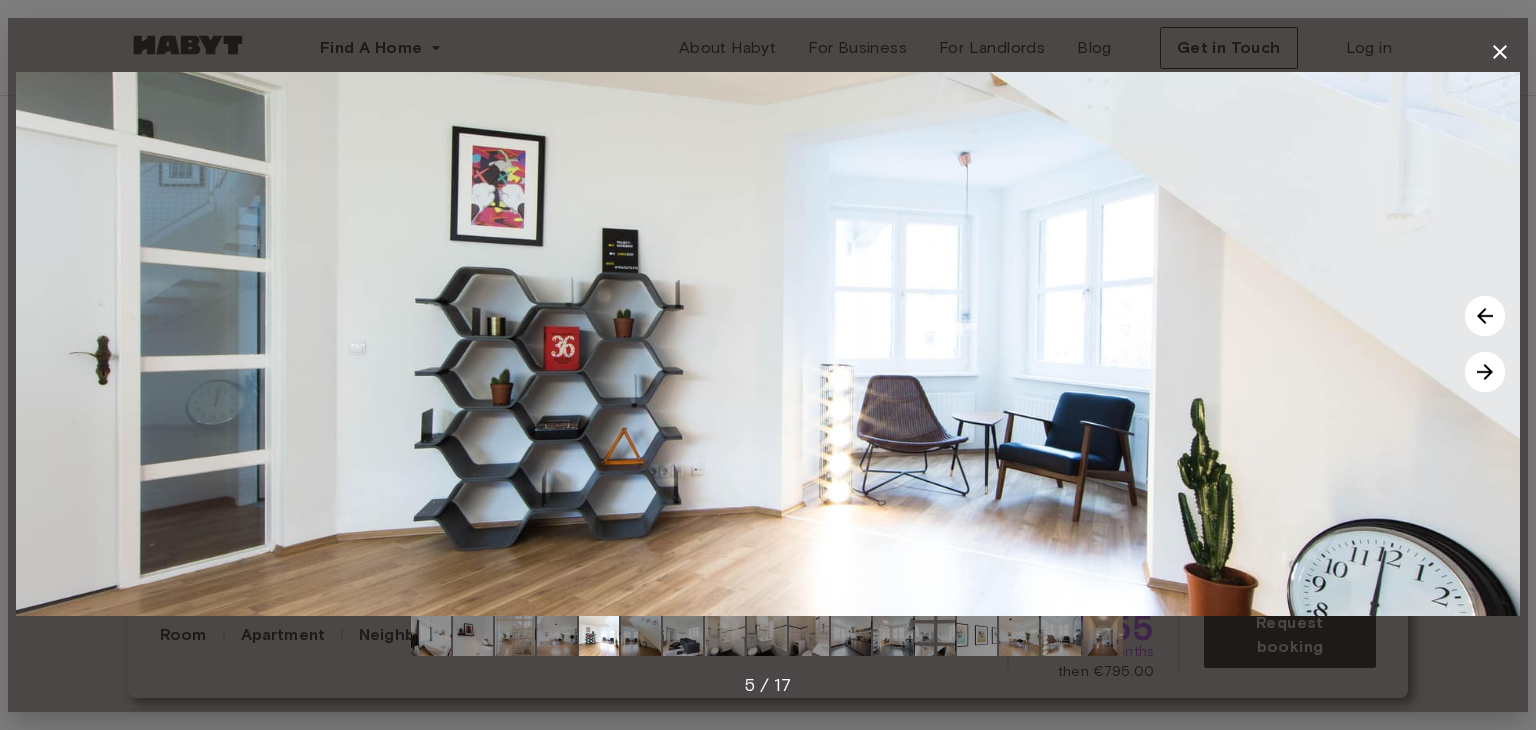 click at bounding box center (1485, 372) 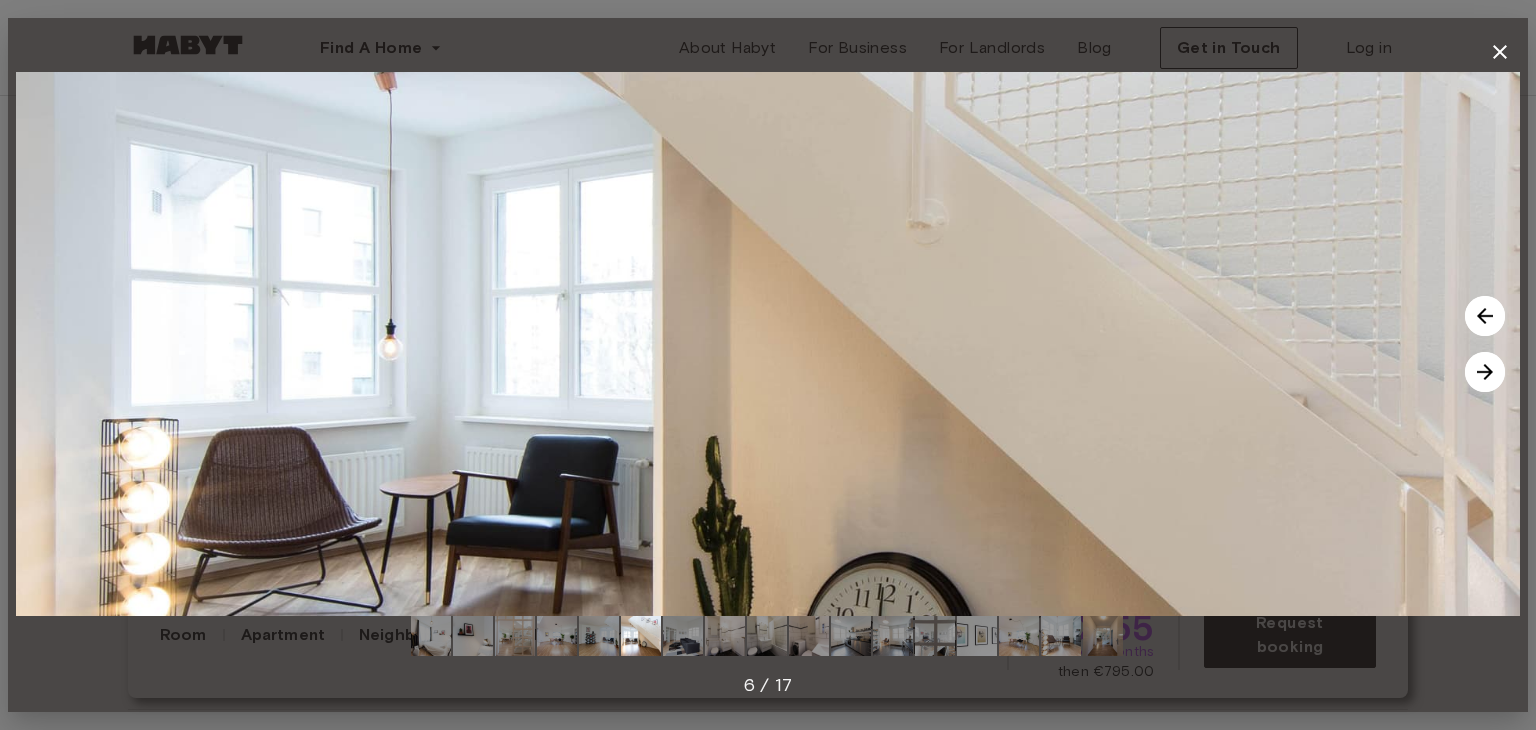 click at bounding box center [1485, 372] 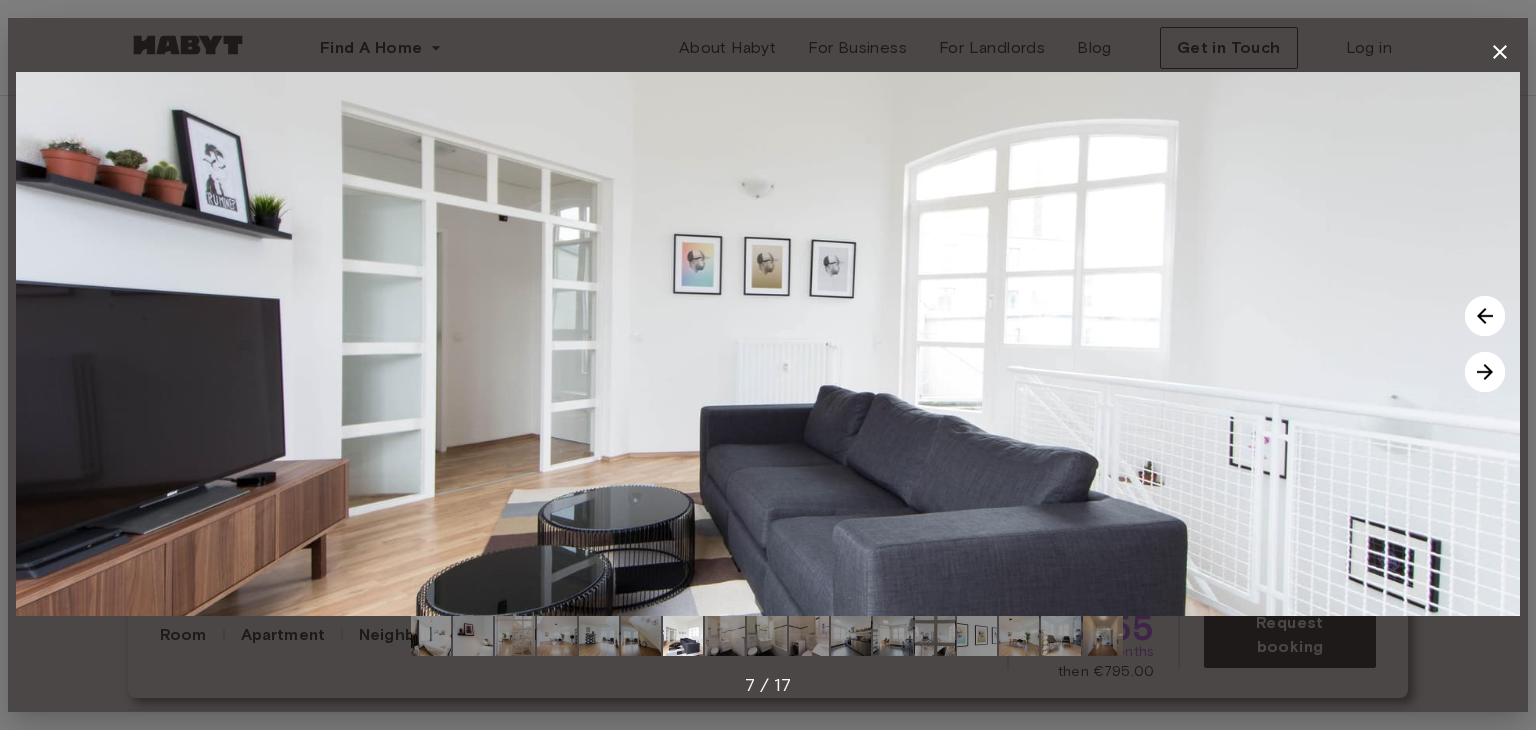 click at bounding box center [1485, 372] 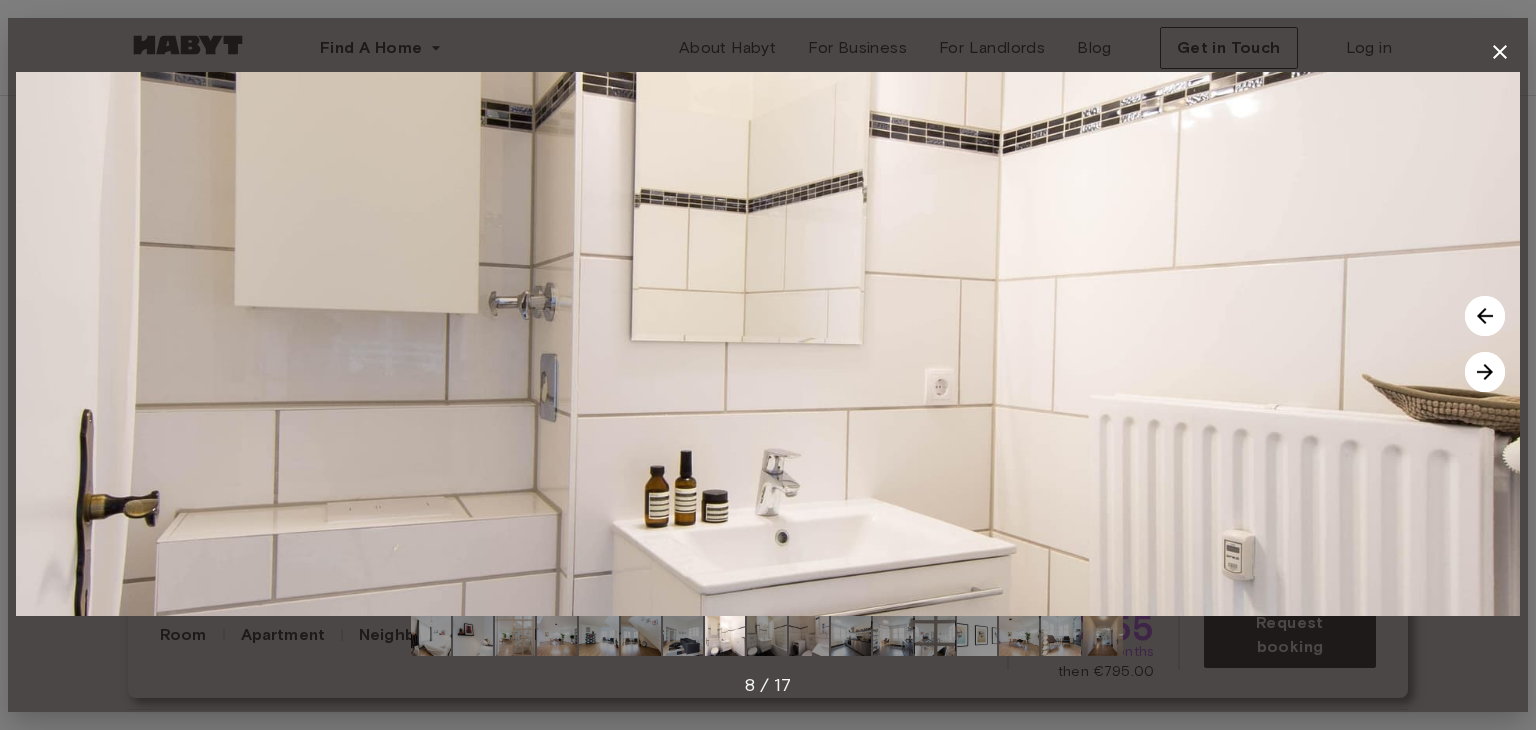 click at bounding box center (1485, 372) 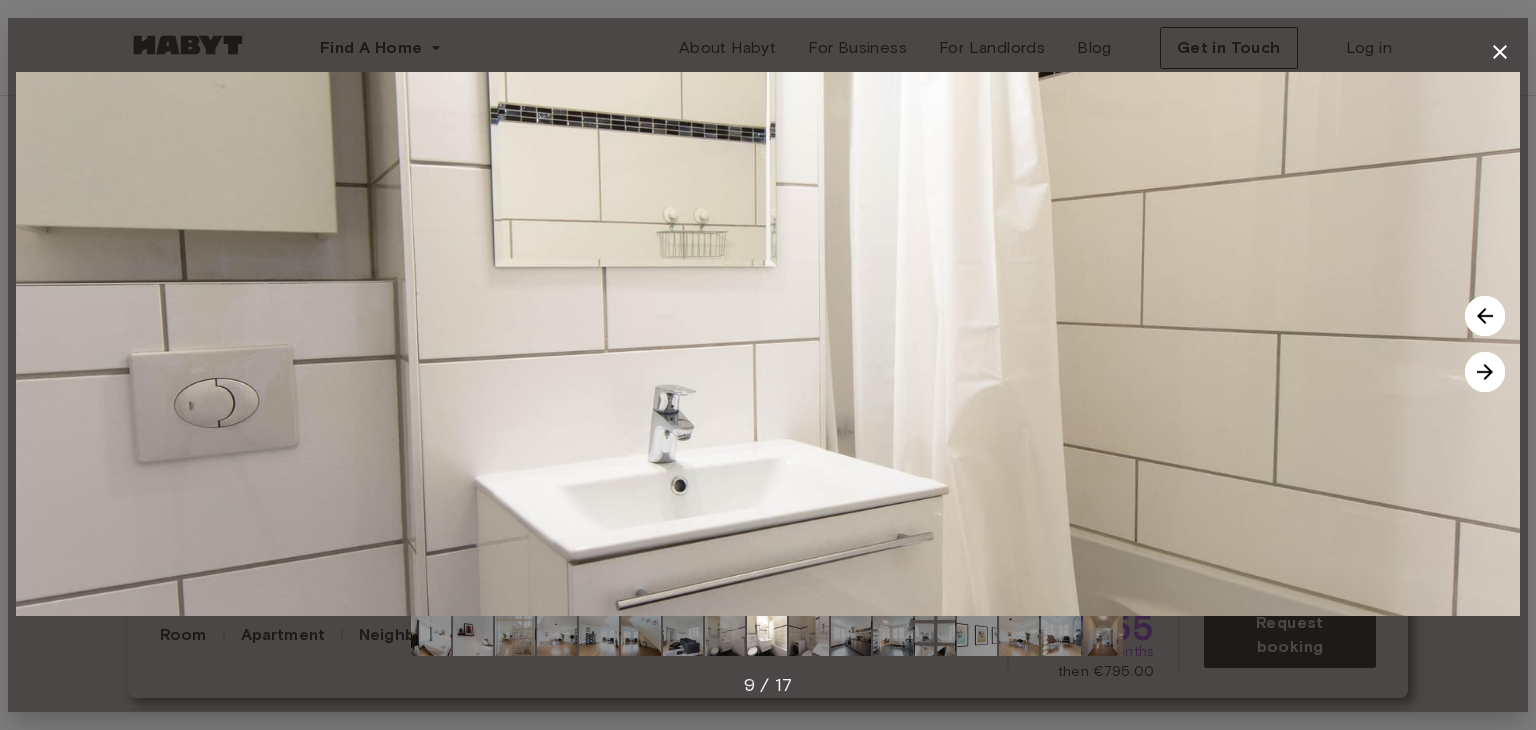 click at bounding box center [1485, 372] 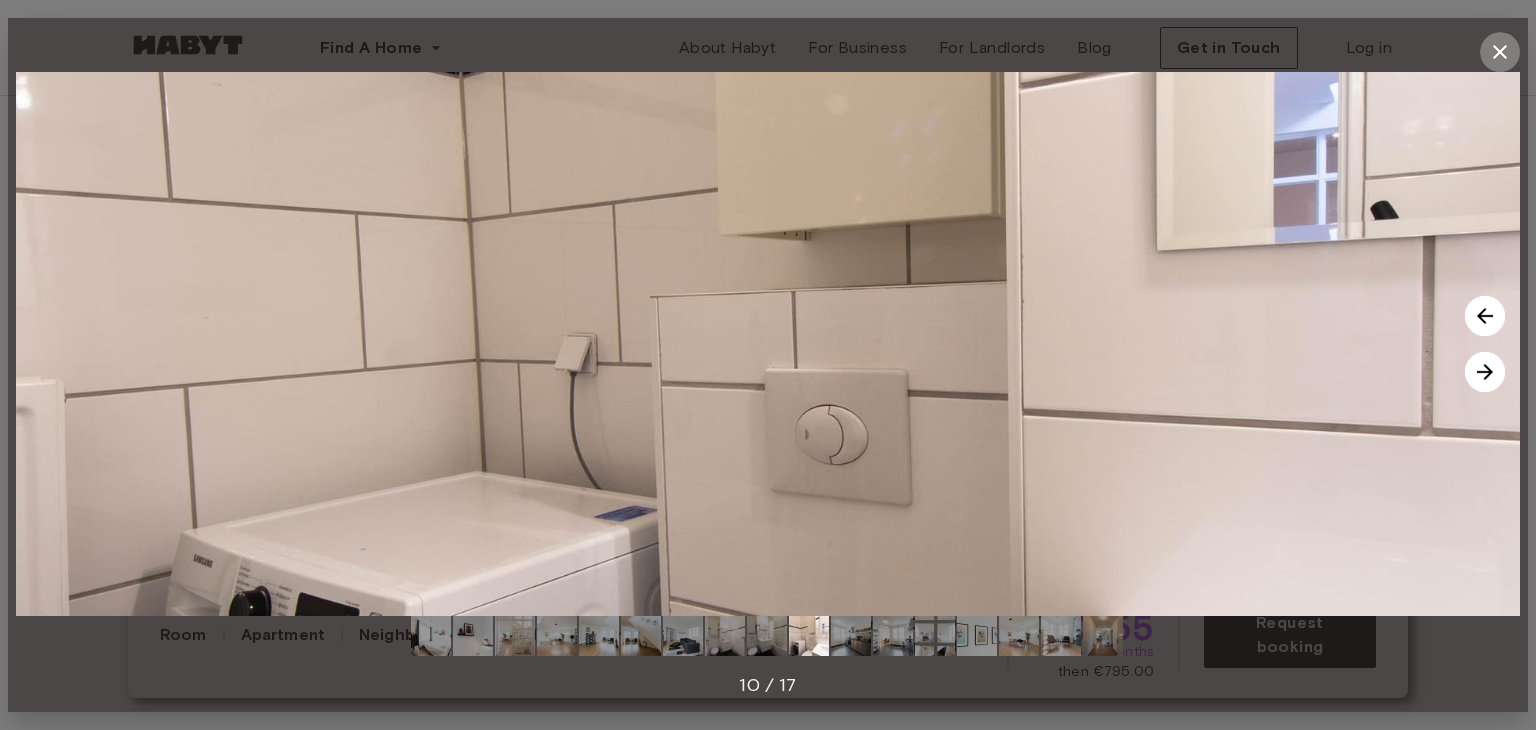 click 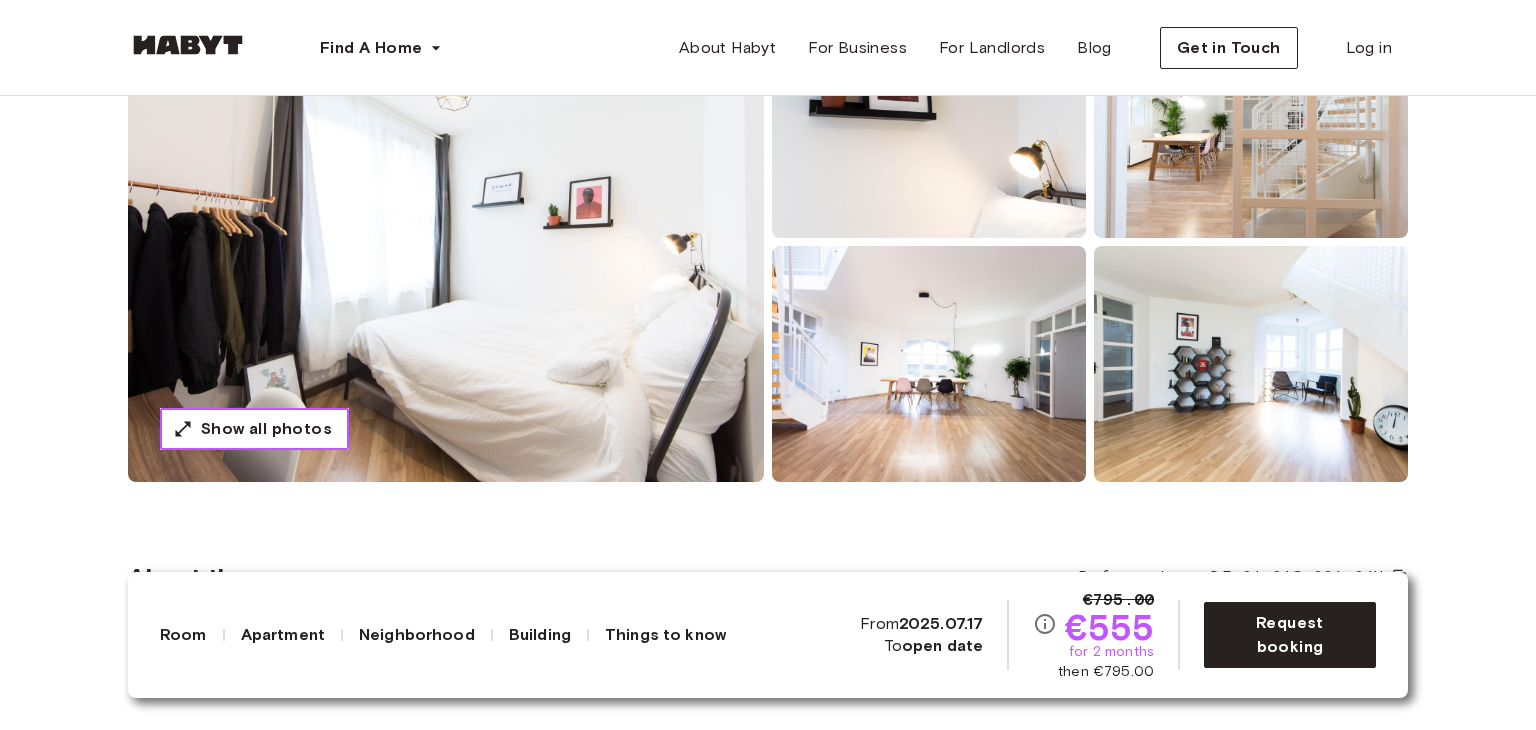 scroll, scrollTop: 0, scrollLeft: 0, axis: both 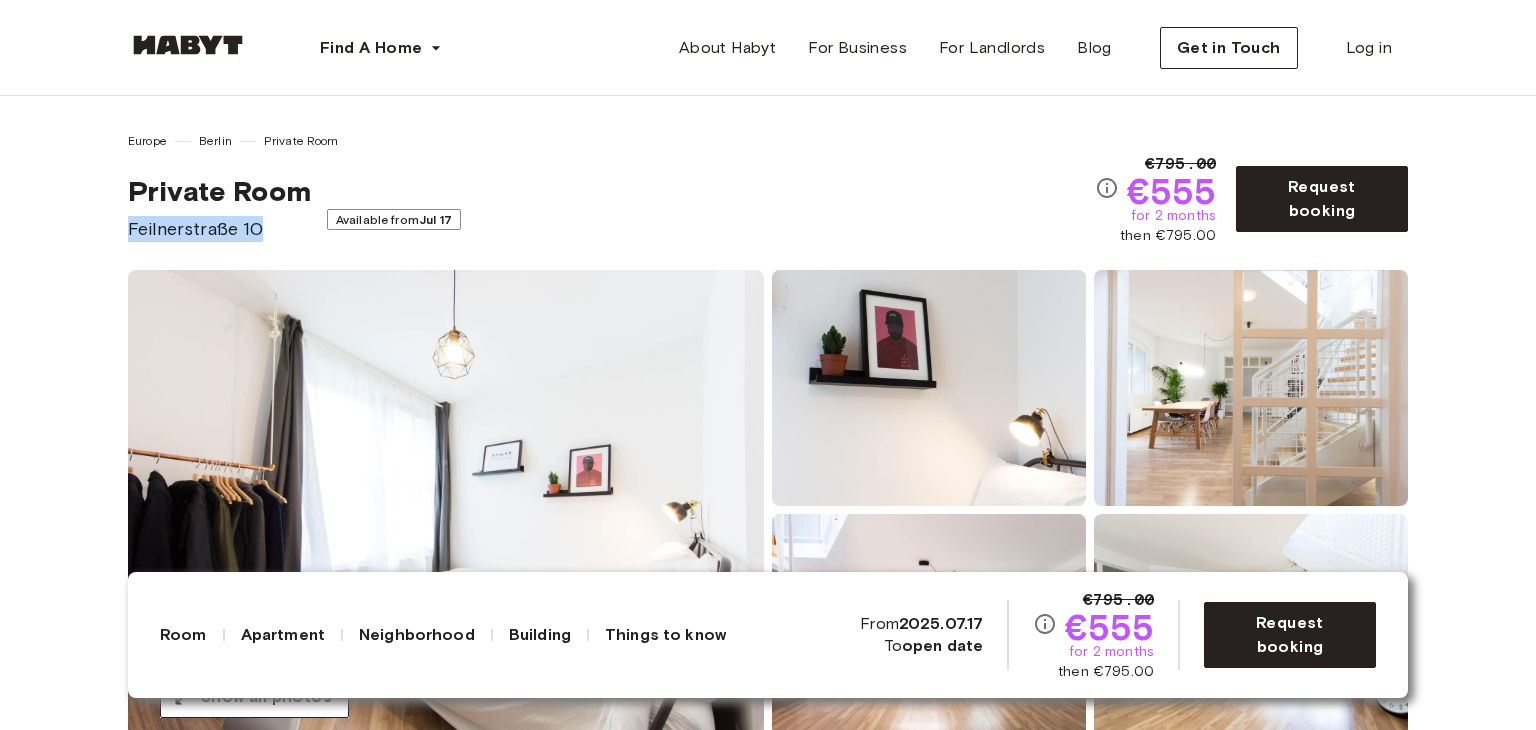 drag, startPoint x: 260, startPoint y: 227, endPoint x: 72, endPoint y: 235, distance: 188.17014 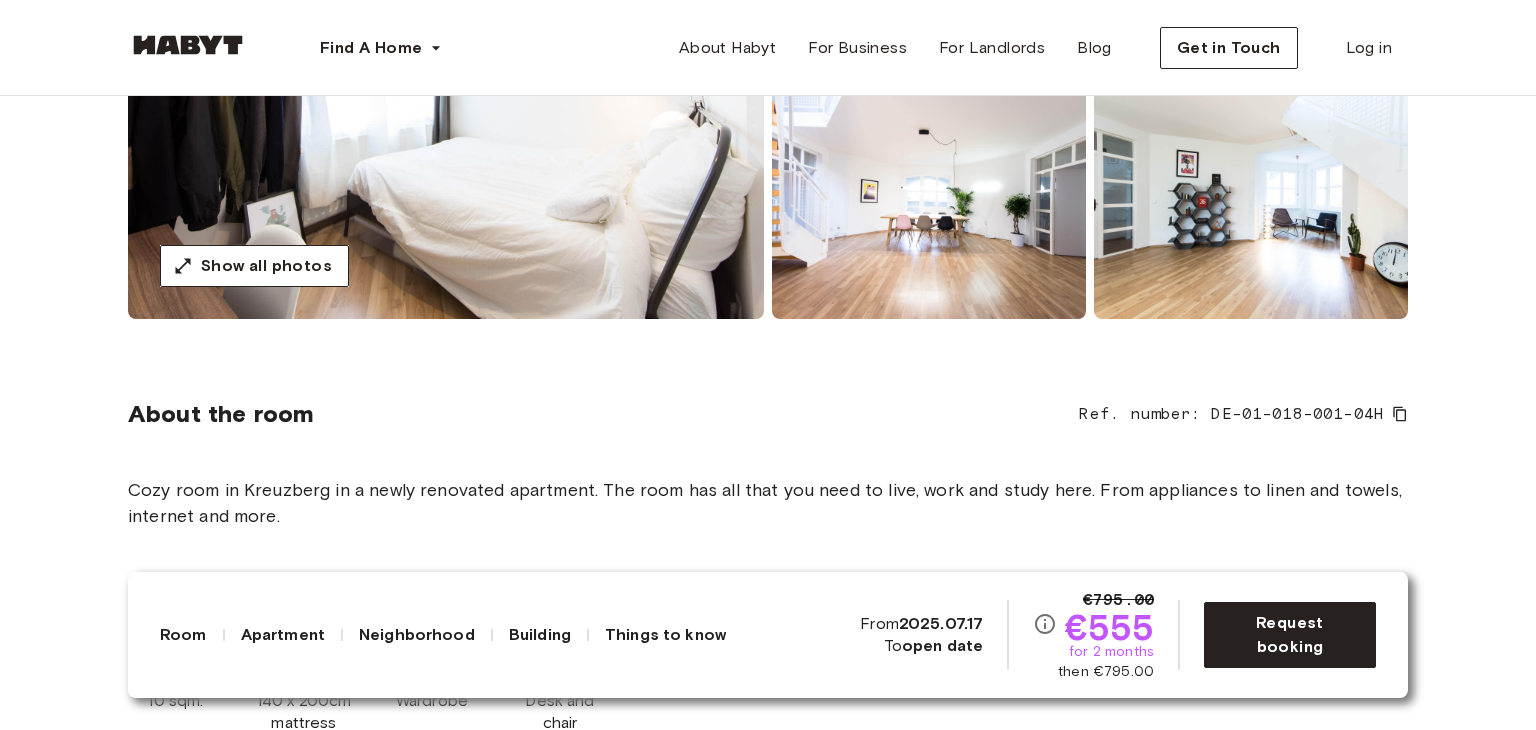 scroll, scrollTop: 432, scrollLeft: 0, axis: vertical 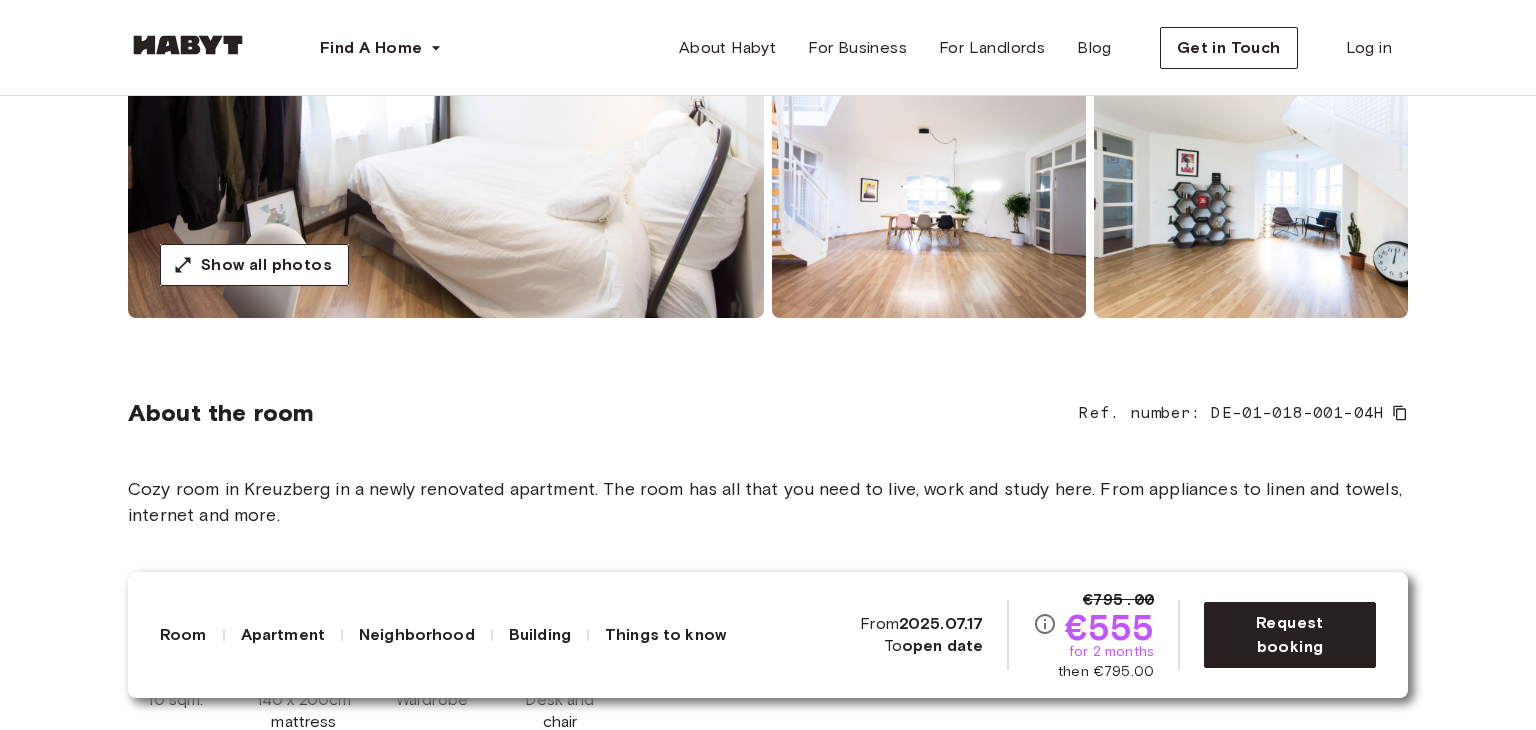 click on "About the room Ref. number:   DE-01-018-001-04H Cozy room in Kreuzberg in a newly renovated apartment. The room has all that you need to live, work and study here. From appliances to linen and towels, internet and more. 10 sqm. 140 x 200cm mattress Wardrobe Desk and chair" at bounding box center (768, 562) 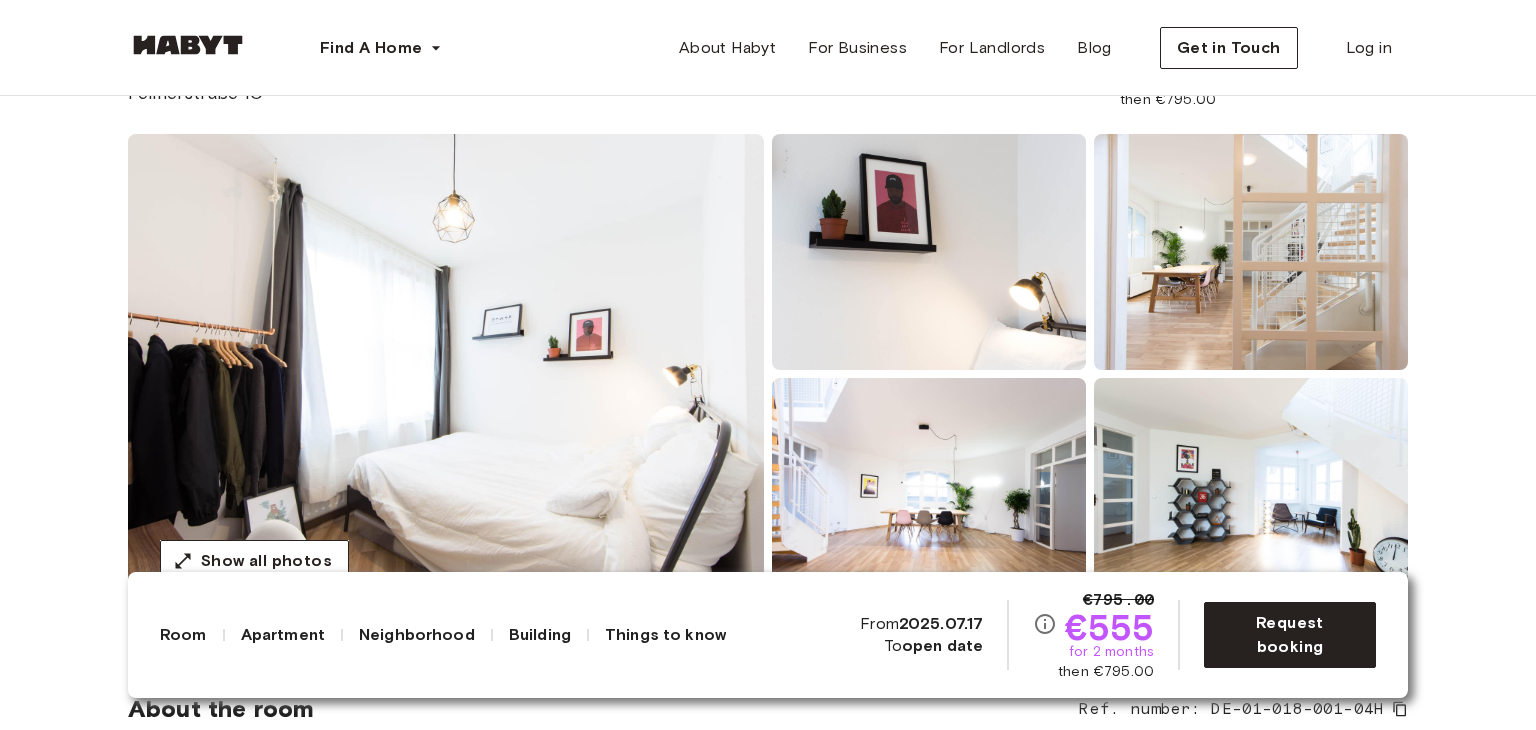 scroll, scrollTop: 0, scrollLeft: 0, axis: both 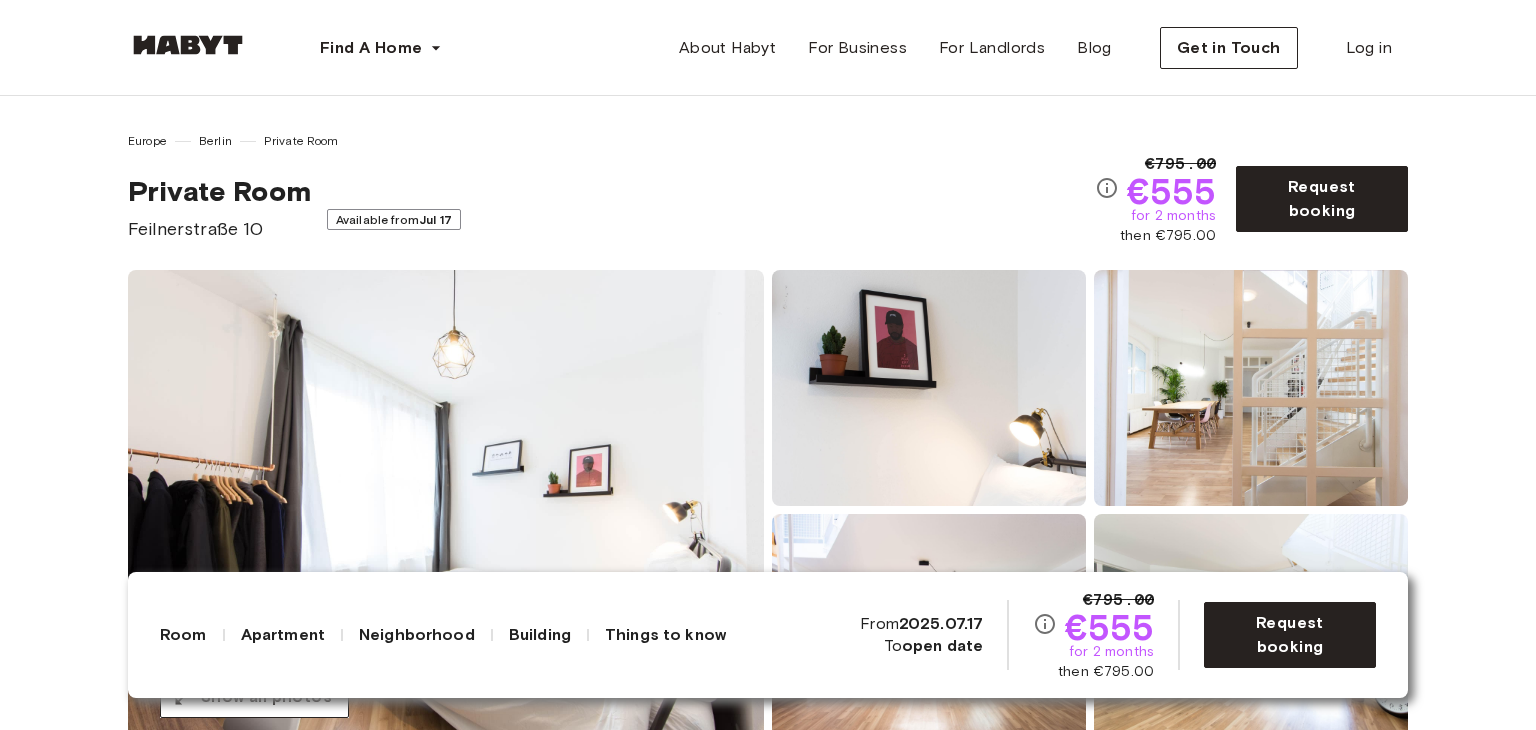 click at bounding box center (446, 510) 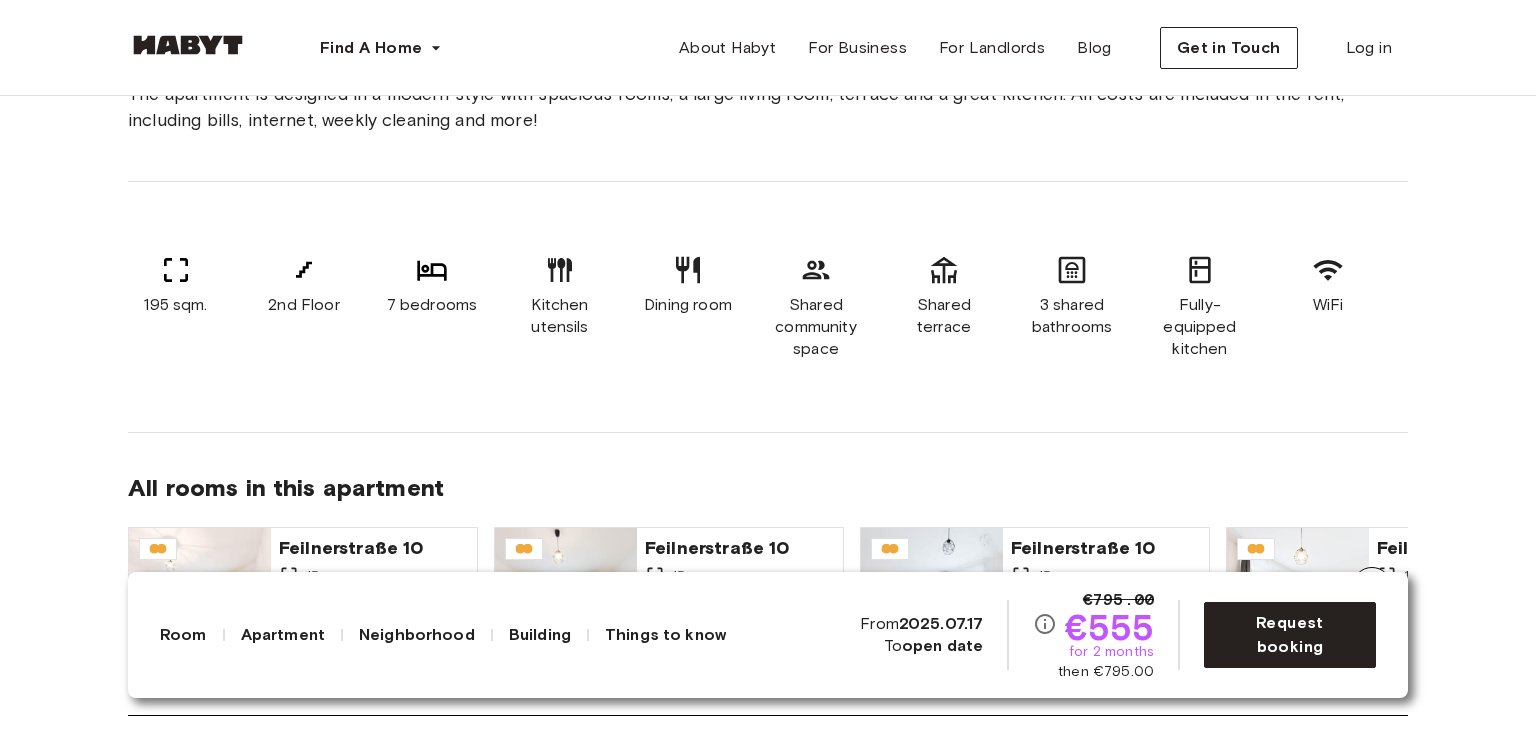 scroll, scrollTop: 1384, scrollLeft: 0, axis: vertical 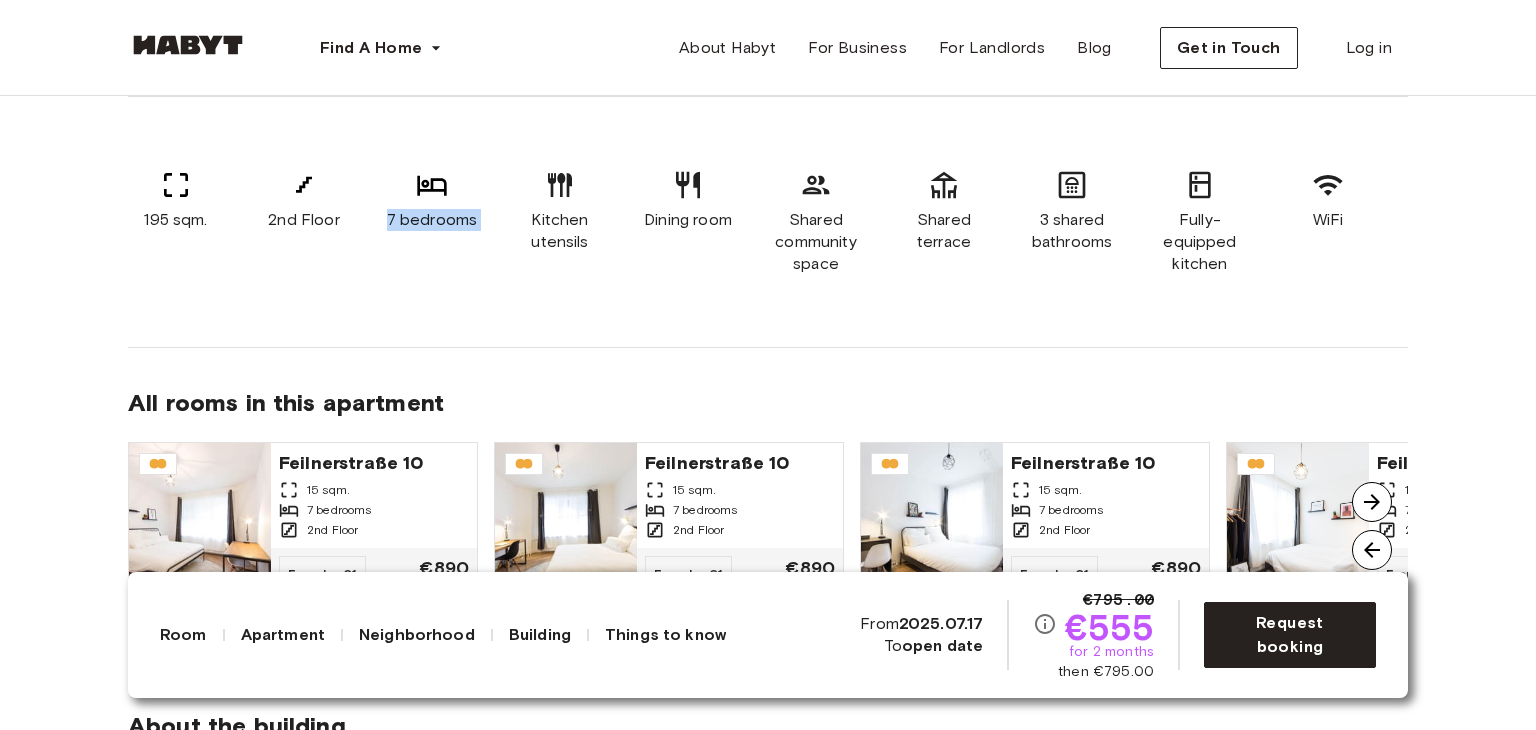 drag, startPoint x: 384, startPoint y: 237, endPoint x: 497, endPoint y: 231, distance: 113.15918 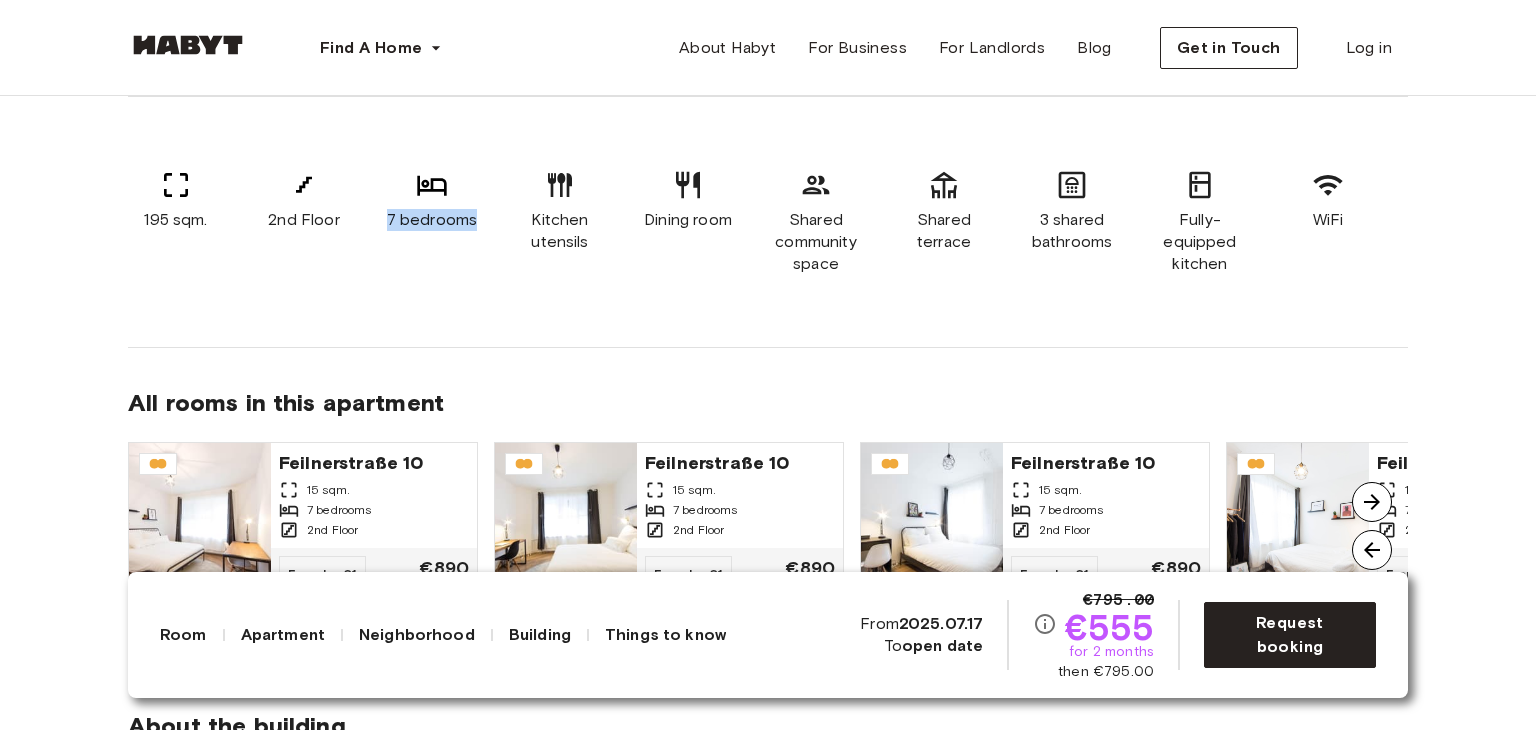 drag, startPoint x: 484, startPoint y: 239, endPoint x: 379, endPoint y: 249, distance: 105.47511 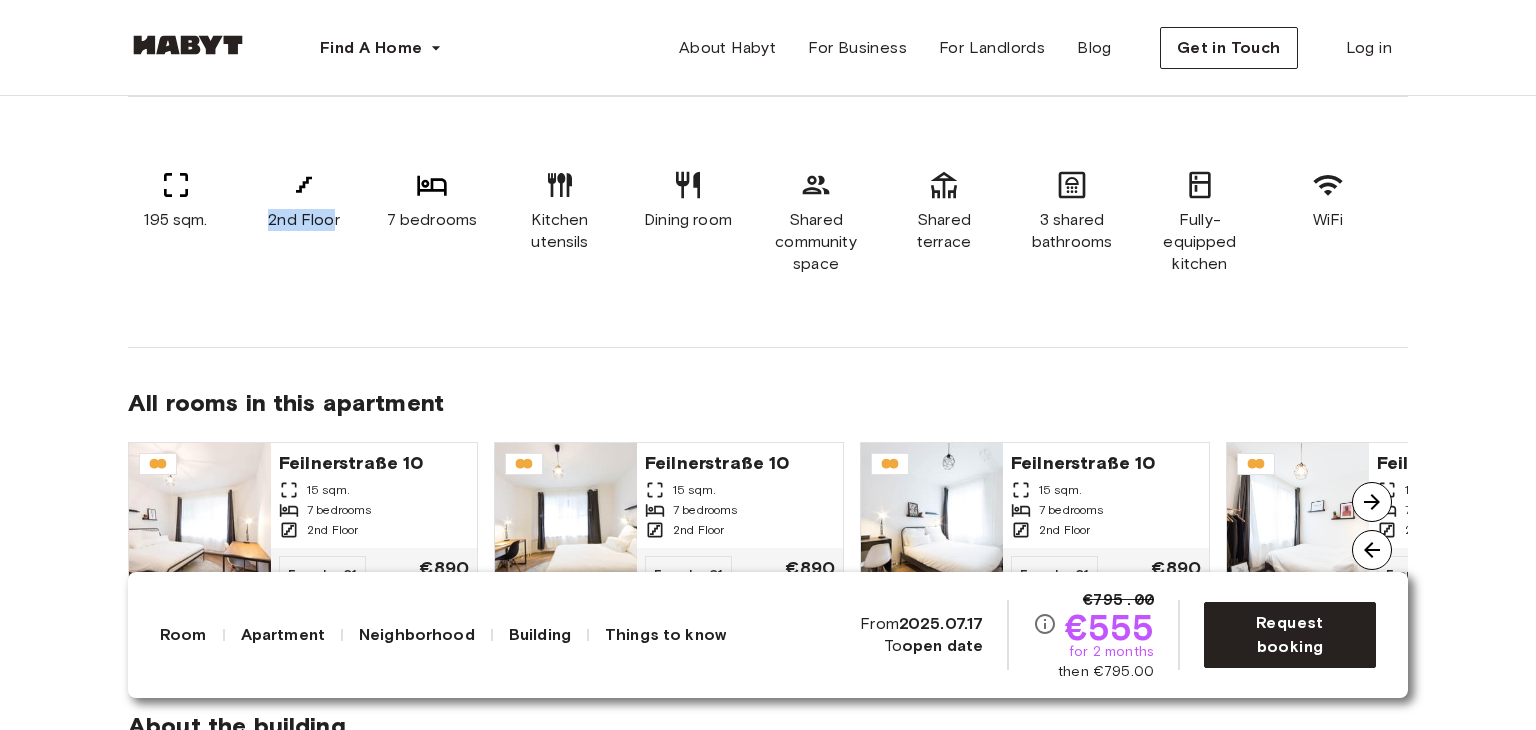 drag, startPoint x: 334, startPoint y: 241, endPoint x: 248, endPoint y: 245, distance: 86.09297 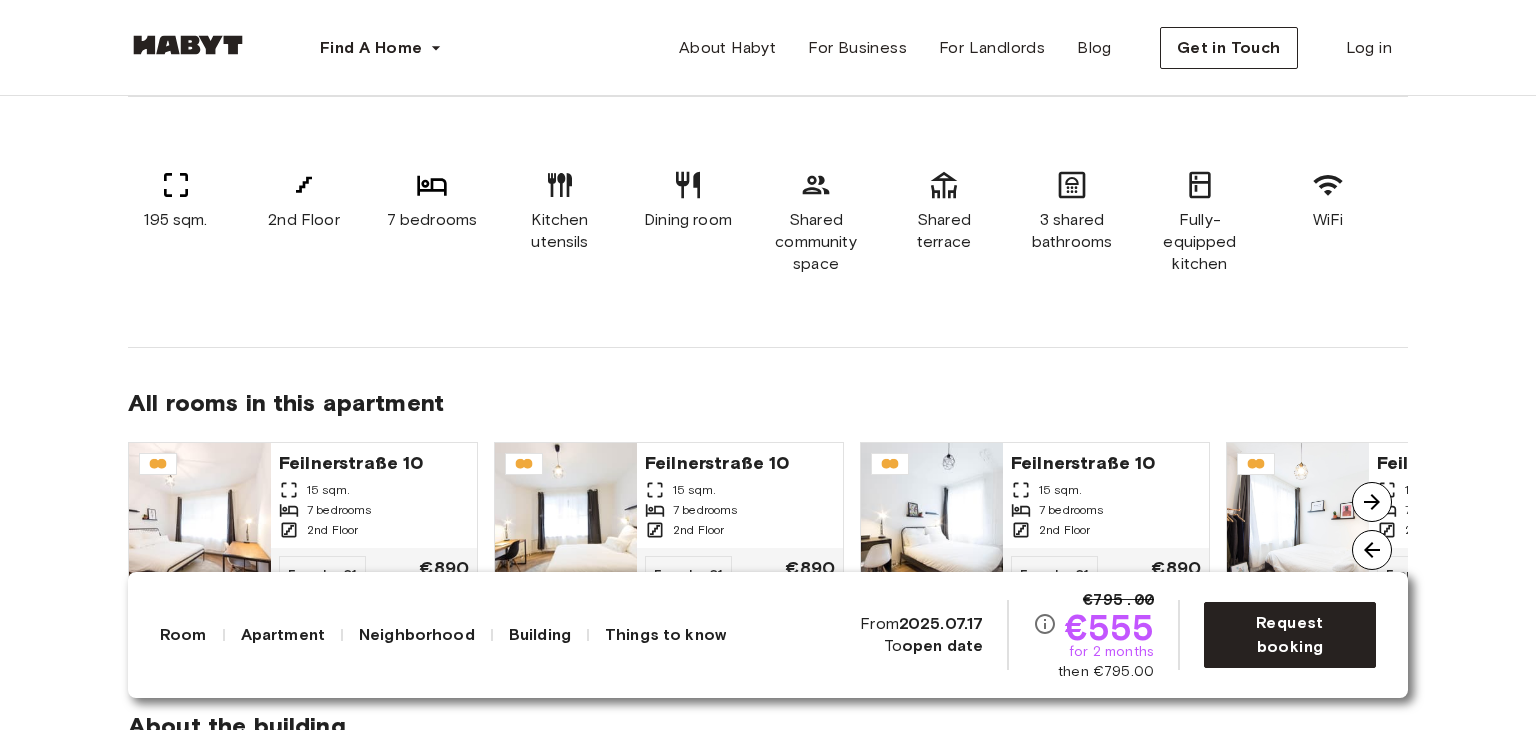 click on "2nd Floor" at bounding box center (304, 222) 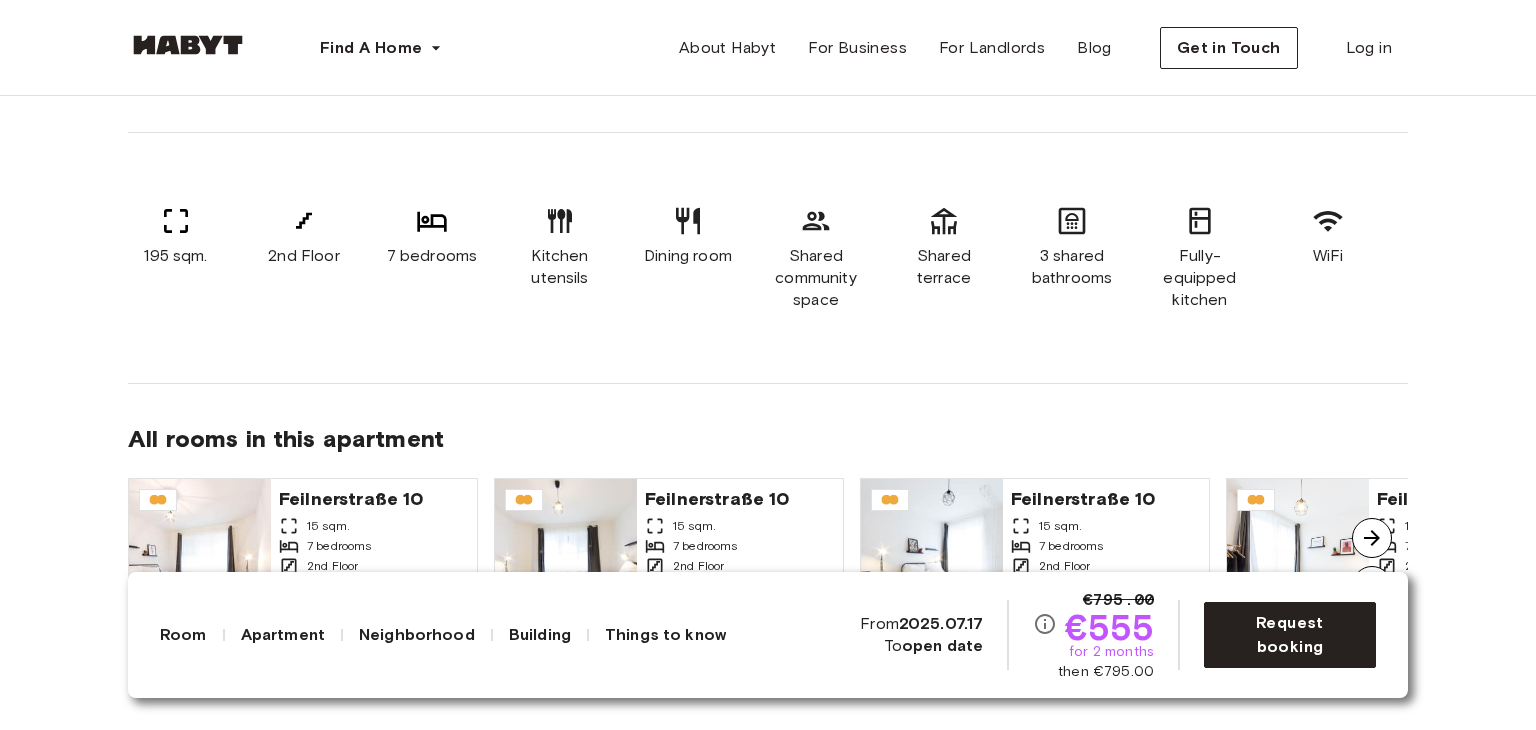 scroll, scrollTop: 1344, scrollLeft: 0, axis: vertical 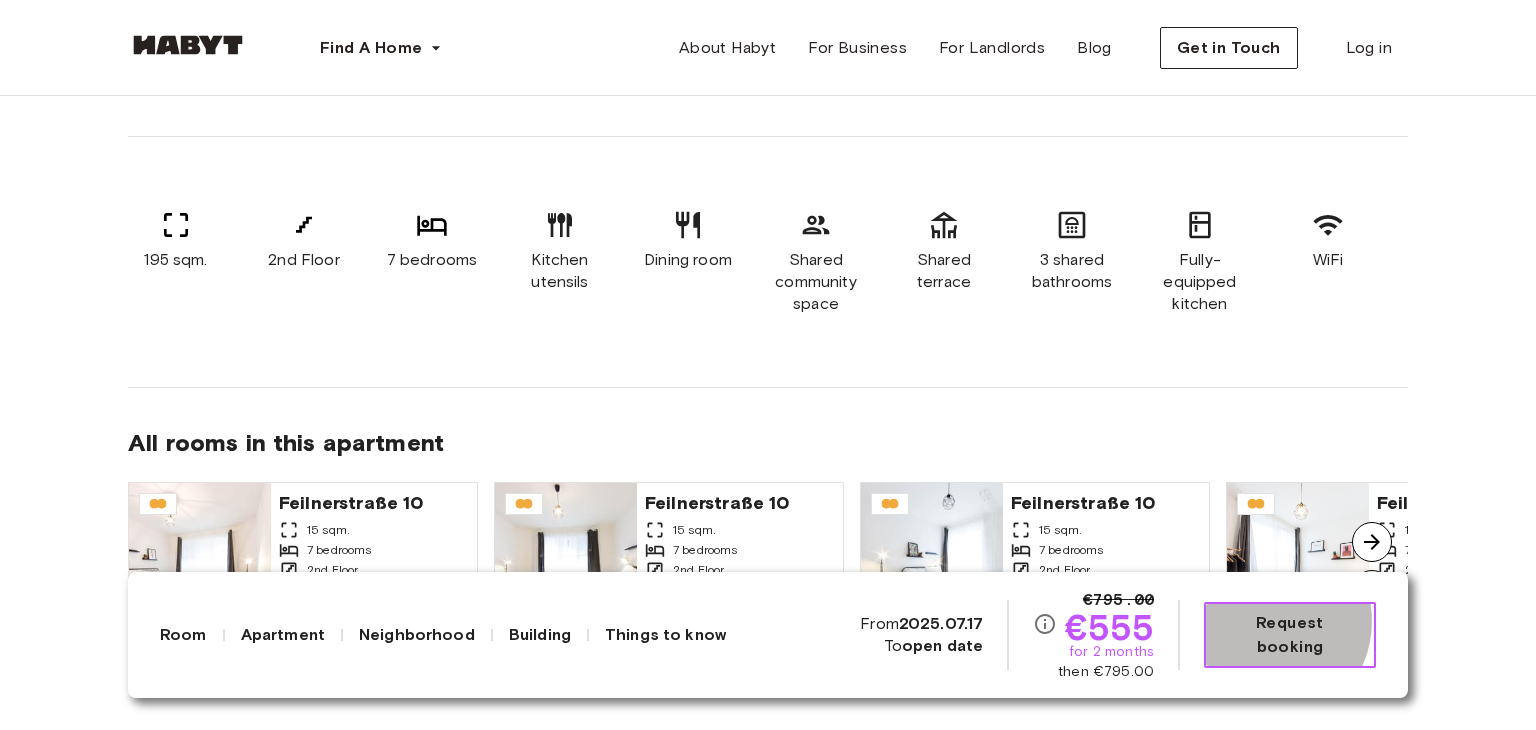 click on "Request booking" at bounding box center [1290, 635] 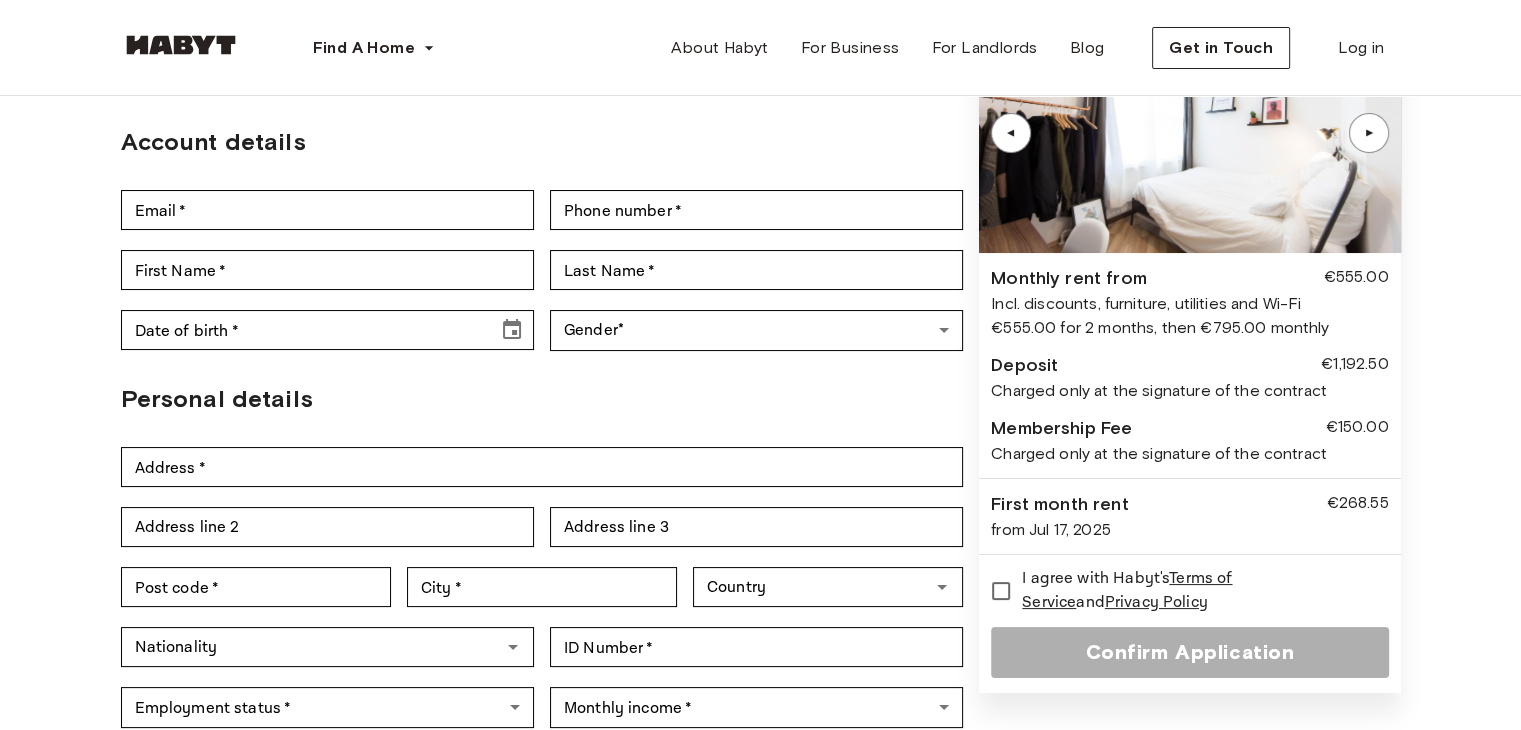 scroll, scrollTop: 156, scrollLeft: 0, axis: vertical 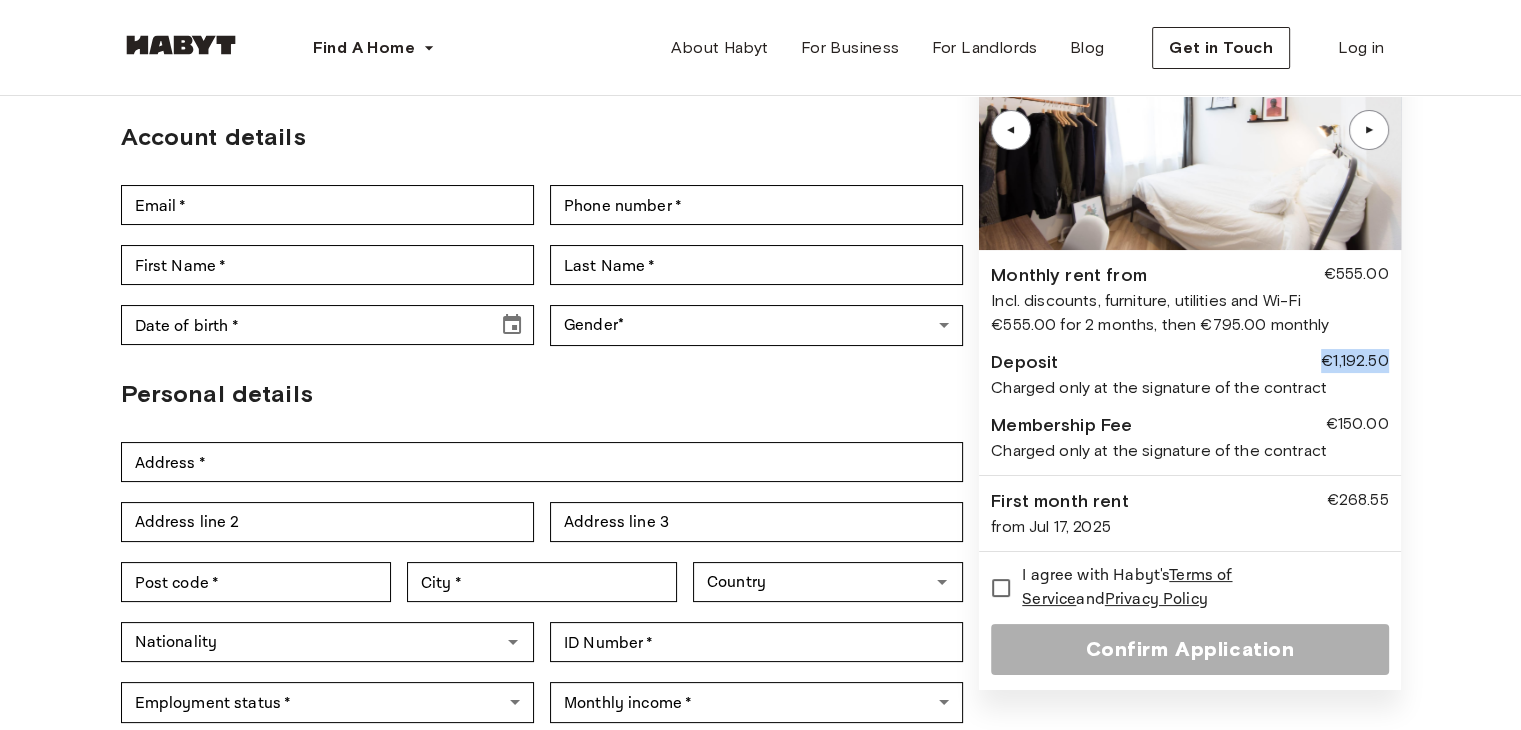 drag, startPoint x: 1396, startPoint y: 357, endPoint x: 1322, endPoint y: 370, distance: 75.13322 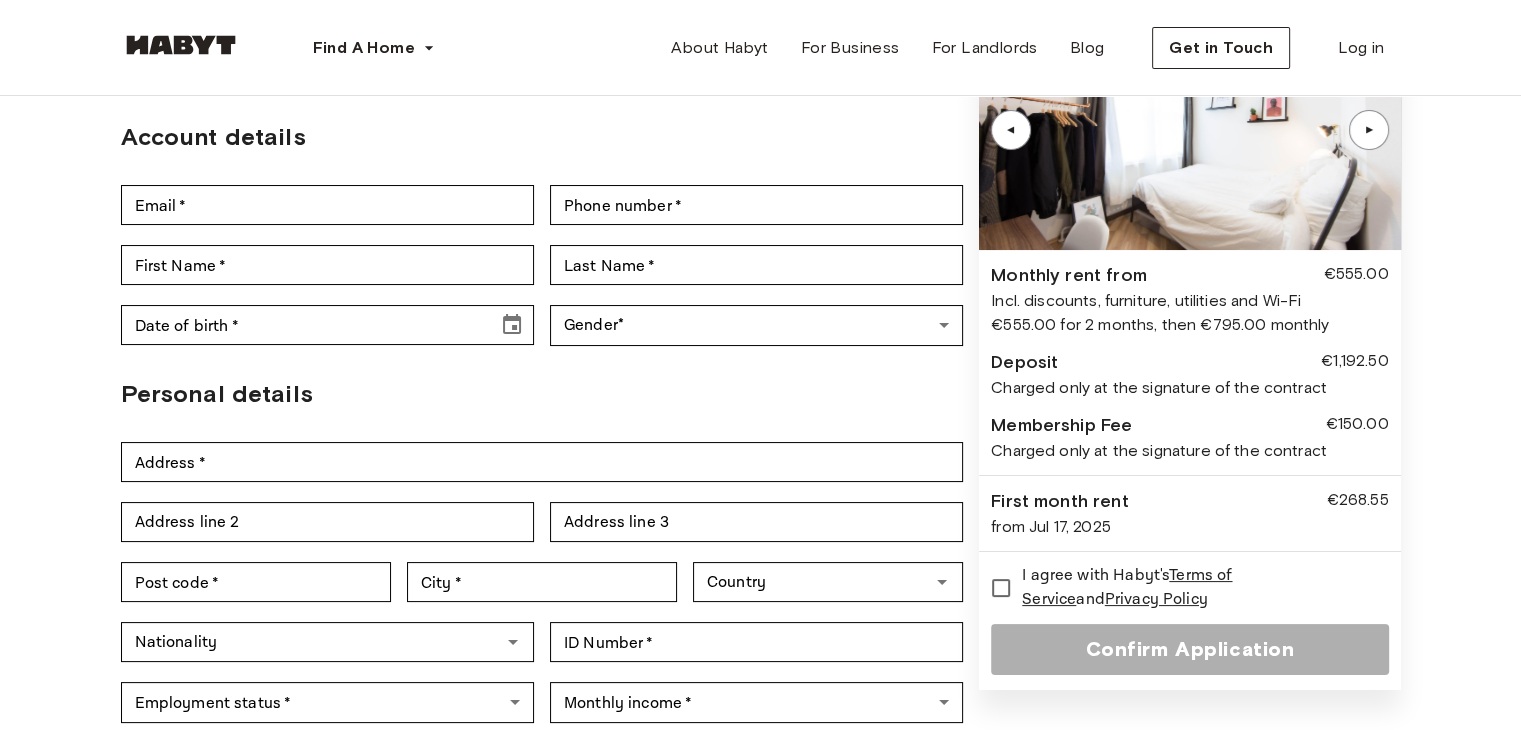 click on "Charged only at the signature of the contract" at bounding box center [1189, 388] 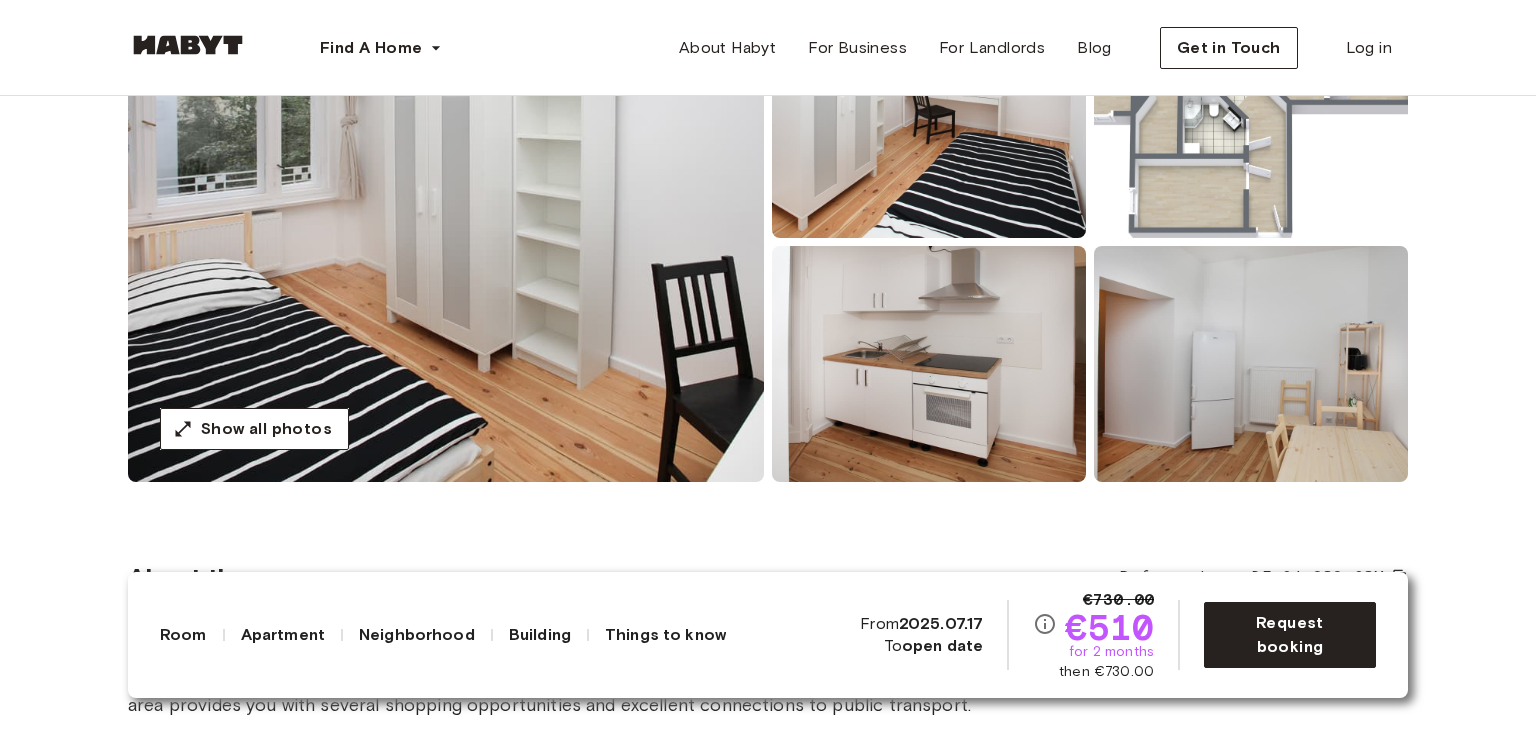 scroll, scrollTop: 328, scrollLeft: 0, axis: vertical 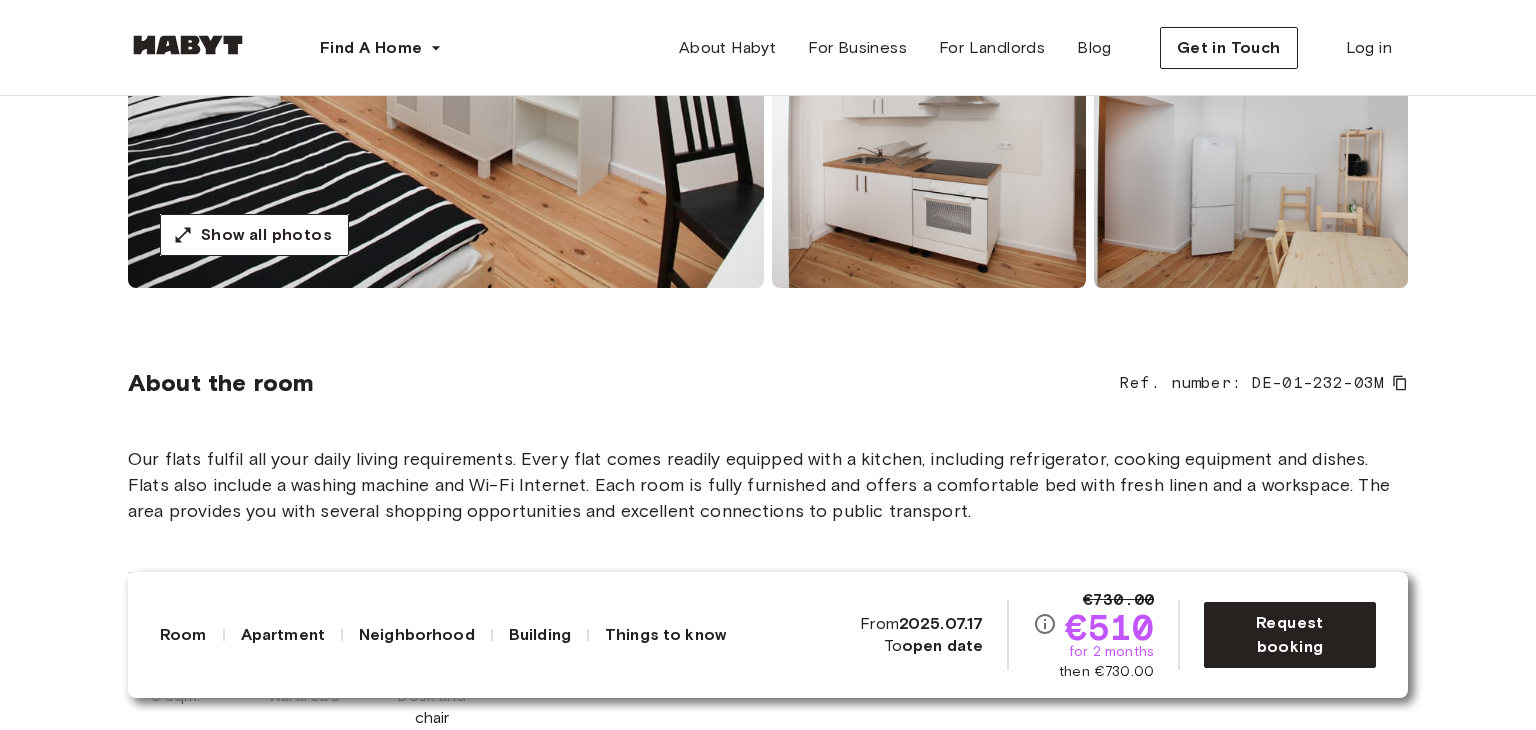 click on "Room Apartment Neighborhood Building Things to know €730.00 €510 for 2 months then €730.00 From  2025.07.17 To  open date Request booking" at bounding box center [768, 635] 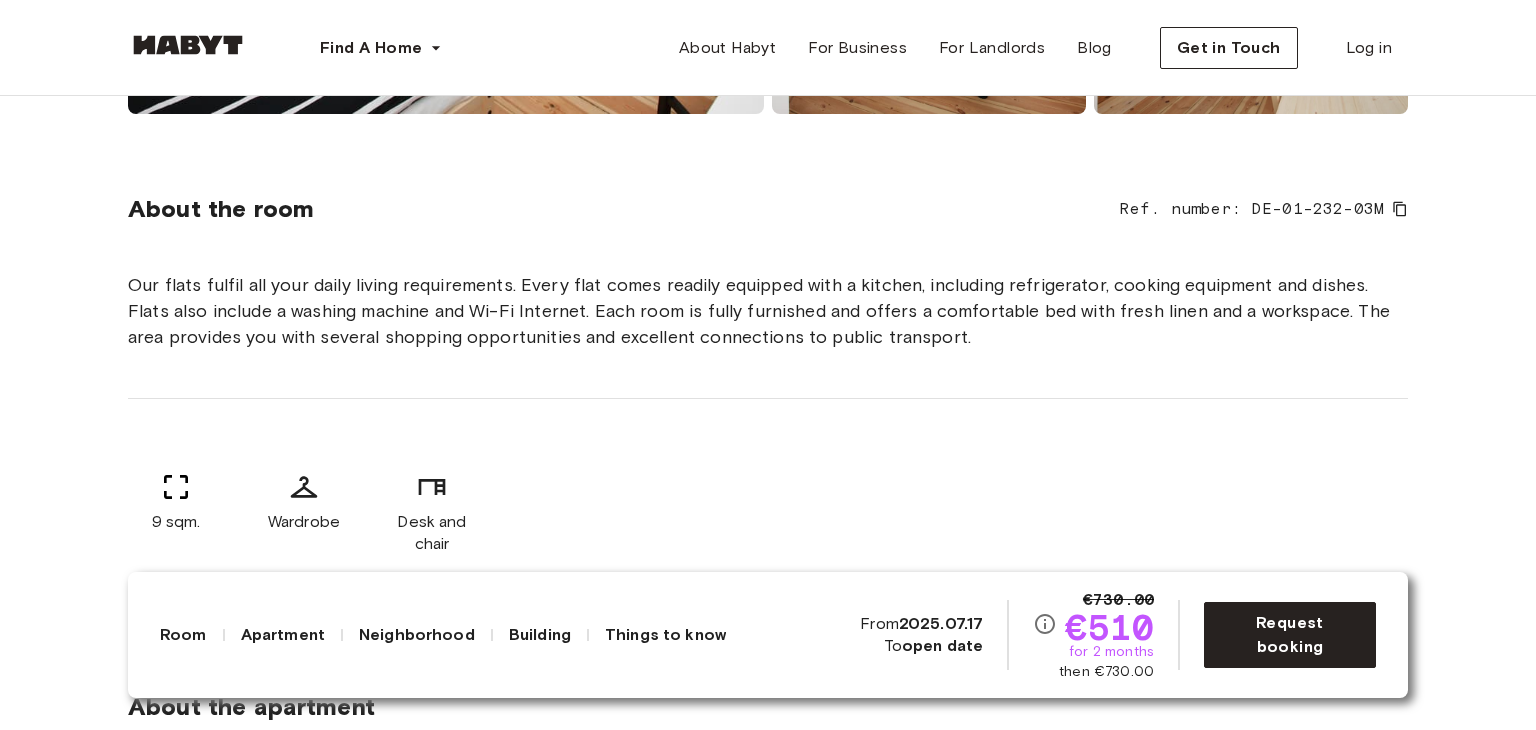 scroll, scrollTop: 640, scrollLeft: 0, axis: vertical 